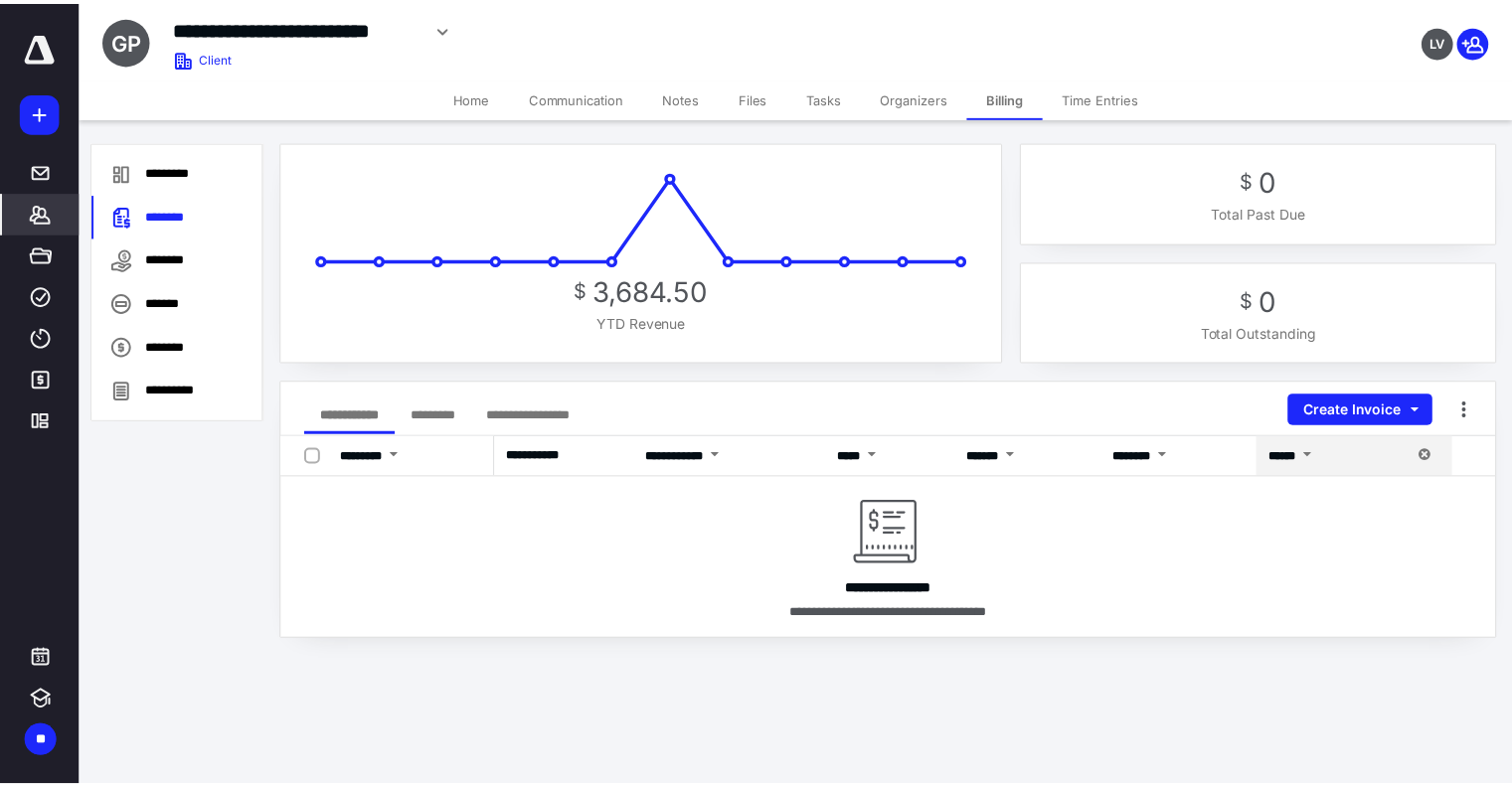 scroll, scrollTop: 0, scrollLeft: 0, axis: both 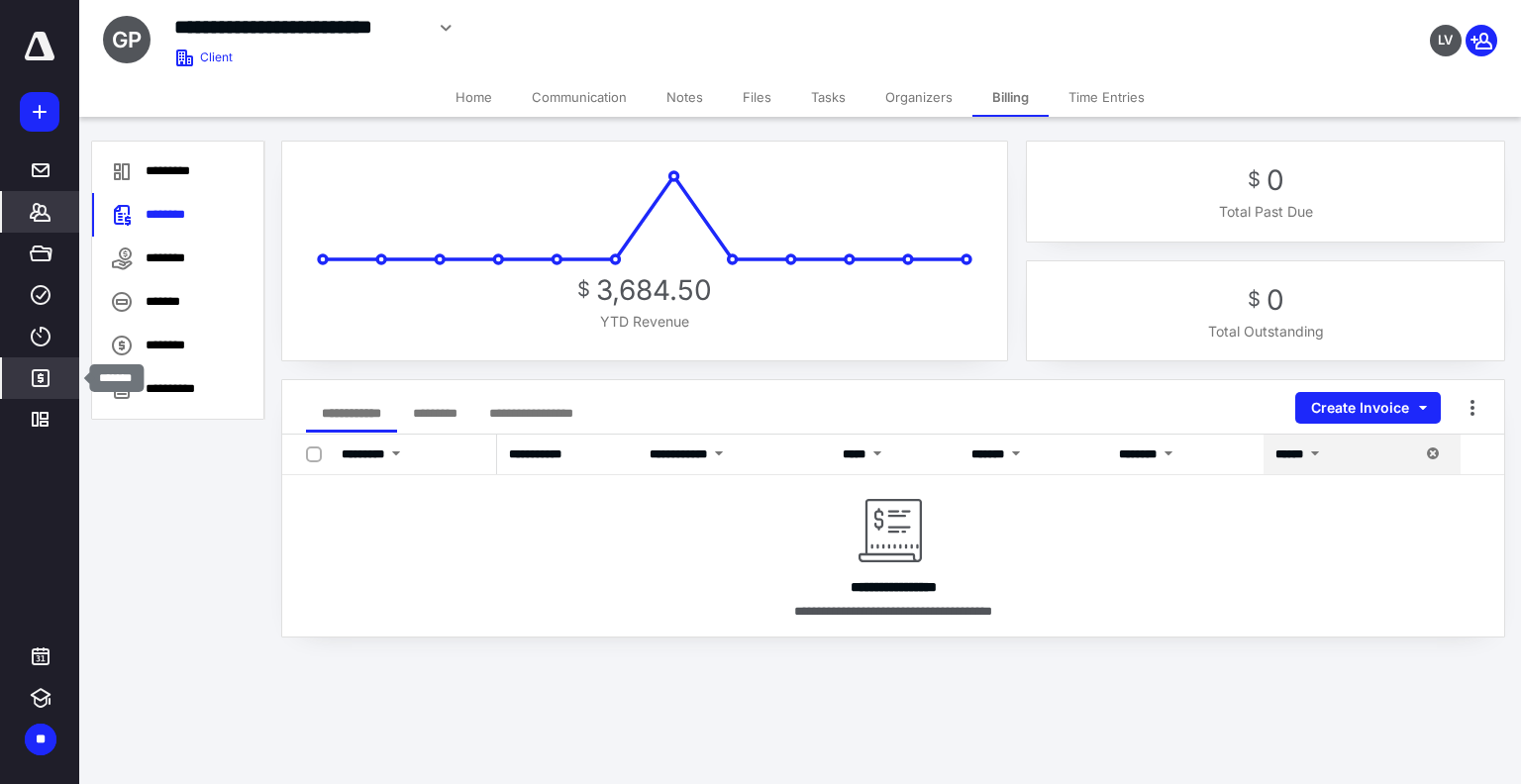 click 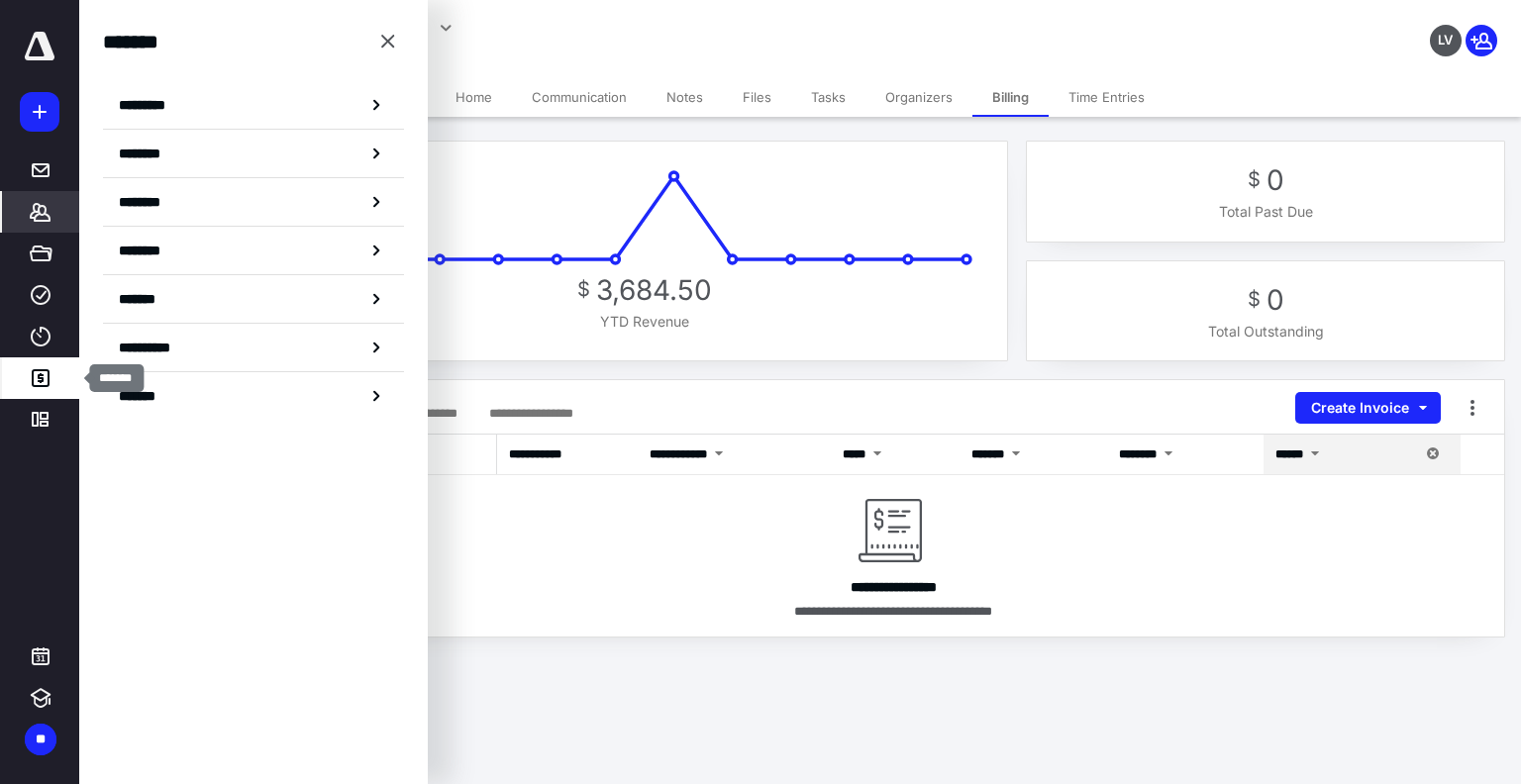 click 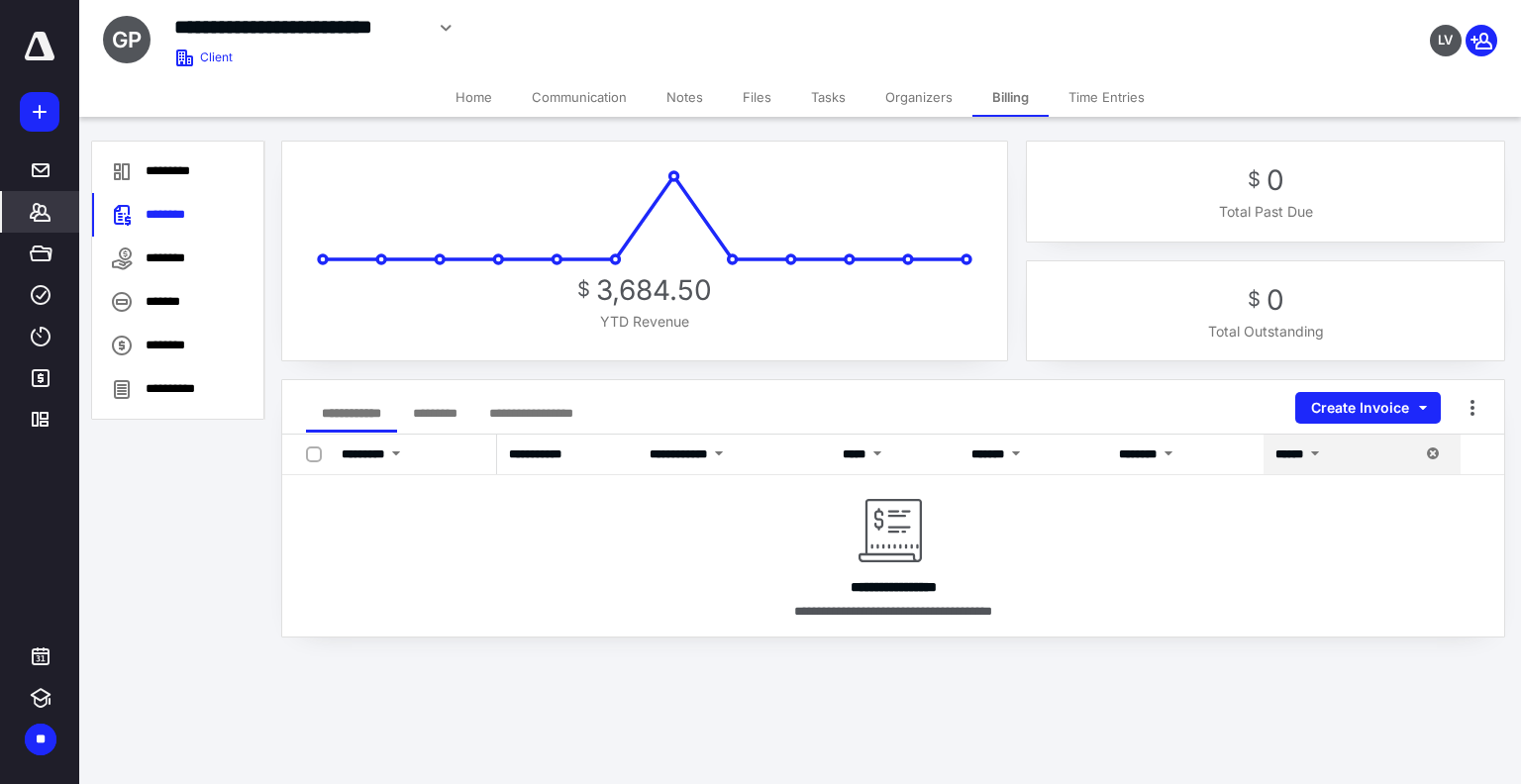 click on "*******" at bounding box center [41, 212] 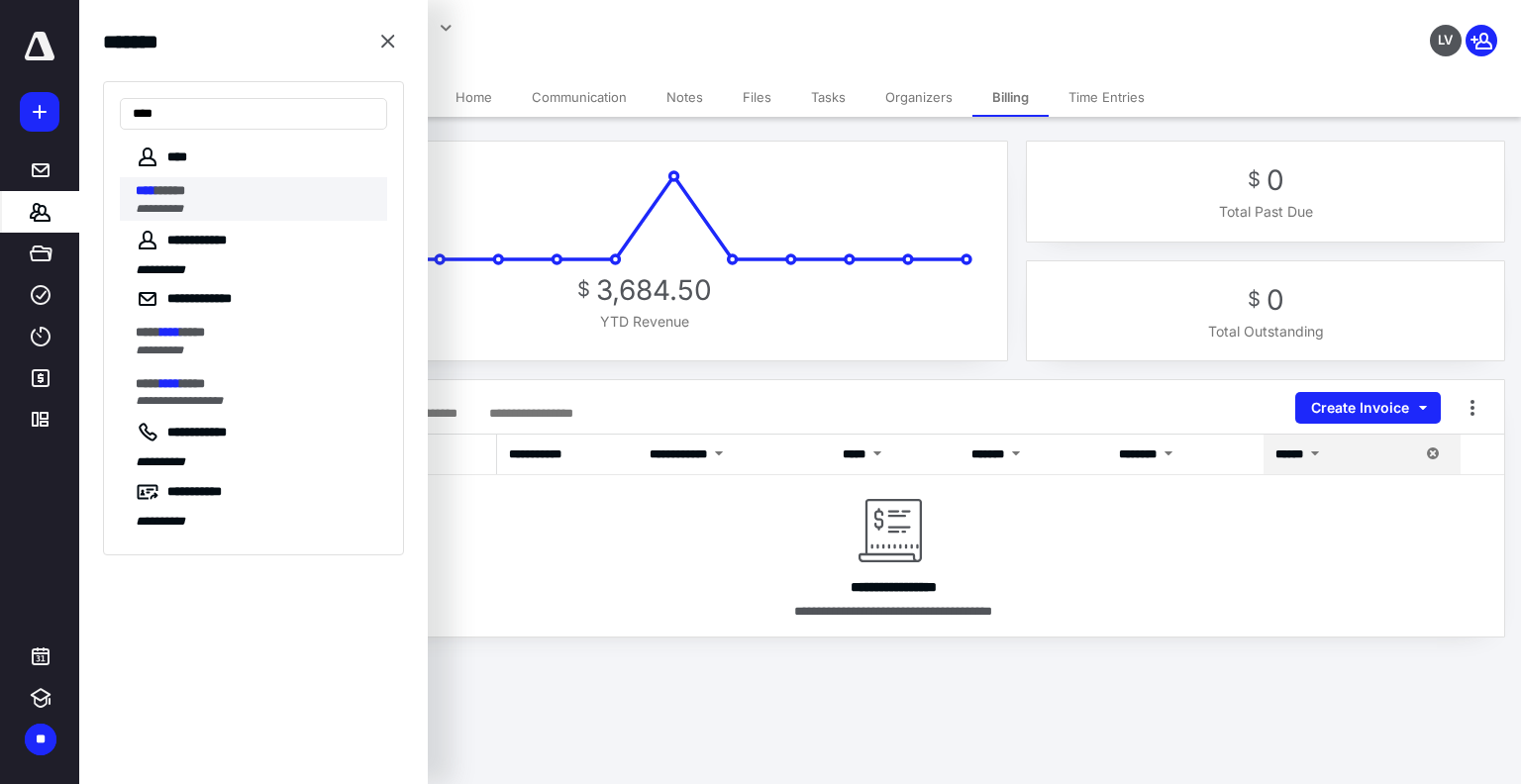 type on "****" 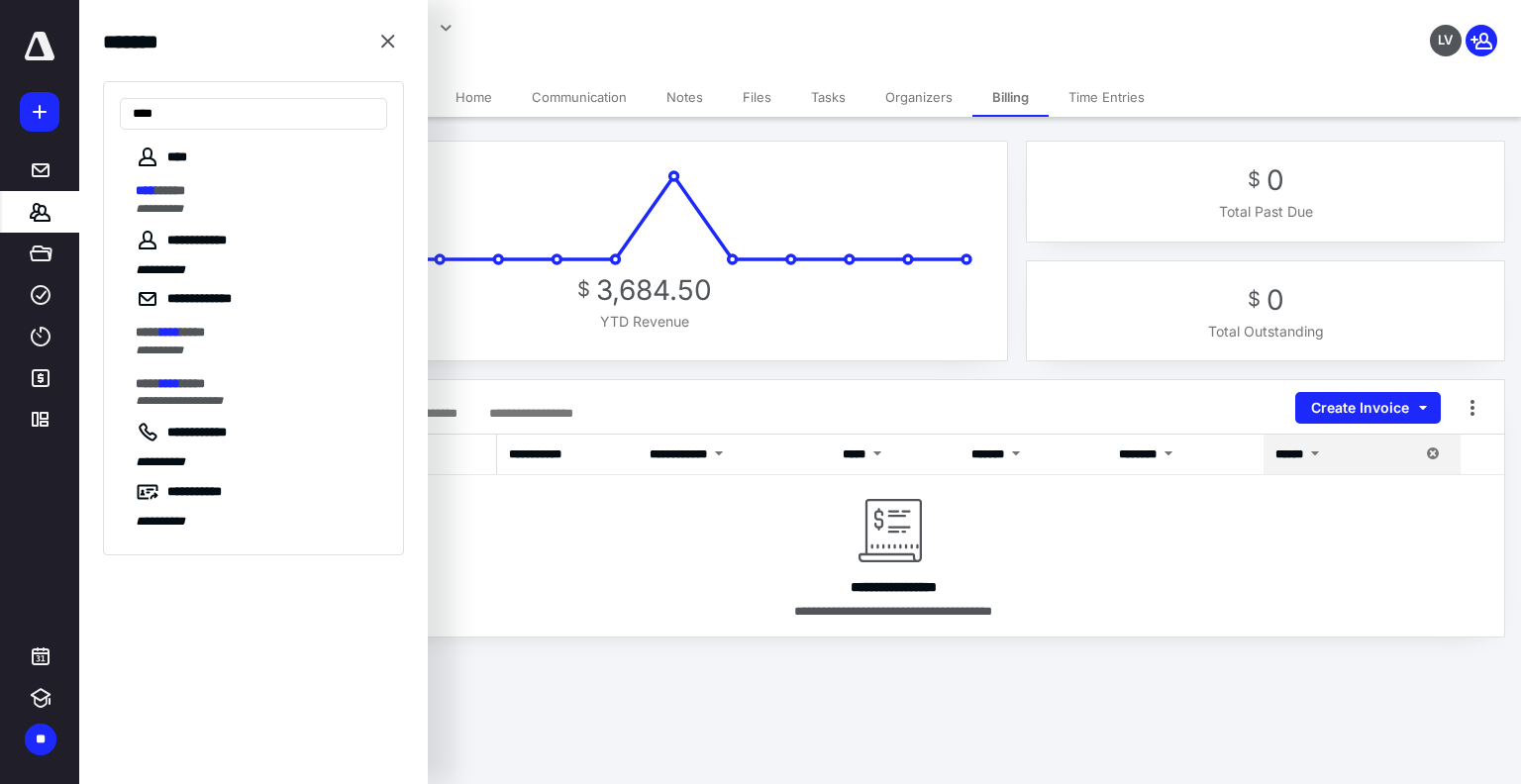click on "**********" at bounding box center [159, 209] 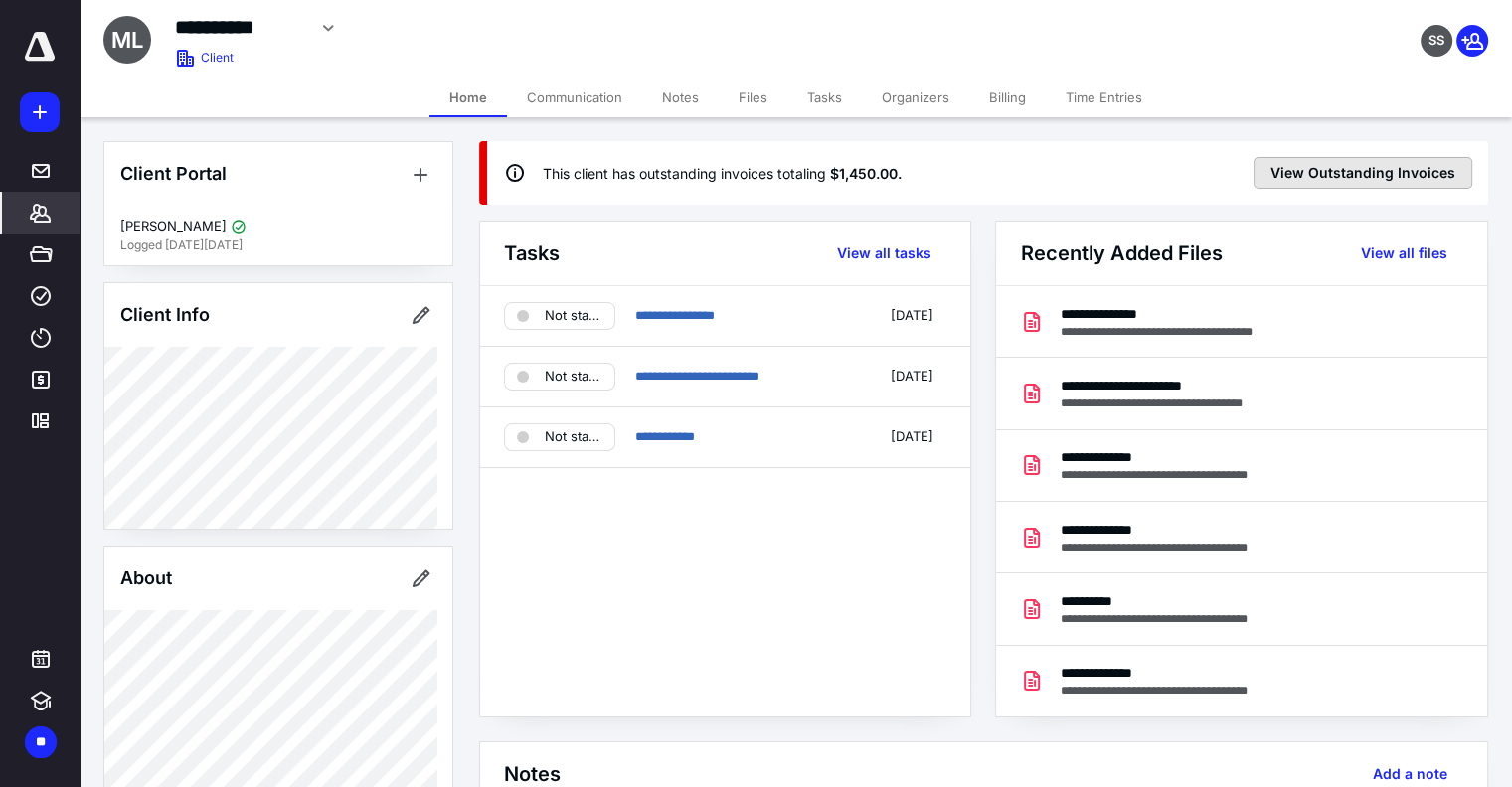 click on "View Outstanding Invoices" at bounding box center (1363, 173) 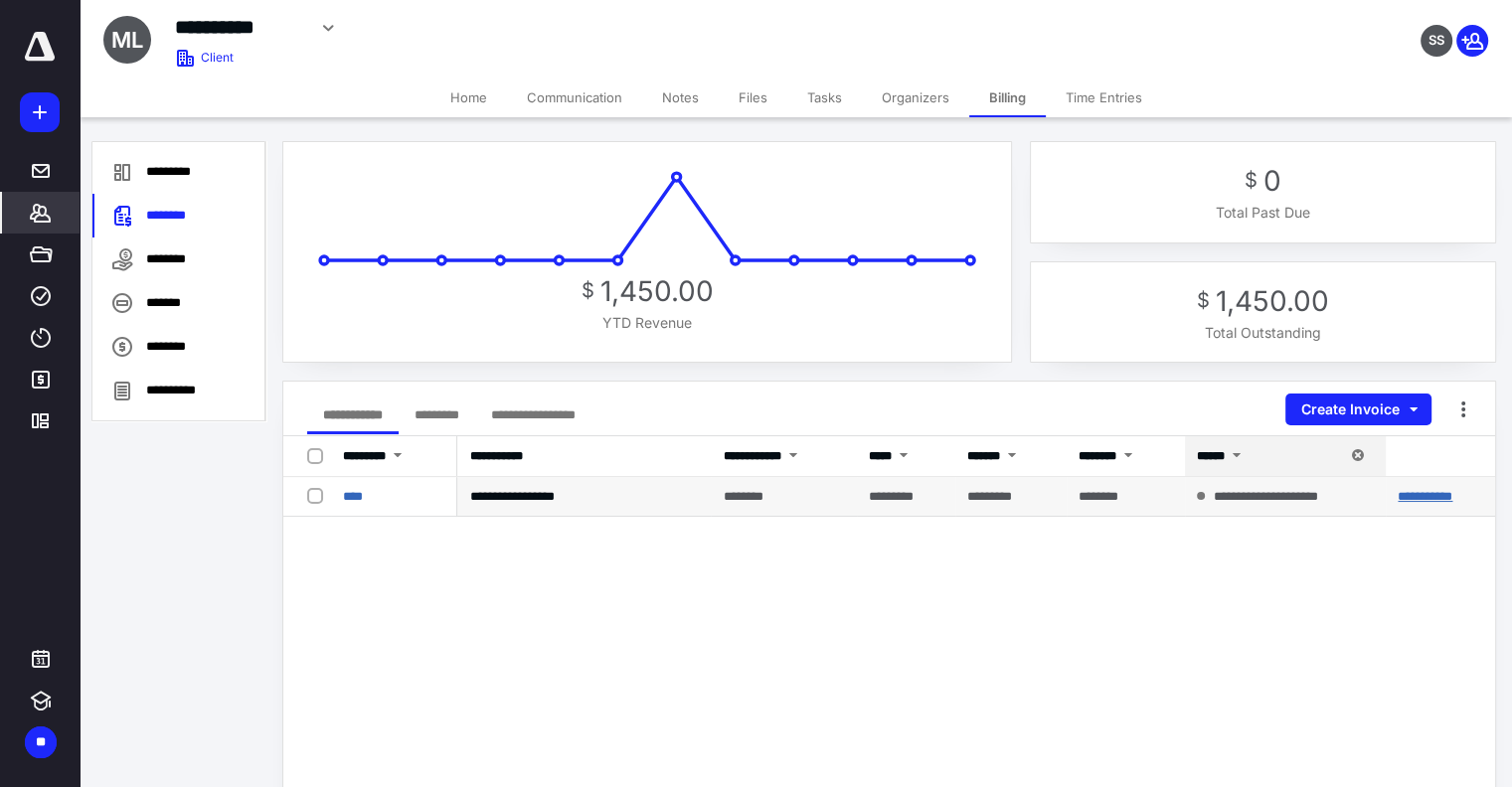 click on "**********" at bounding box center (1425, 496) 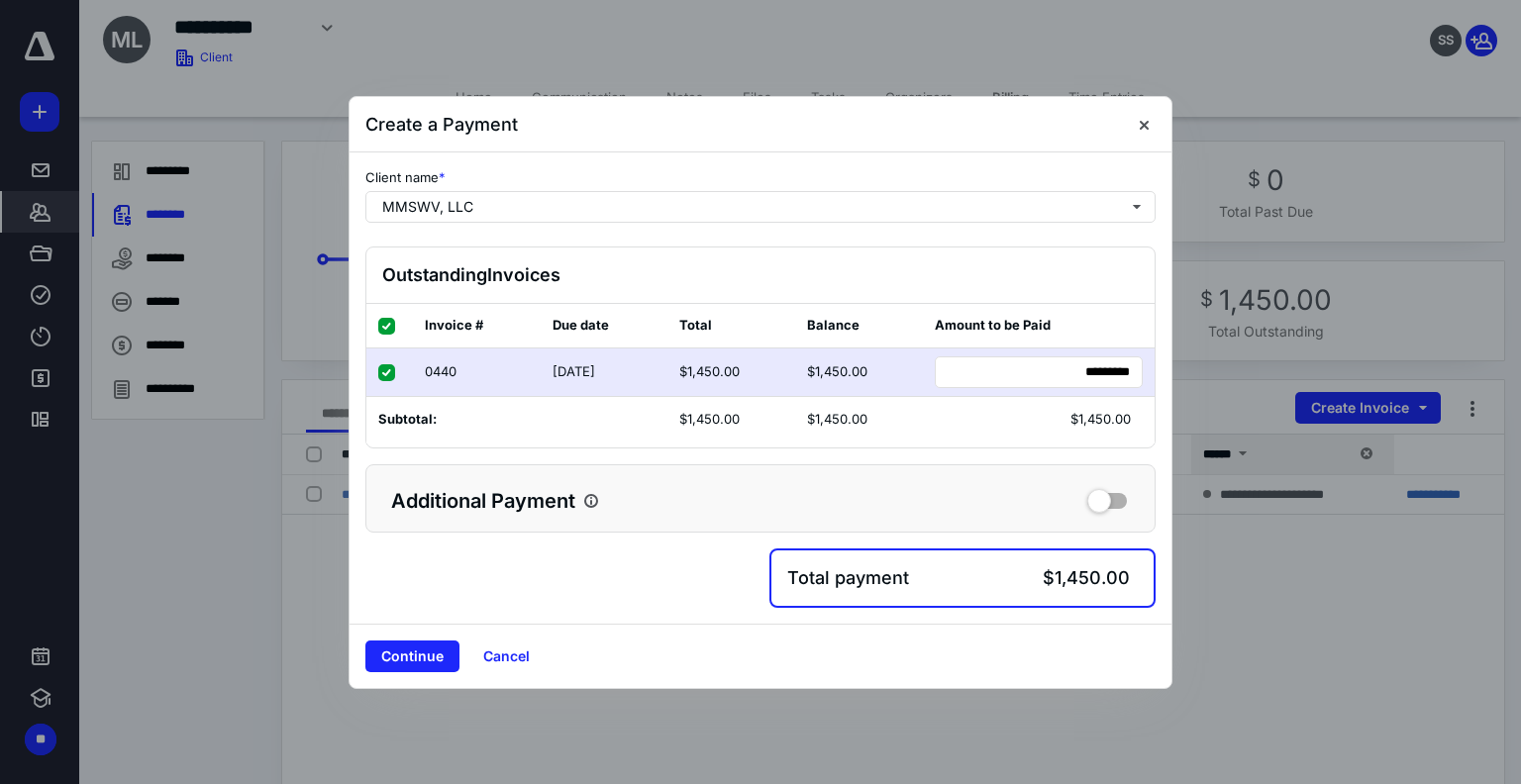 click on "Continue" at bounding box center (412, 656) 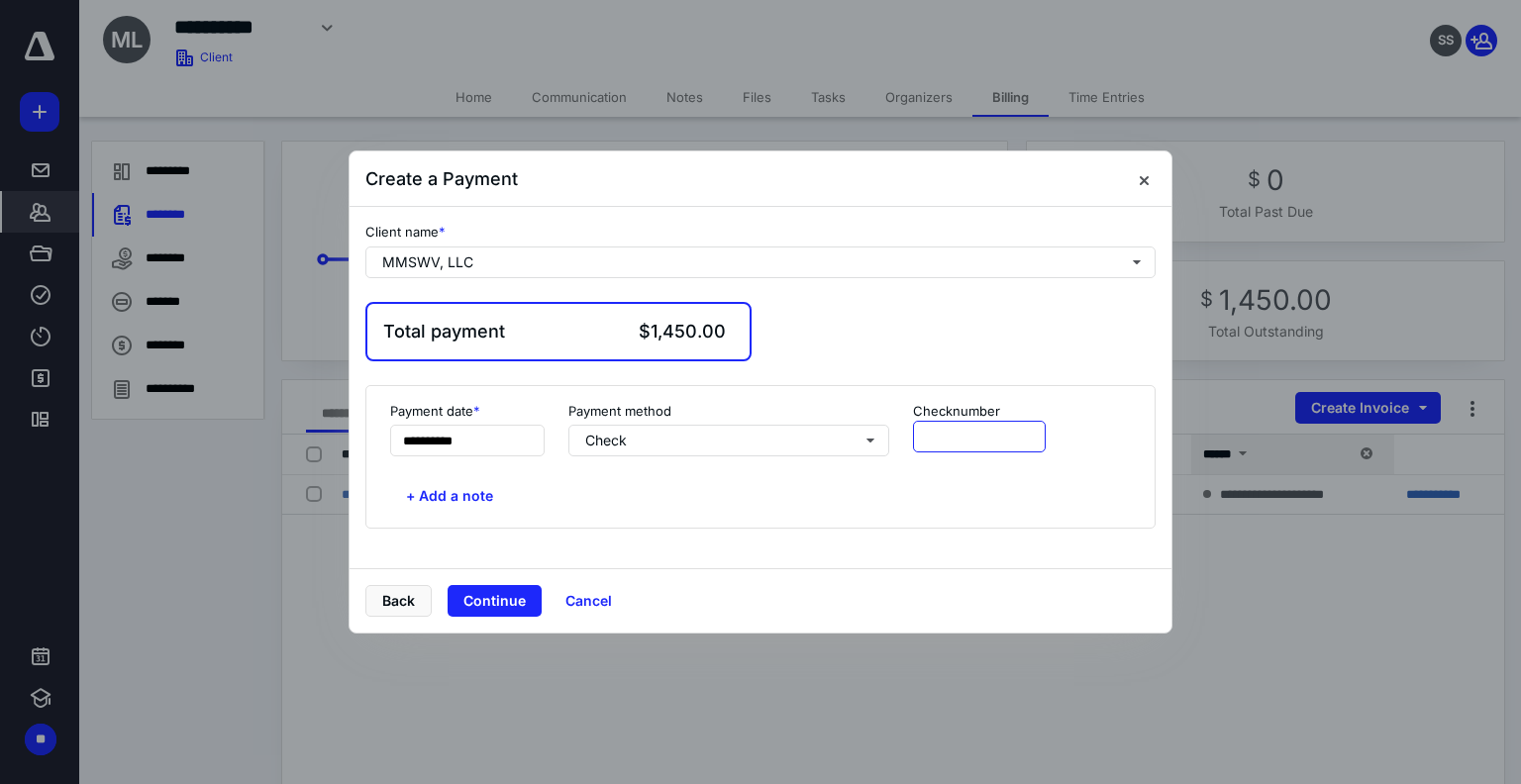click at bounding box center (979, 437) 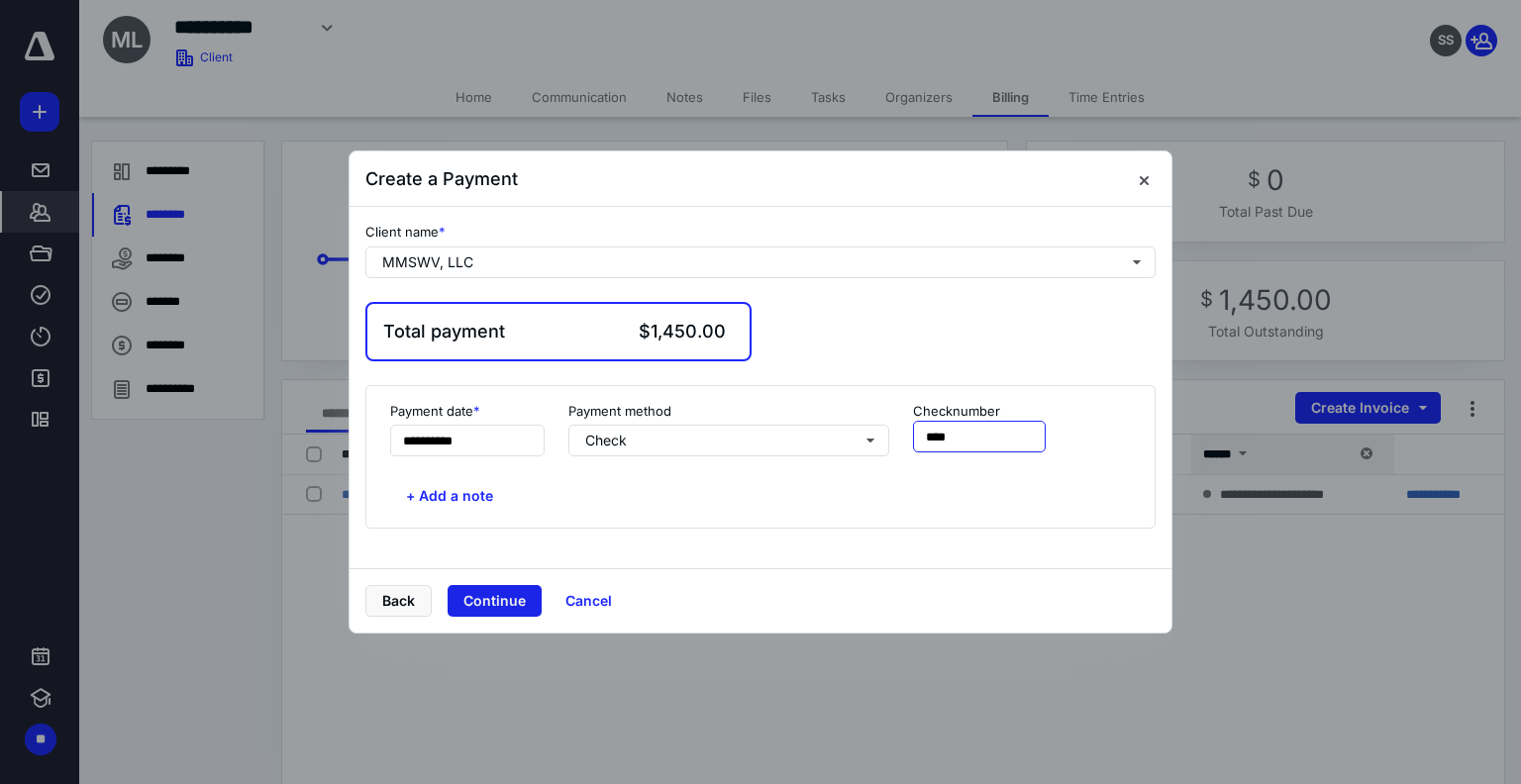type on "****" 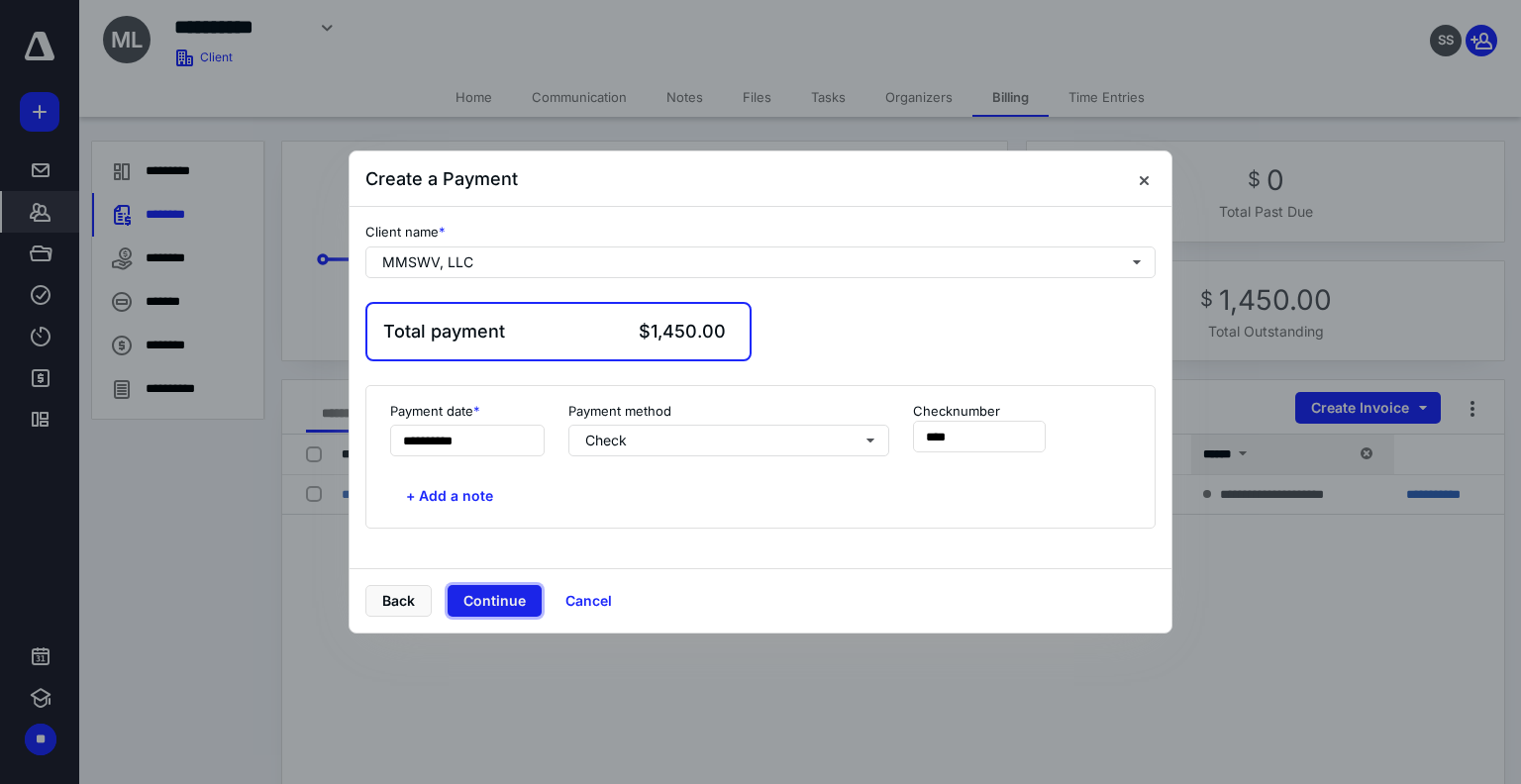 click on "Continue" at bounding box center [494, 601] 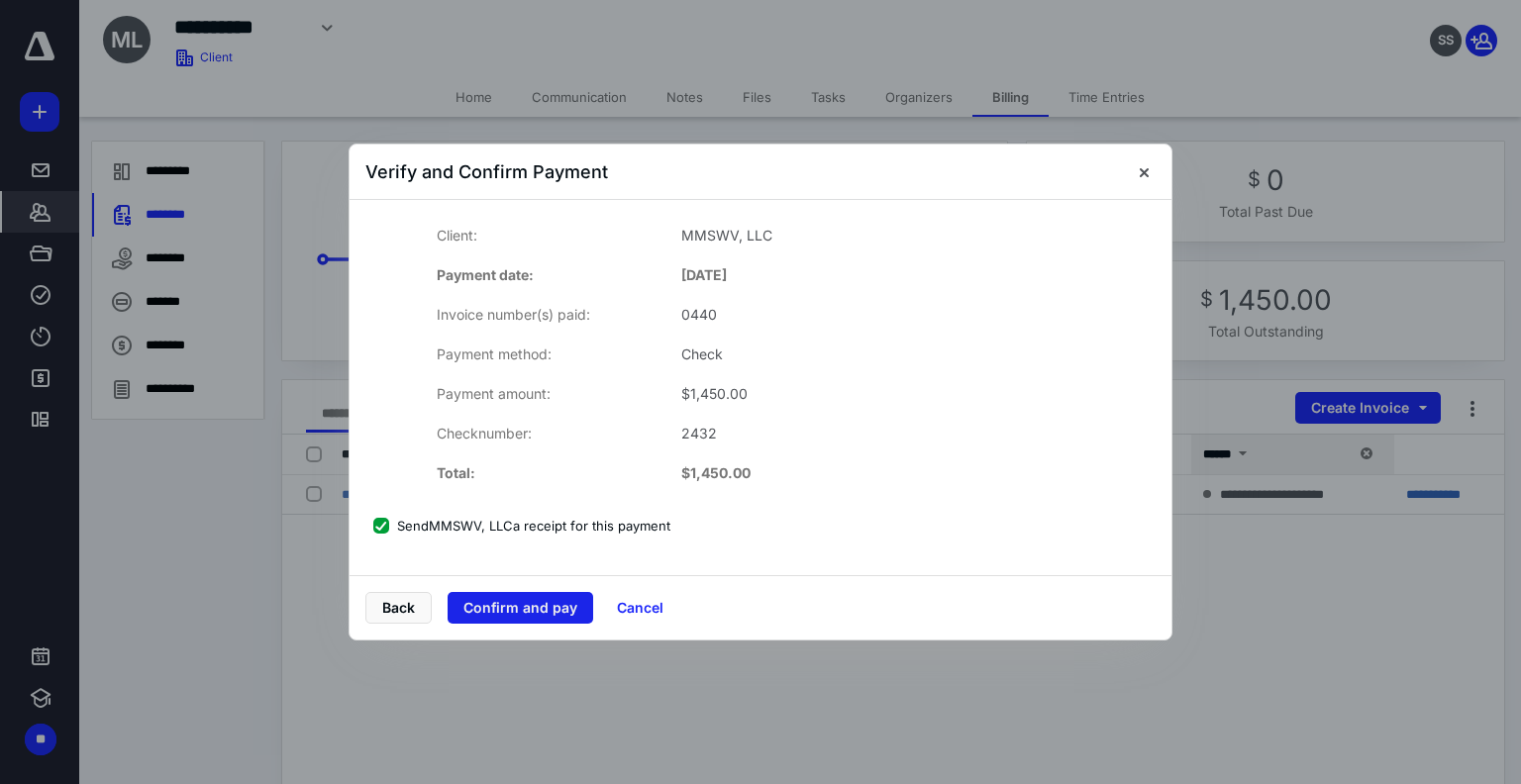 click on "Confirm and pay" at bounding box center [520, 608] 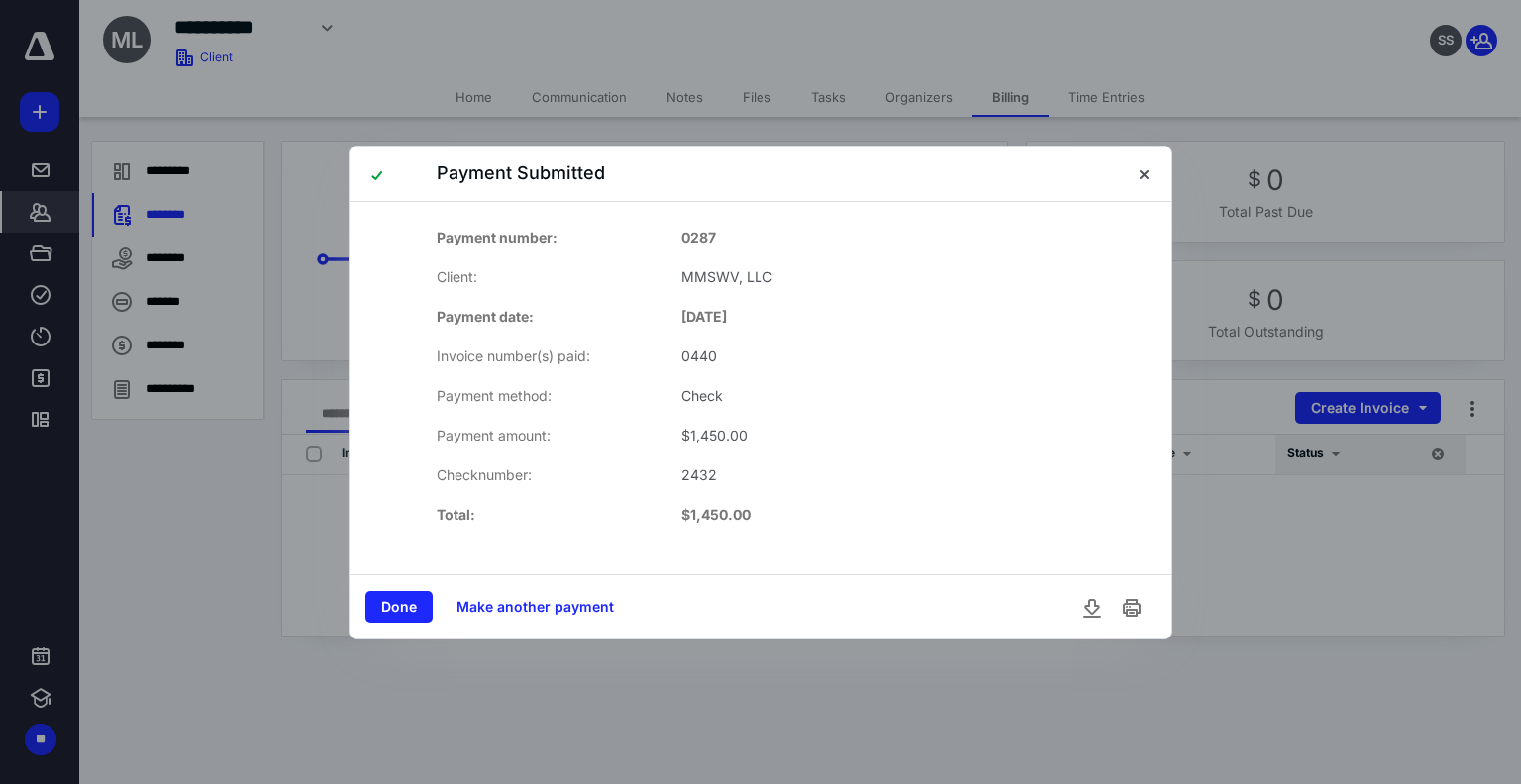 click on "Done" at bounding box center (399, 607) 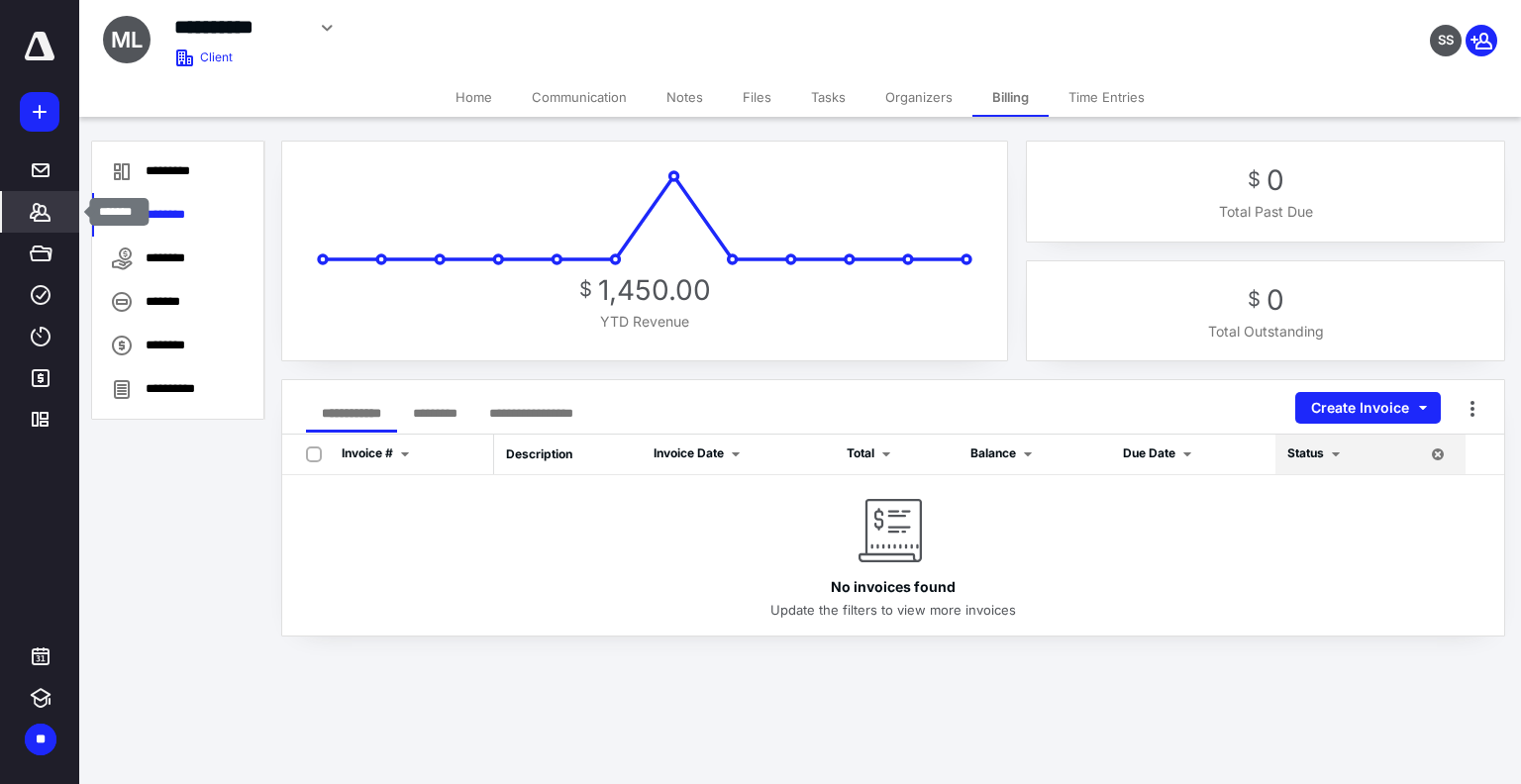 click 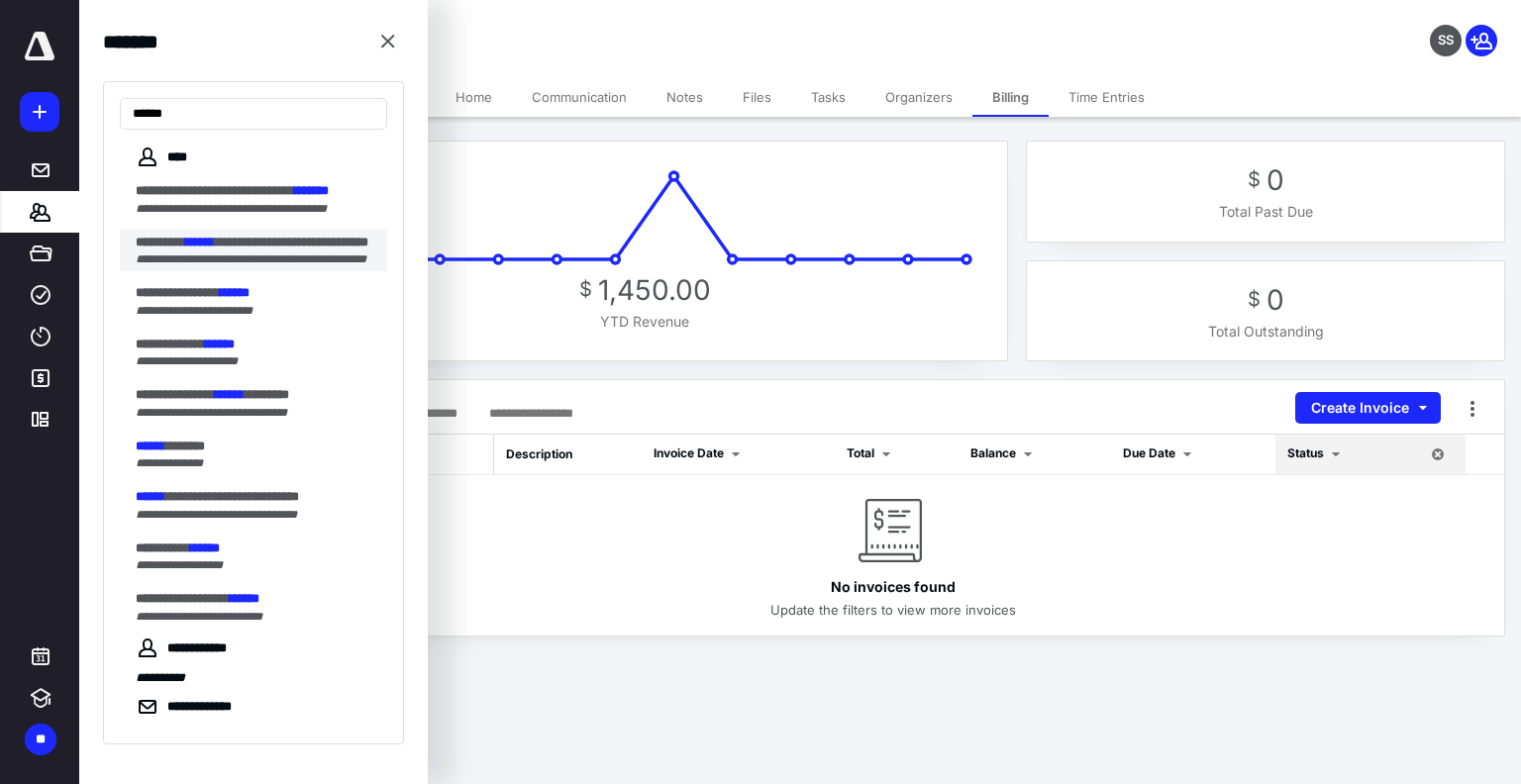 type on "******" 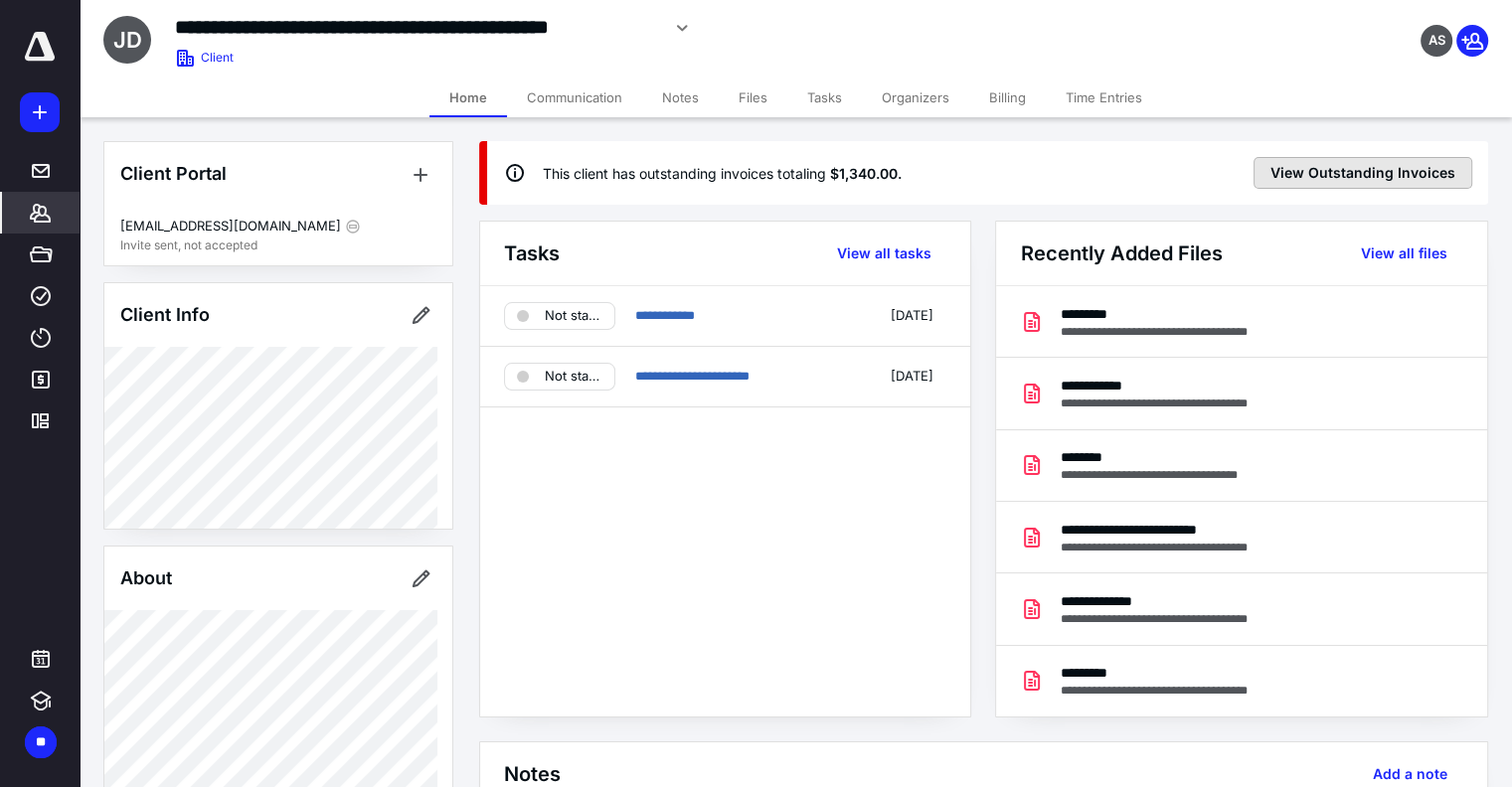 click on "View Outstanding Invoices" at bounding box center [1363, 173] 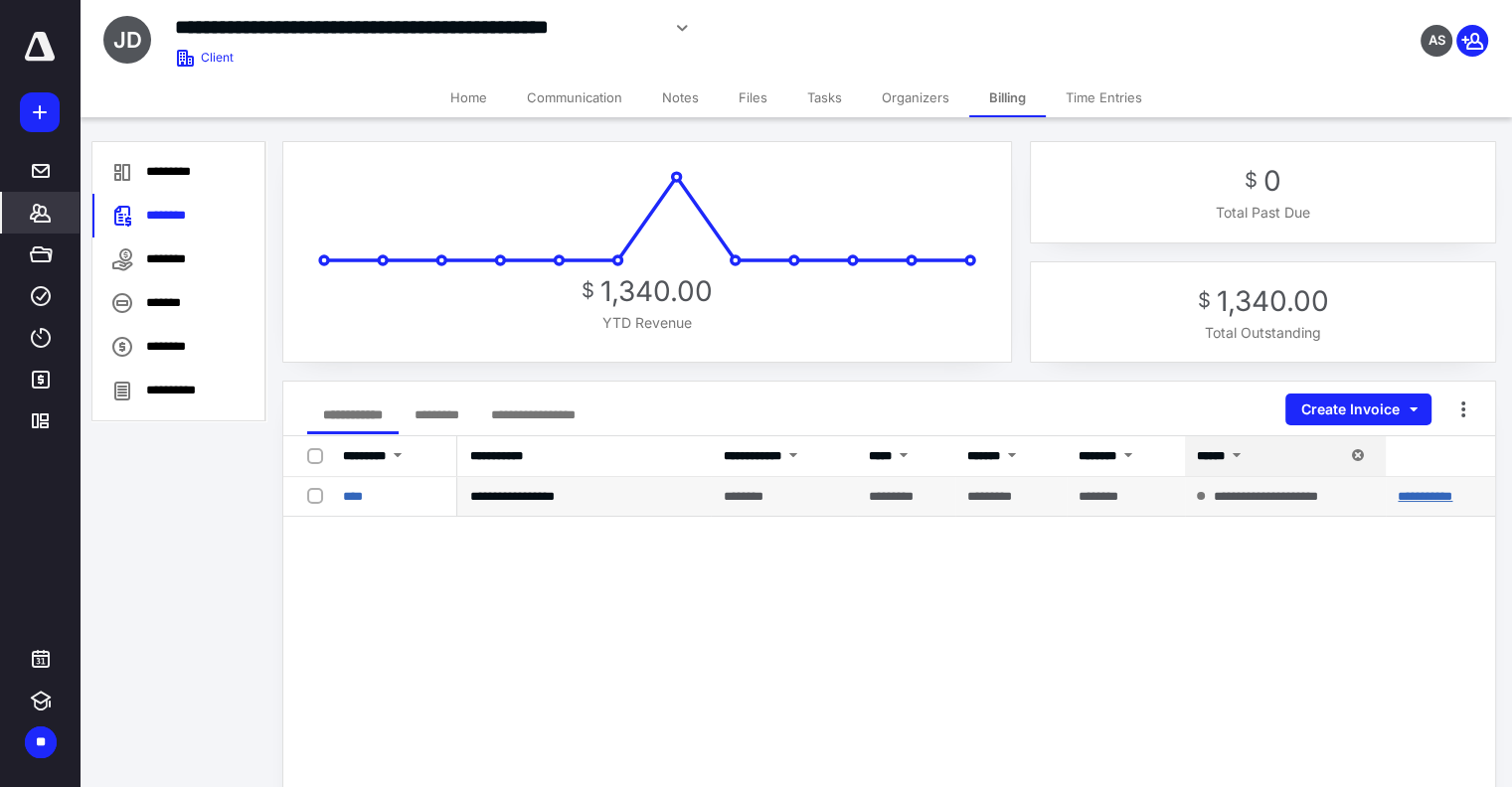 click on "**********" at bounding box center [1425, 496] 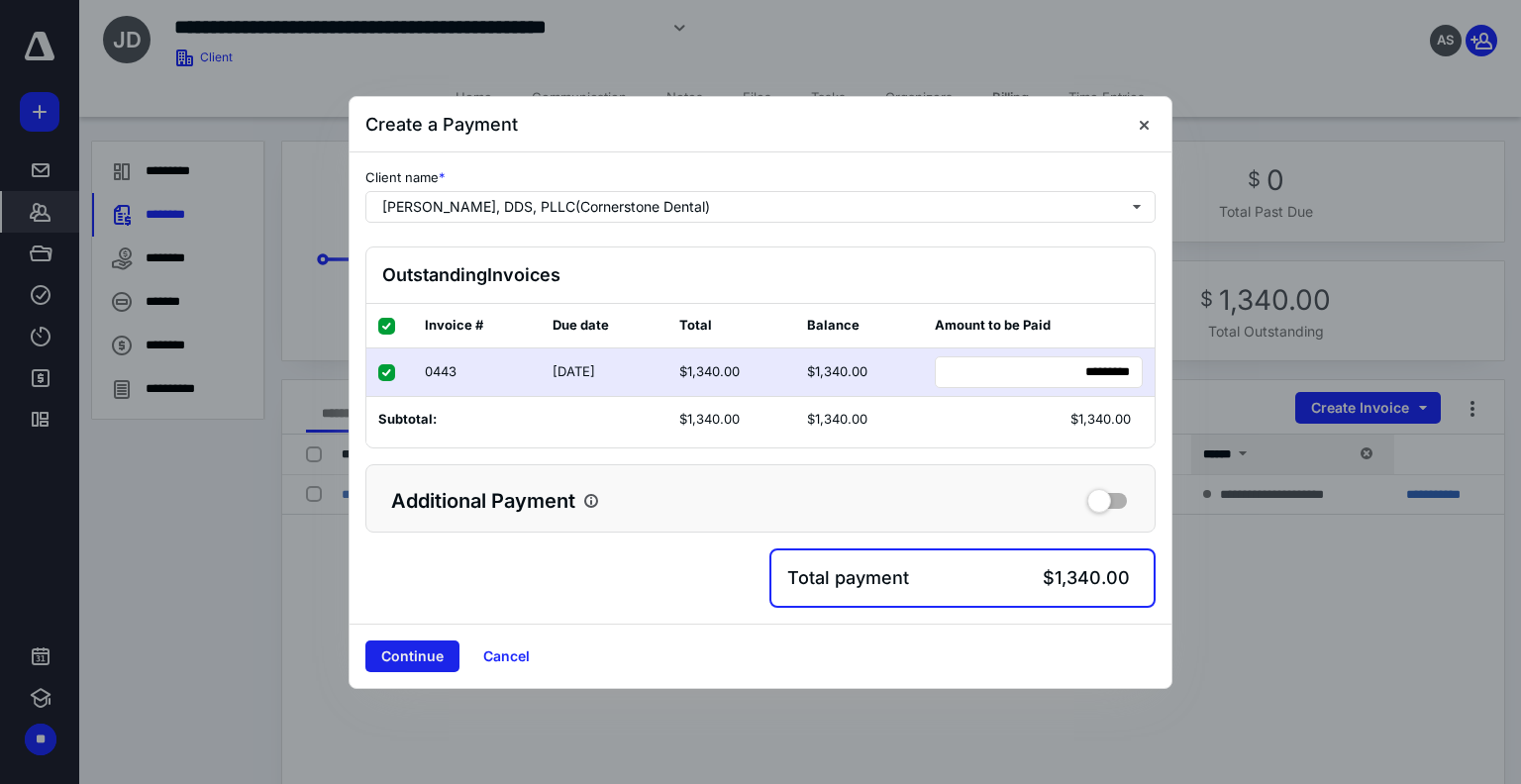 click on "Continue Cancel" at bounding box center (760, 655) 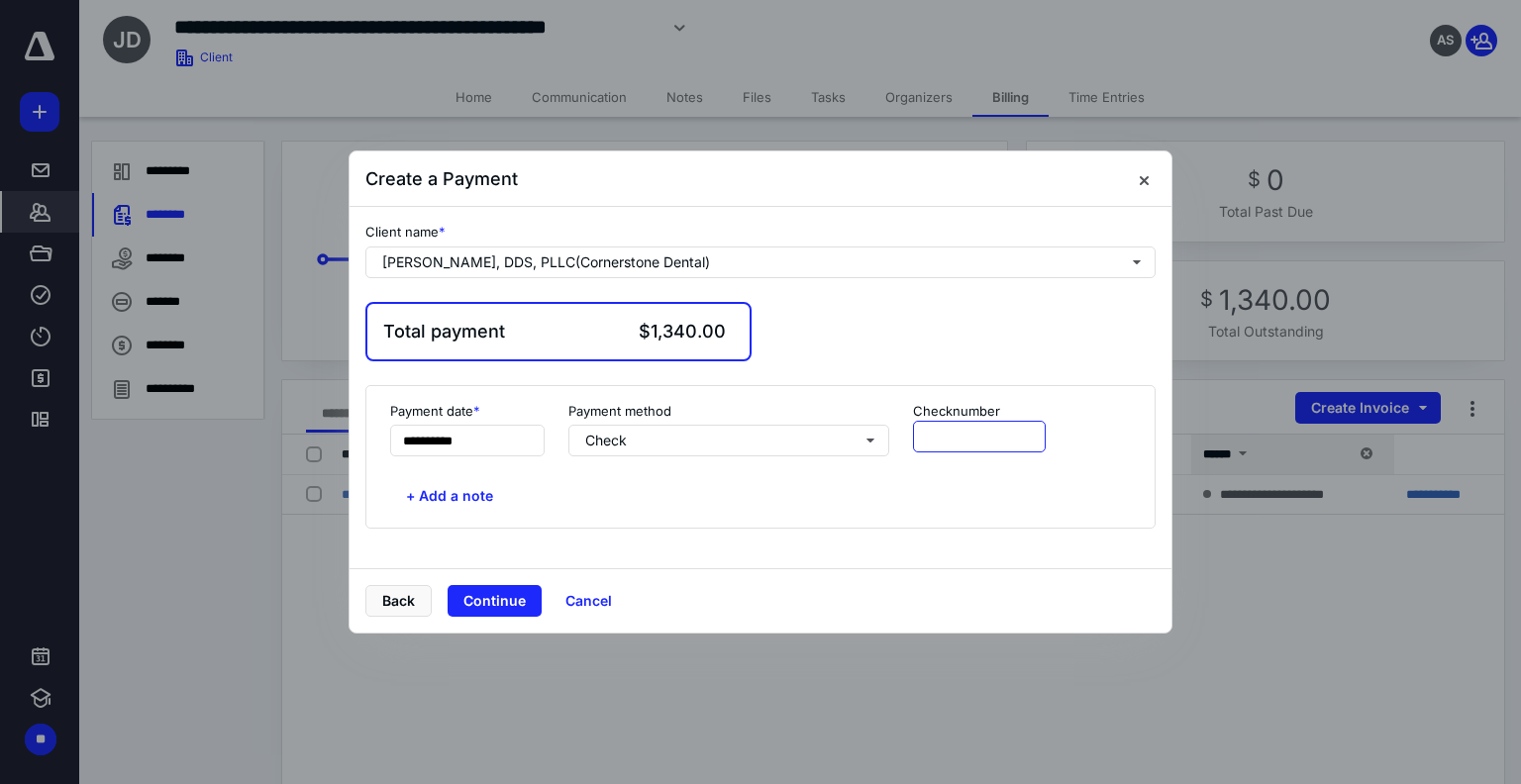 click at bounding box center (979, 437) 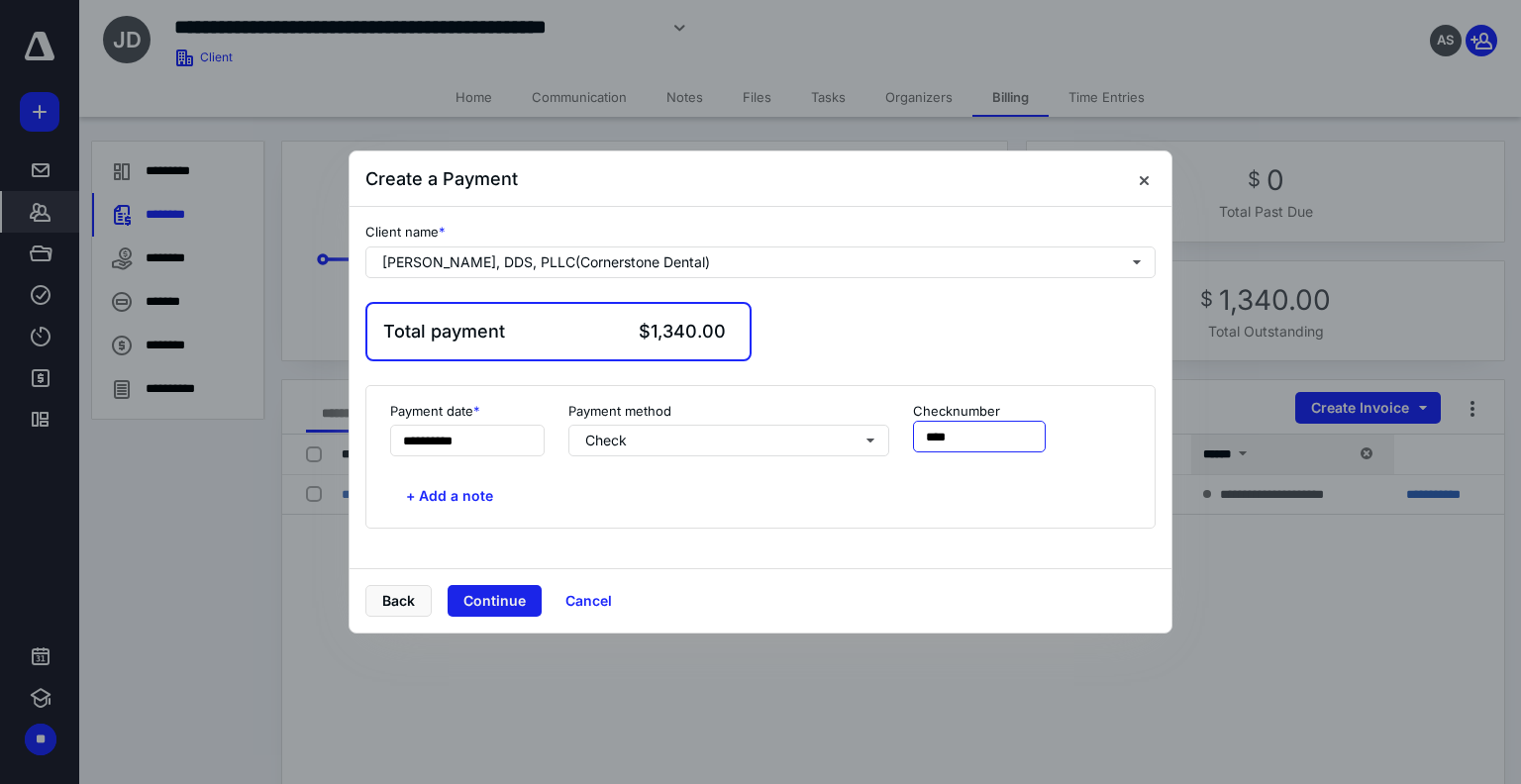 type on "****" 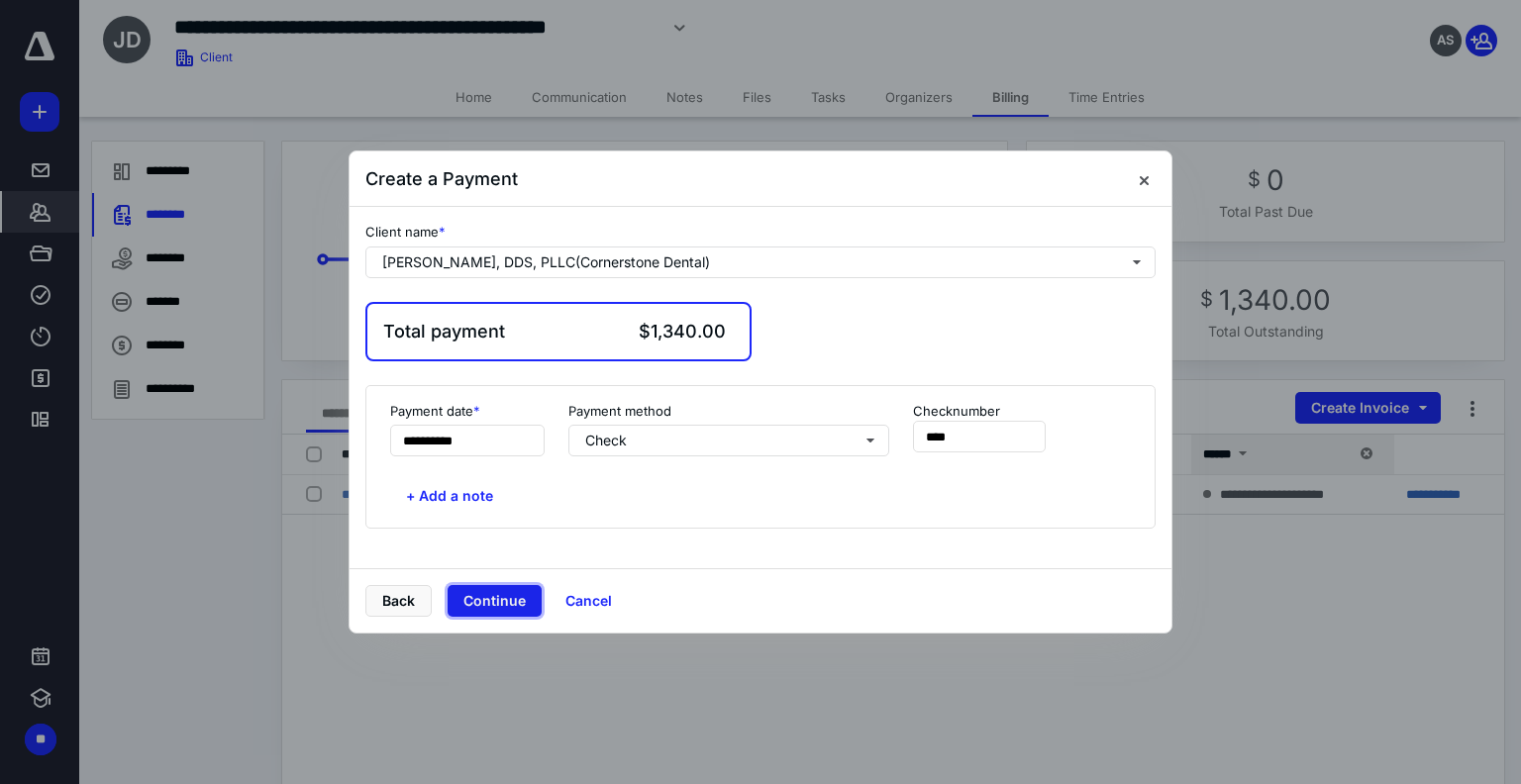 click on "Continue" at bounding box center (494, 601) 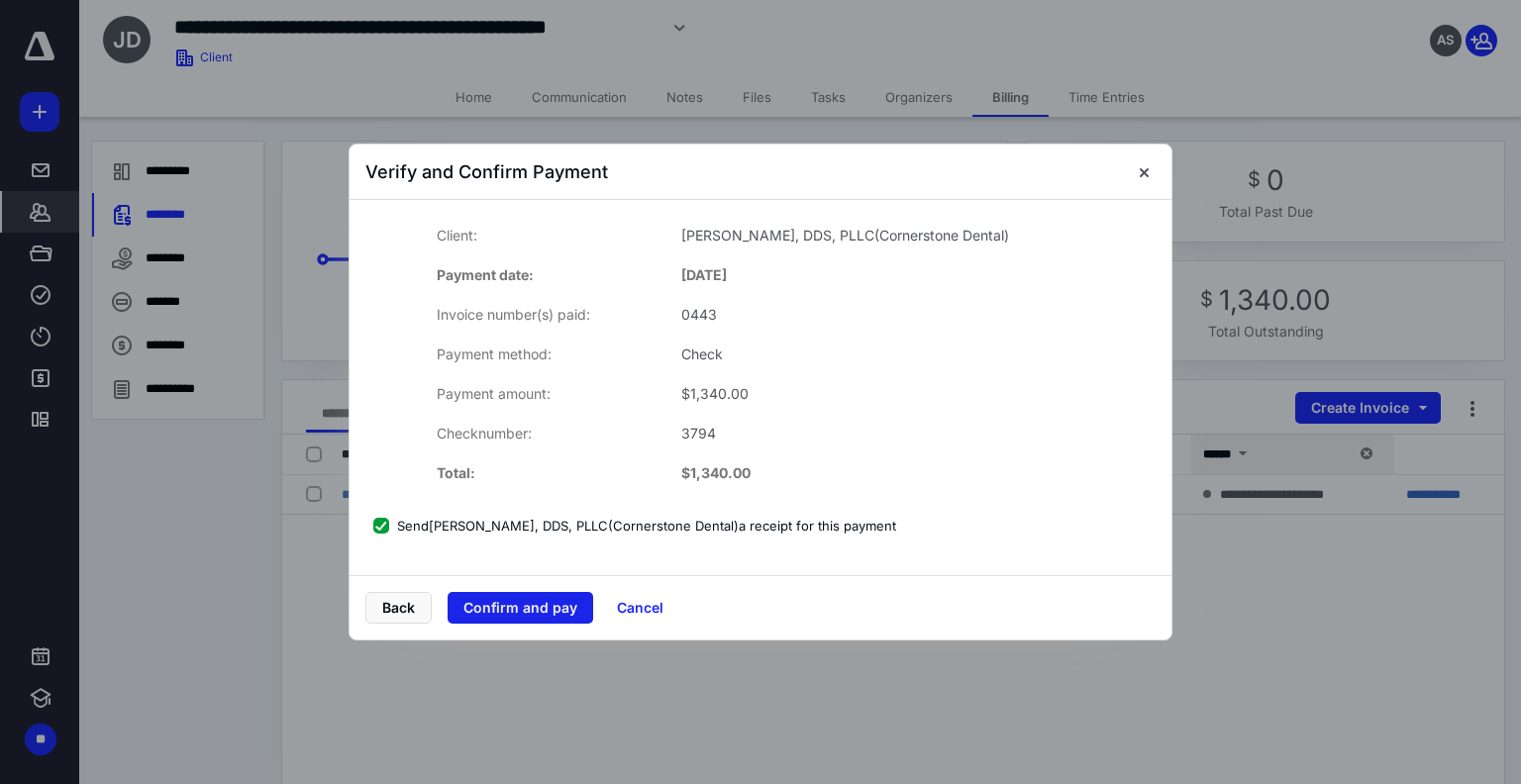 click on "Confirm and pay" at bounding box center [520, 608] 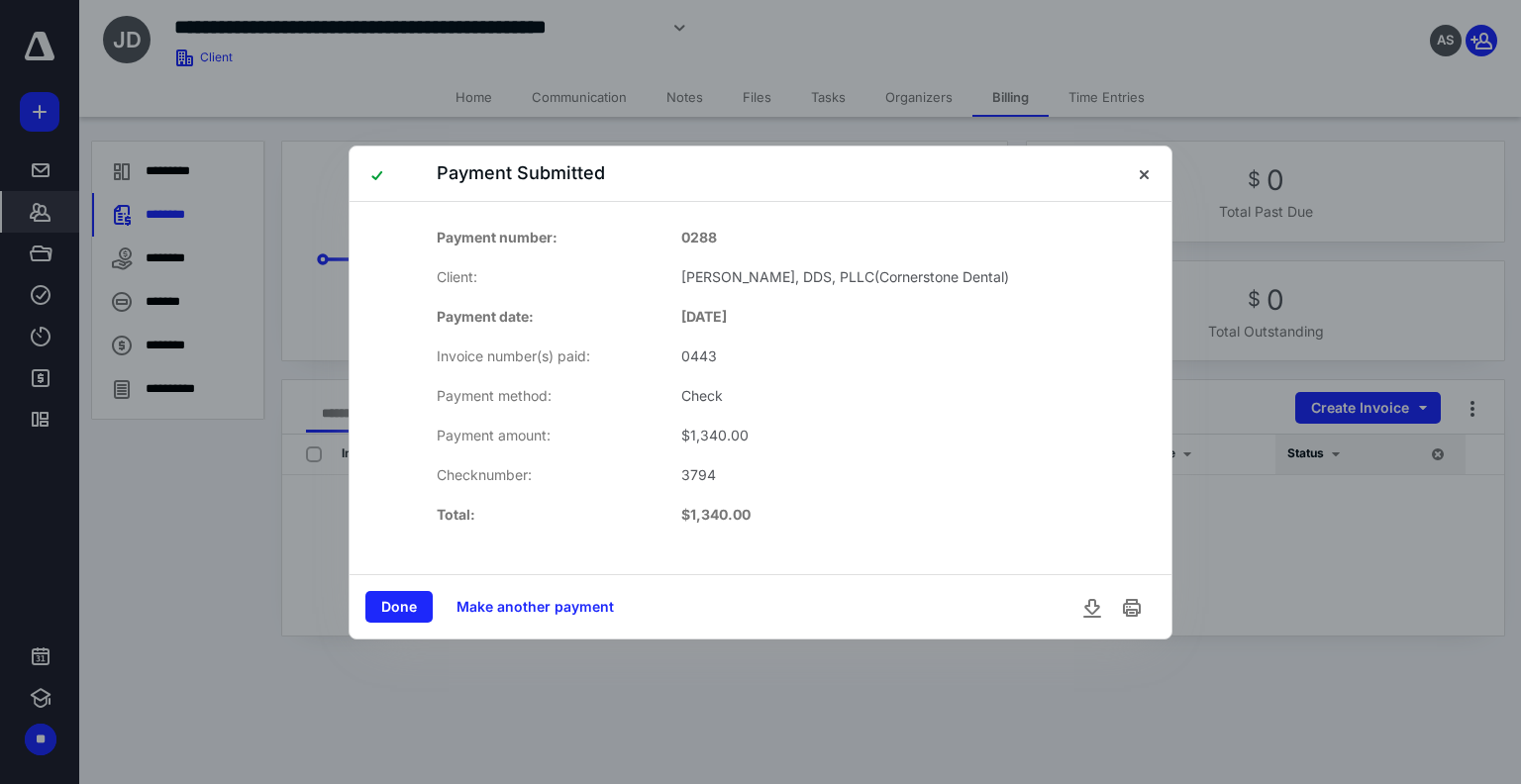 click on "Done" at bounding box center (399, 607) 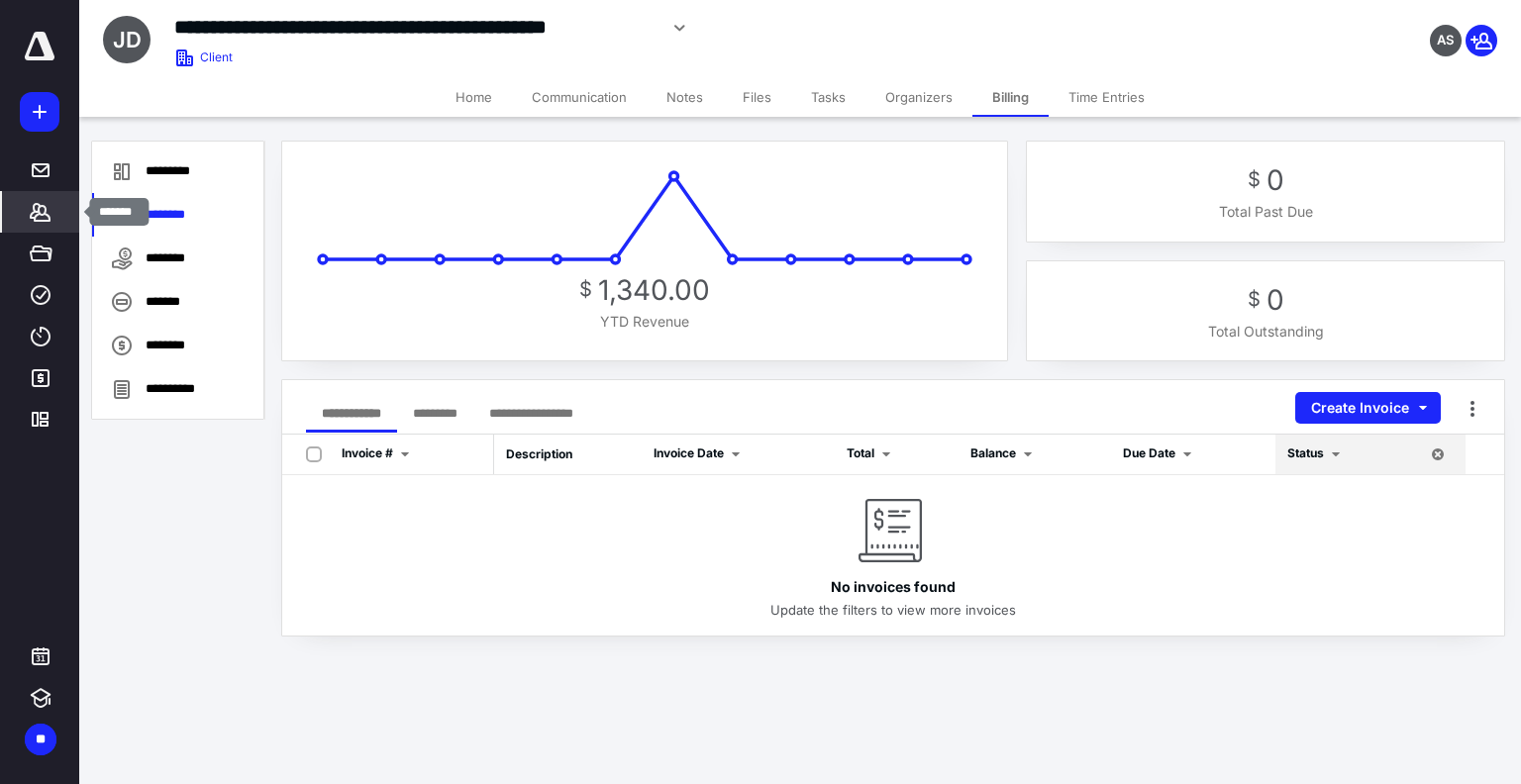 click 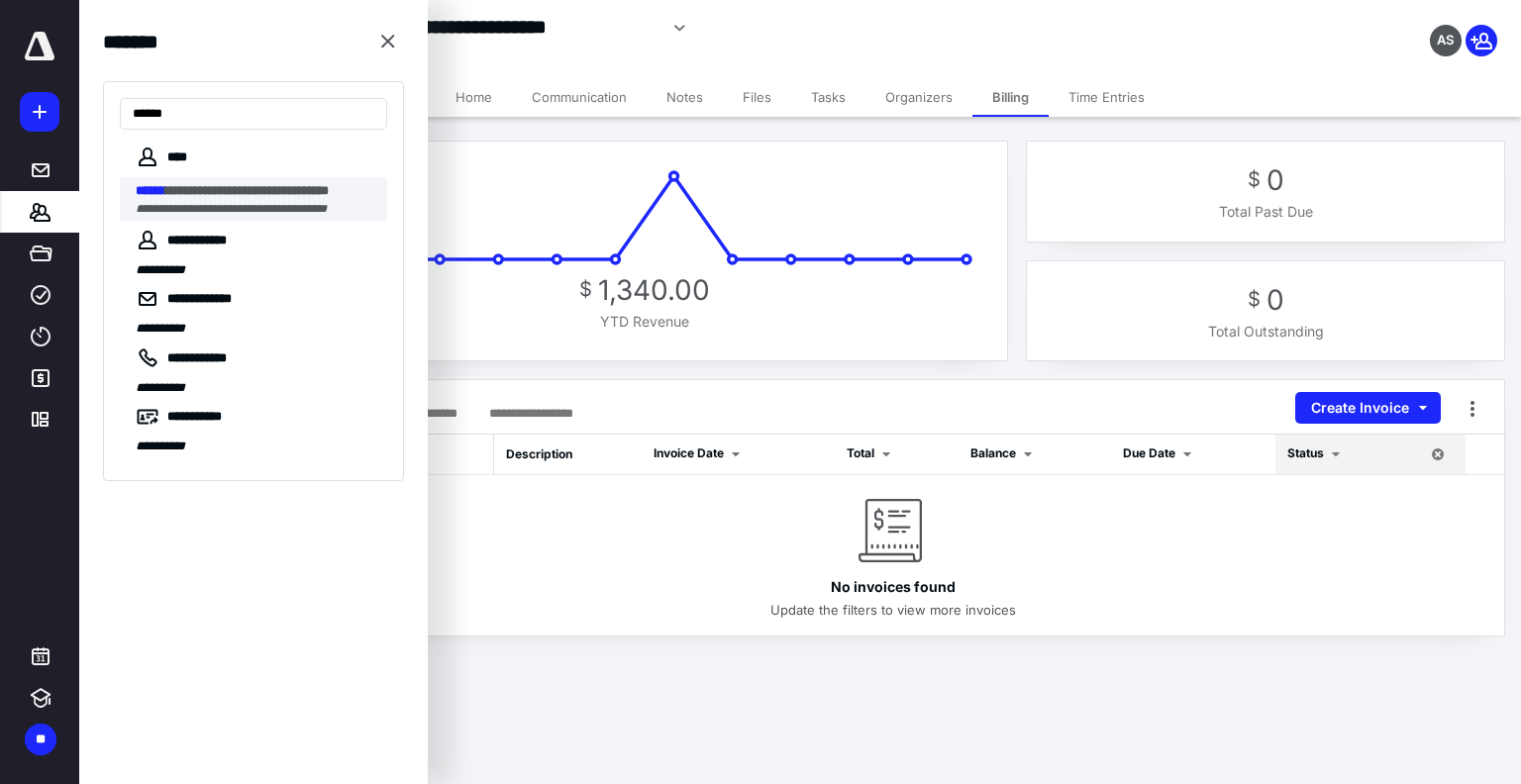 type on "******" 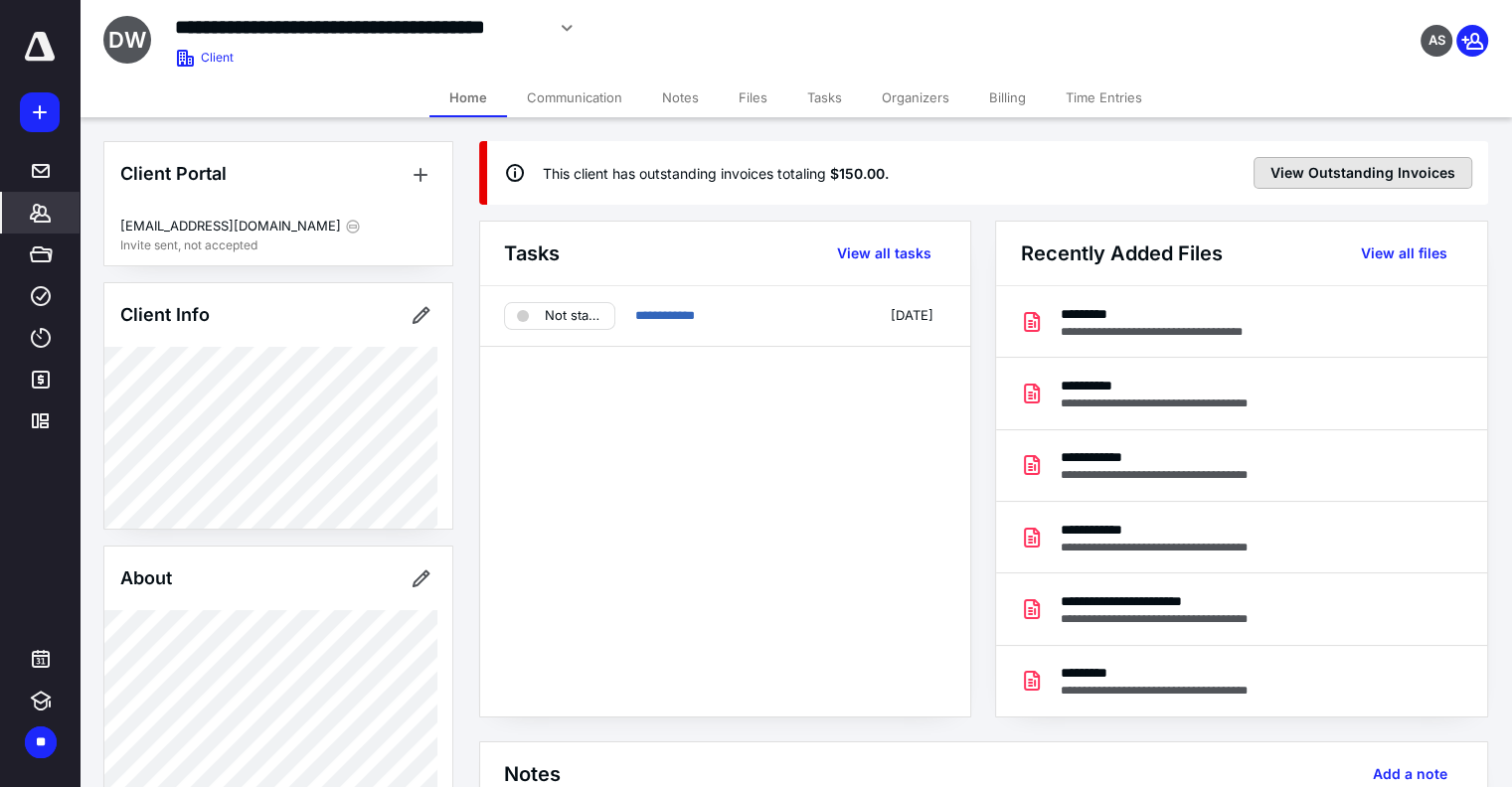 click on "View Outstanding Invoices" at bounding box center [1363, 173] 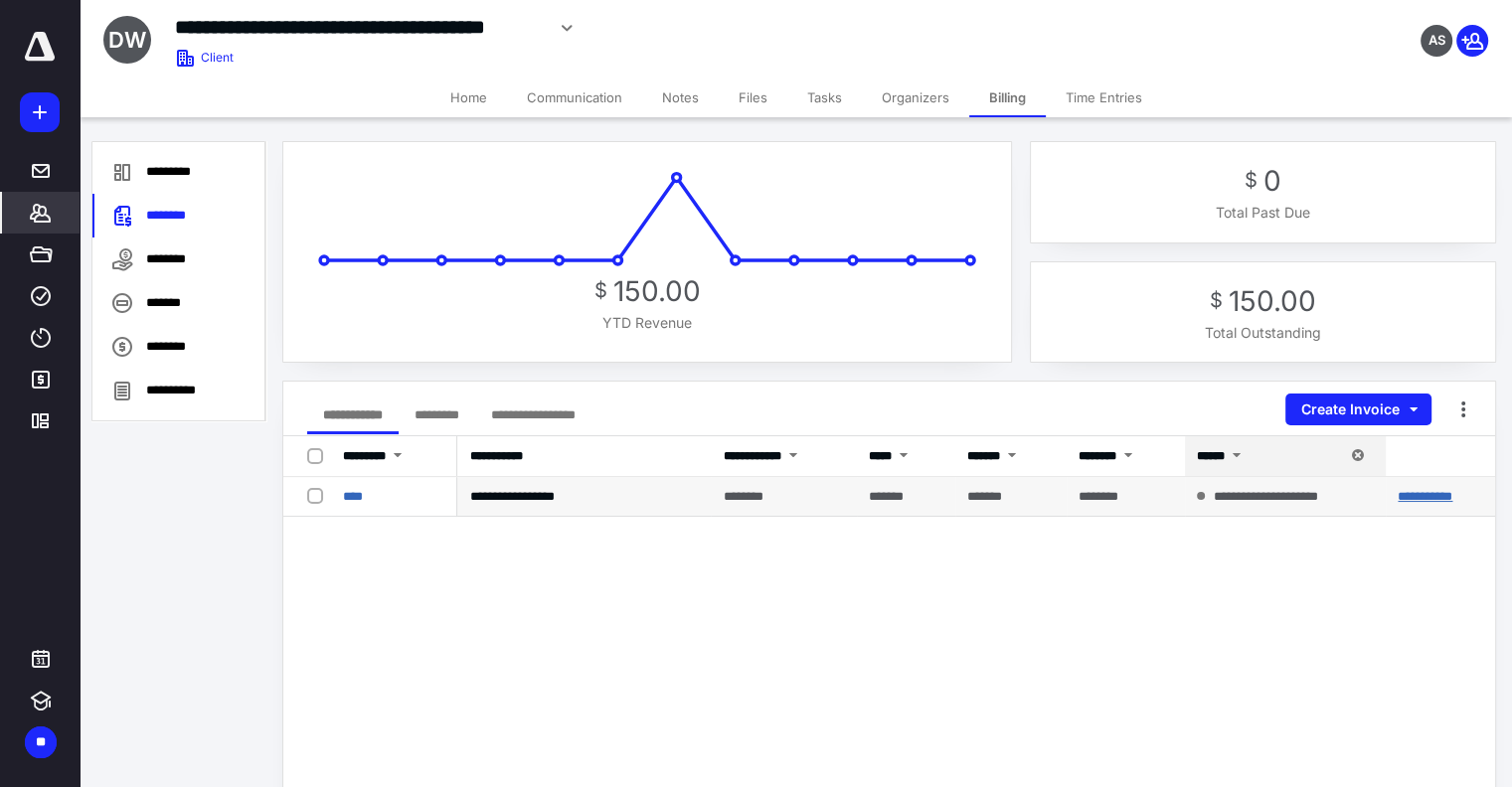 click on "**********" at bounding box center [1425, 496] 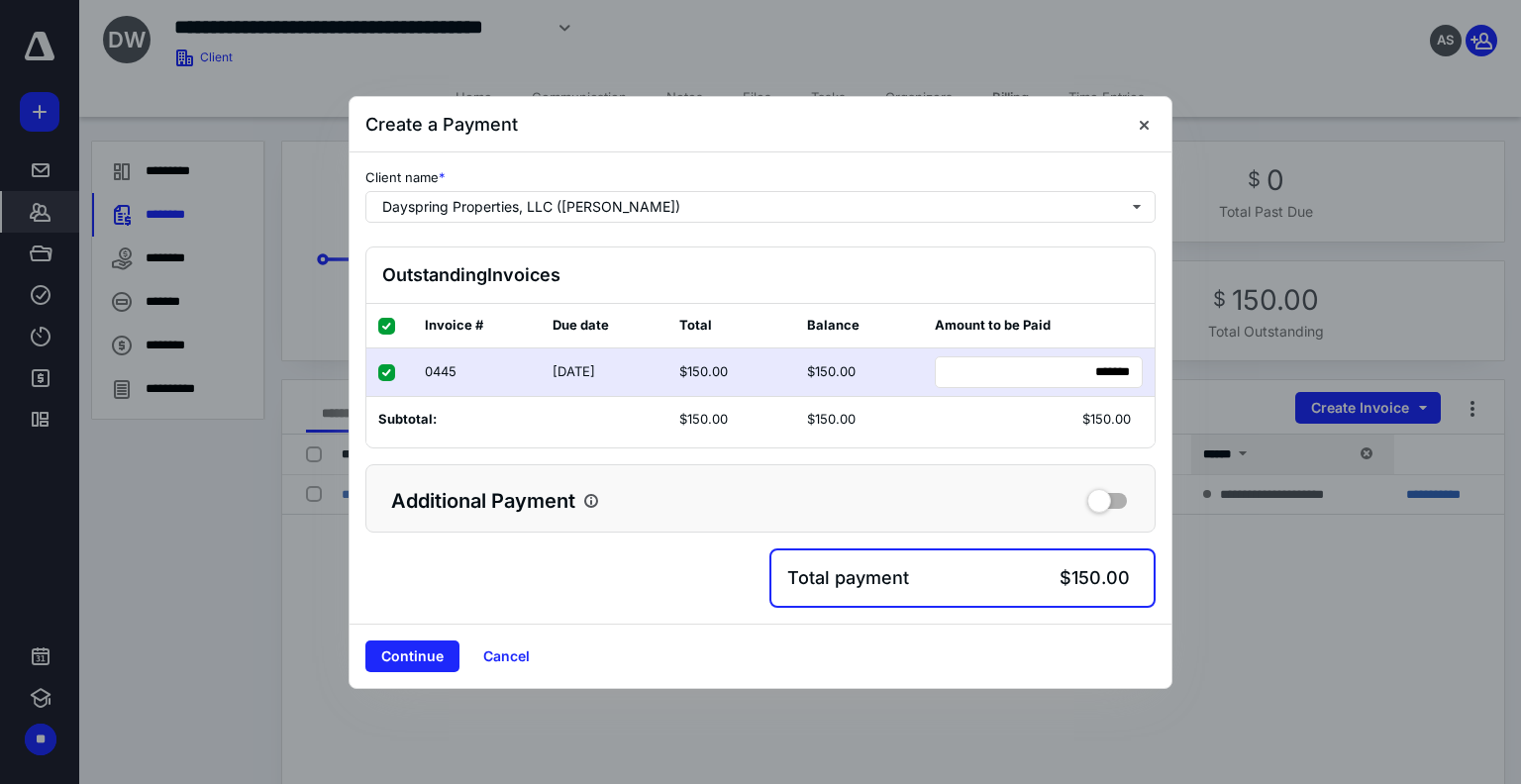 click on "Continue" at bounding box center [412, 656] 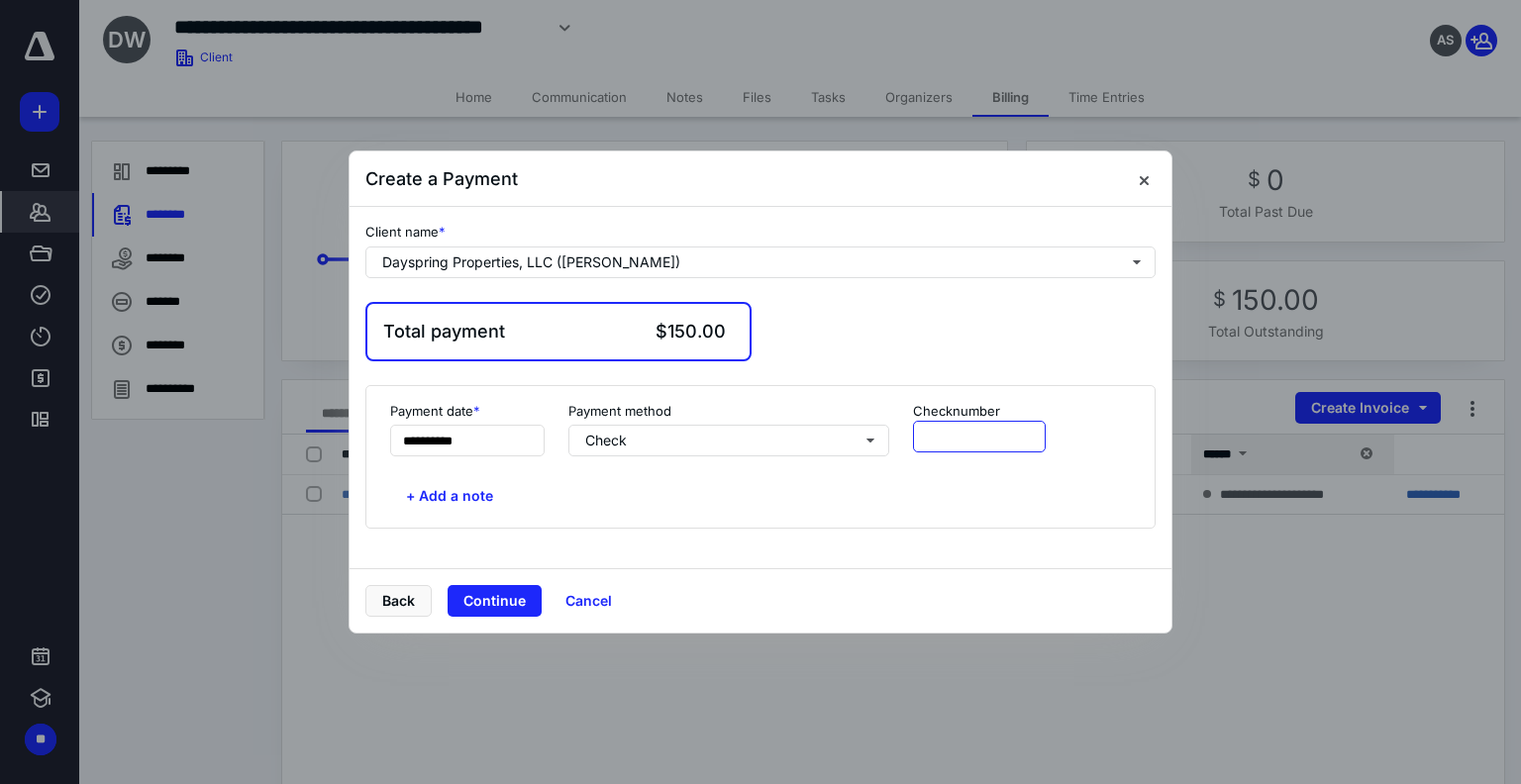 click at bounding box center (979, 437) 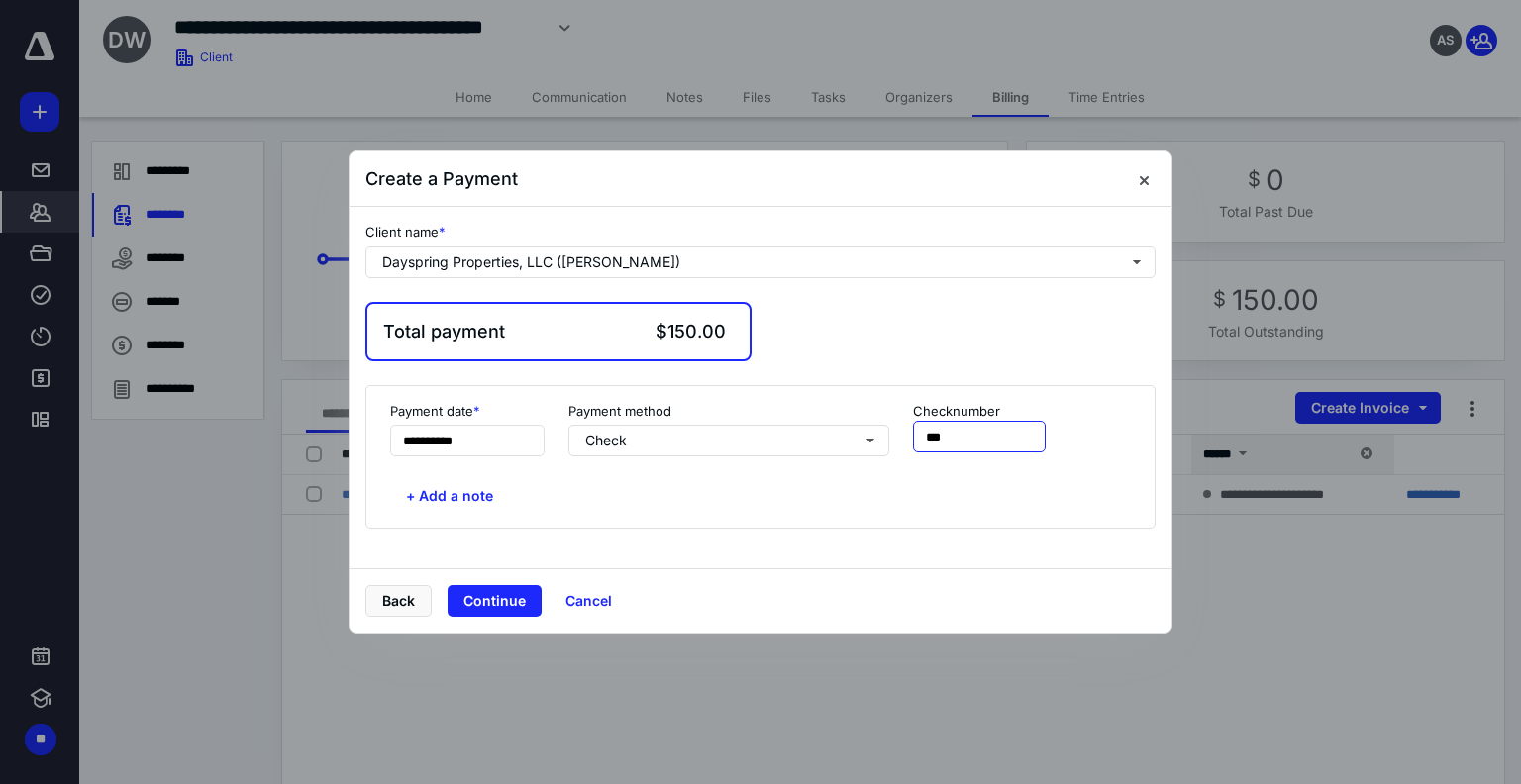 type on "***" 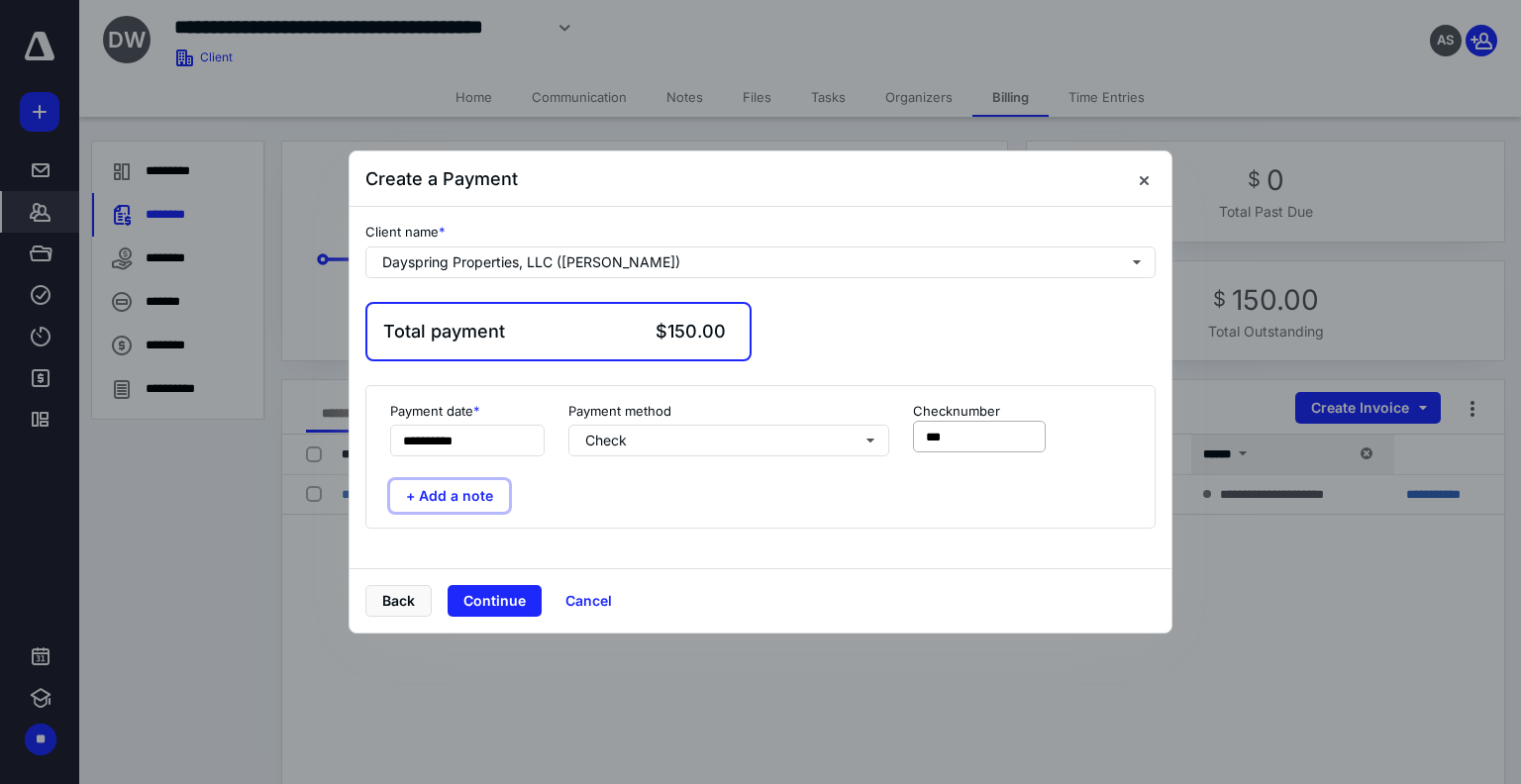 type 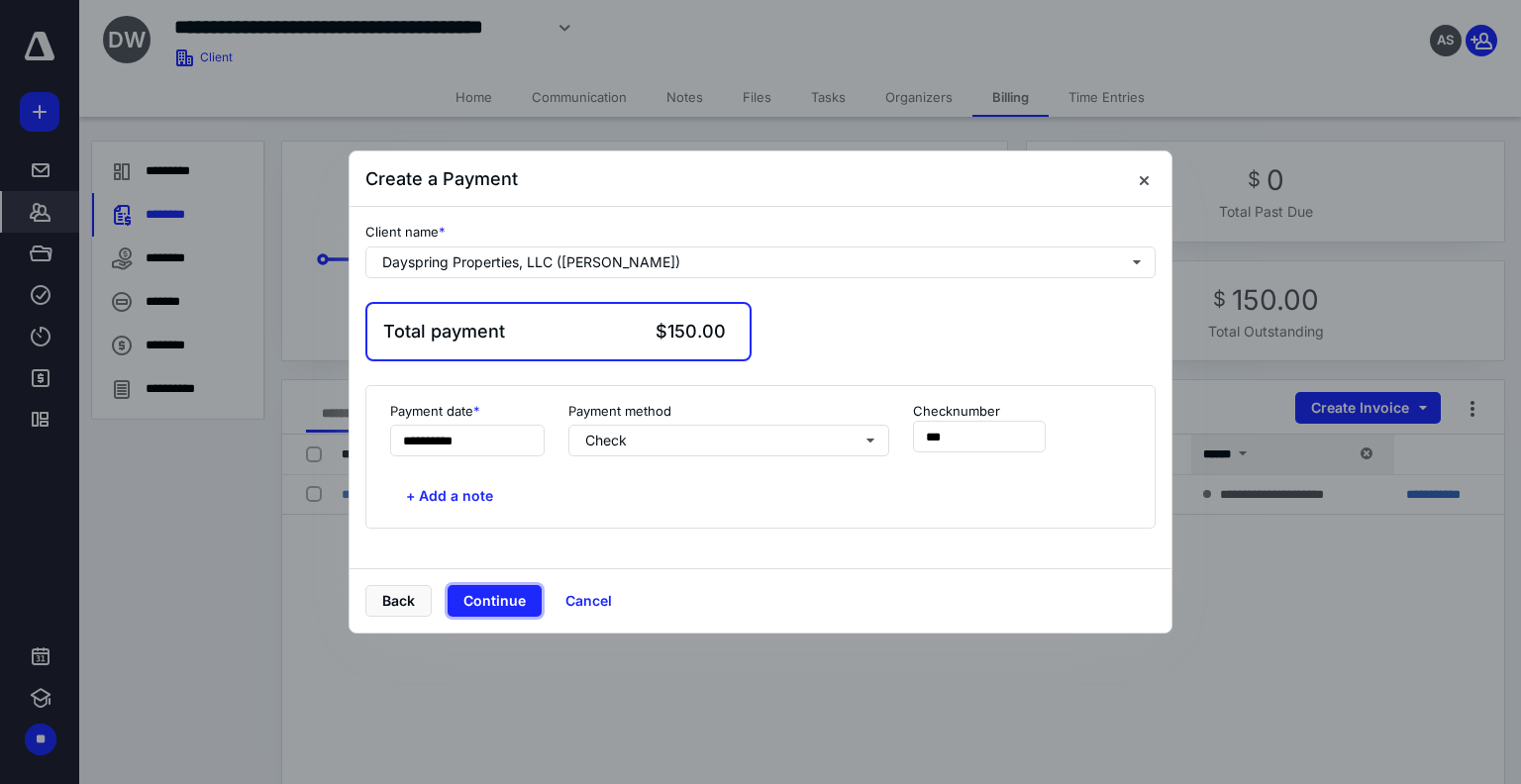click on "Continue" at bounding box center (494, 601) 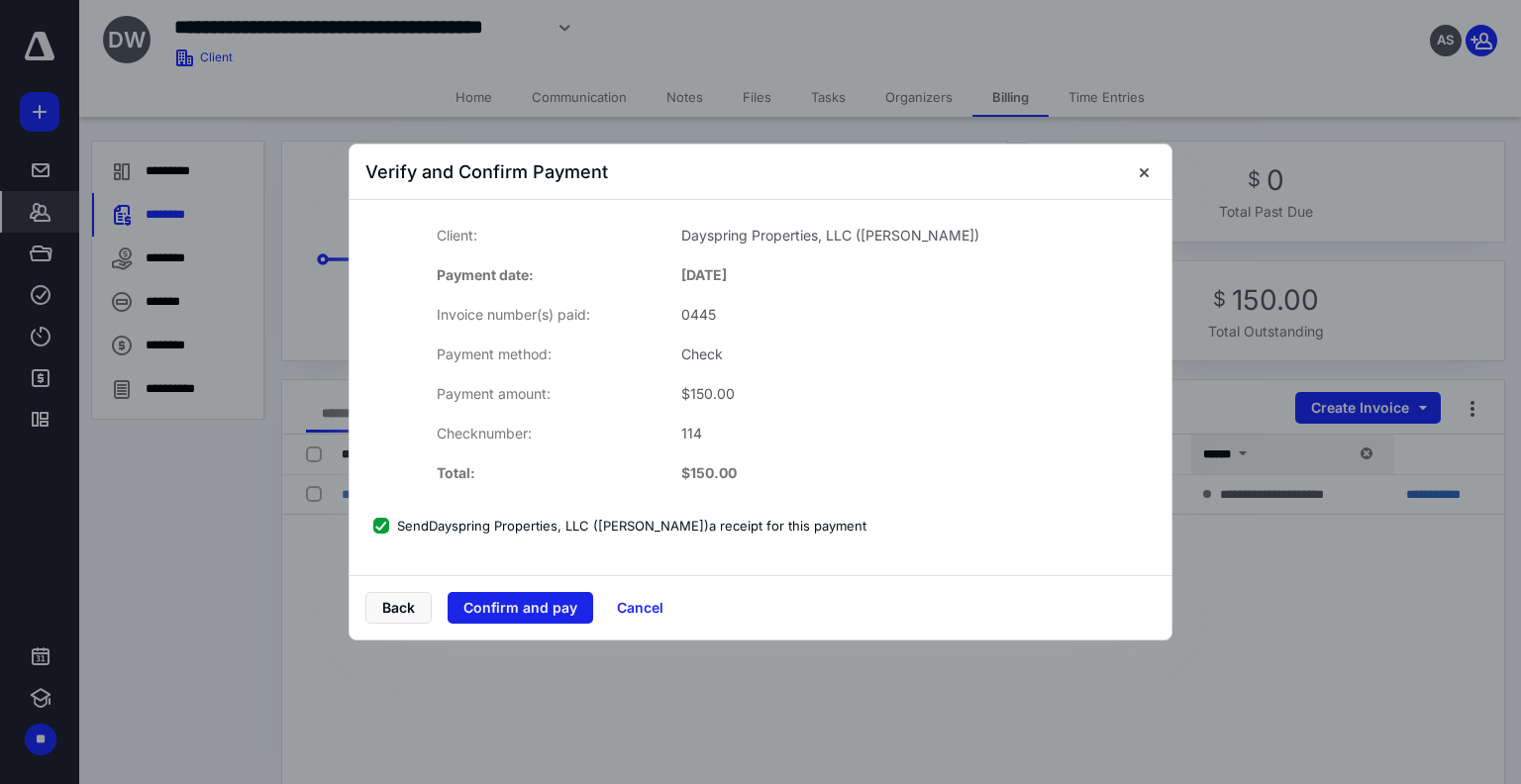 click on "Confirm and pay" at bounding box center (520, 608) 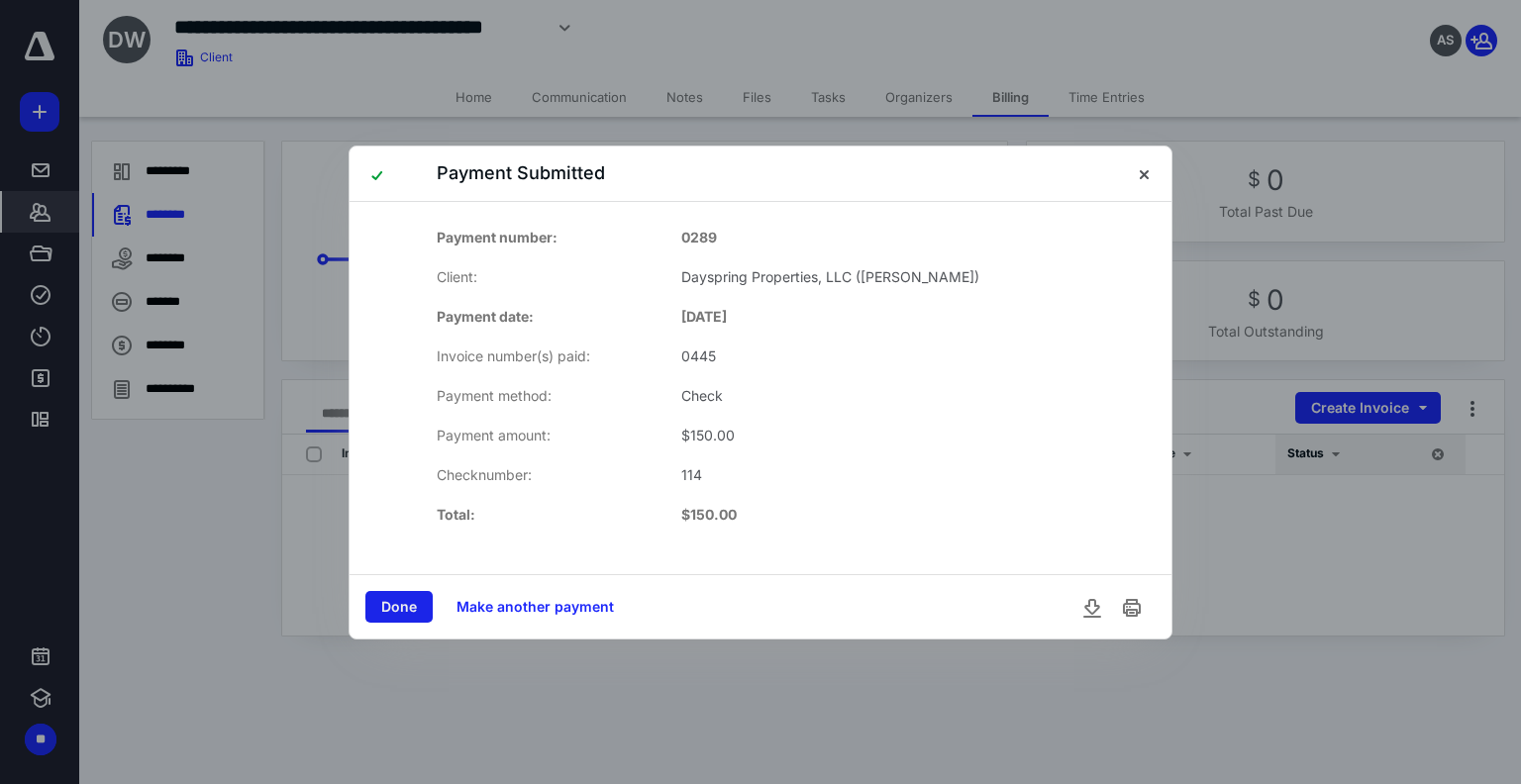 click on "Done" at bounding box center (399, 607) 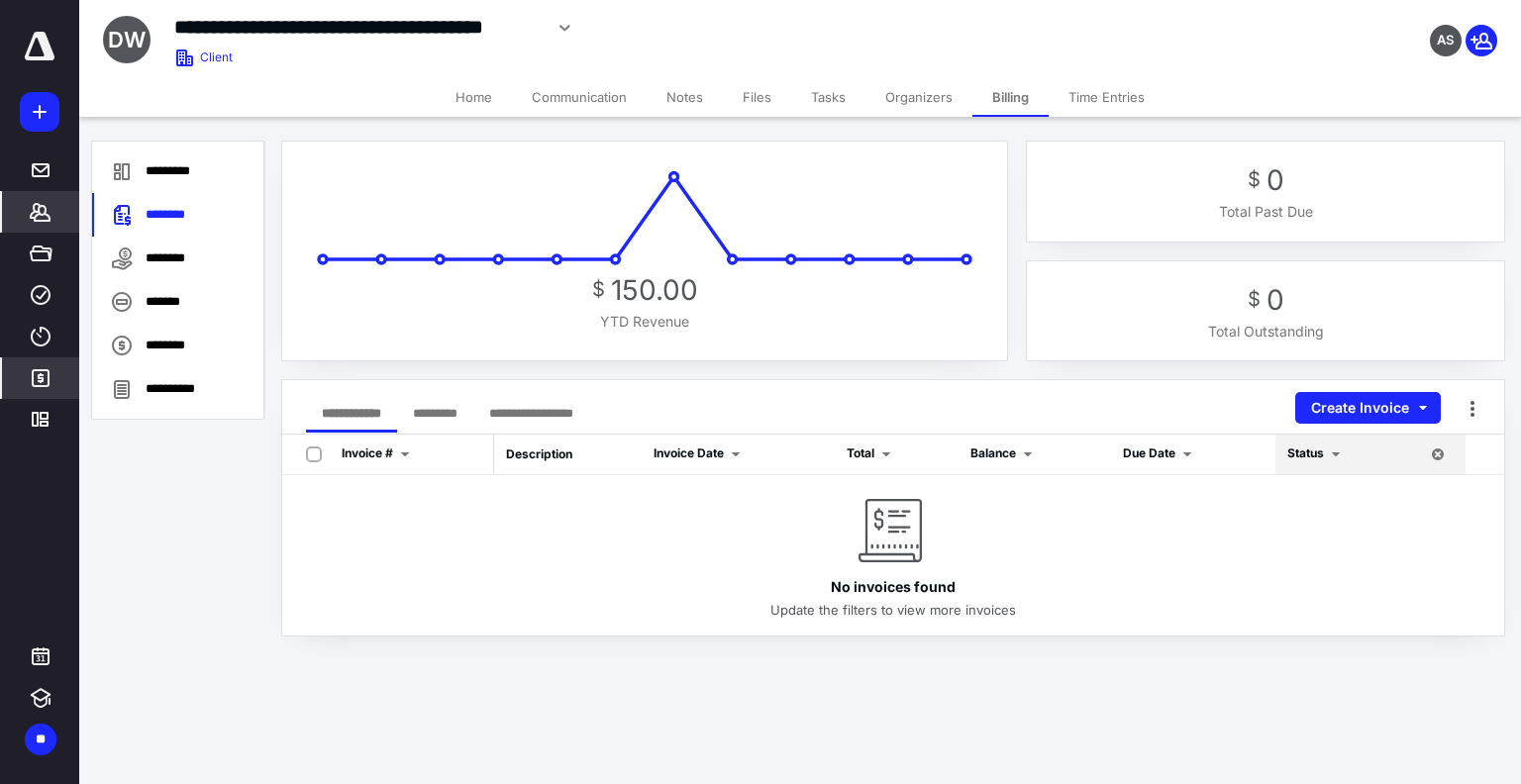click 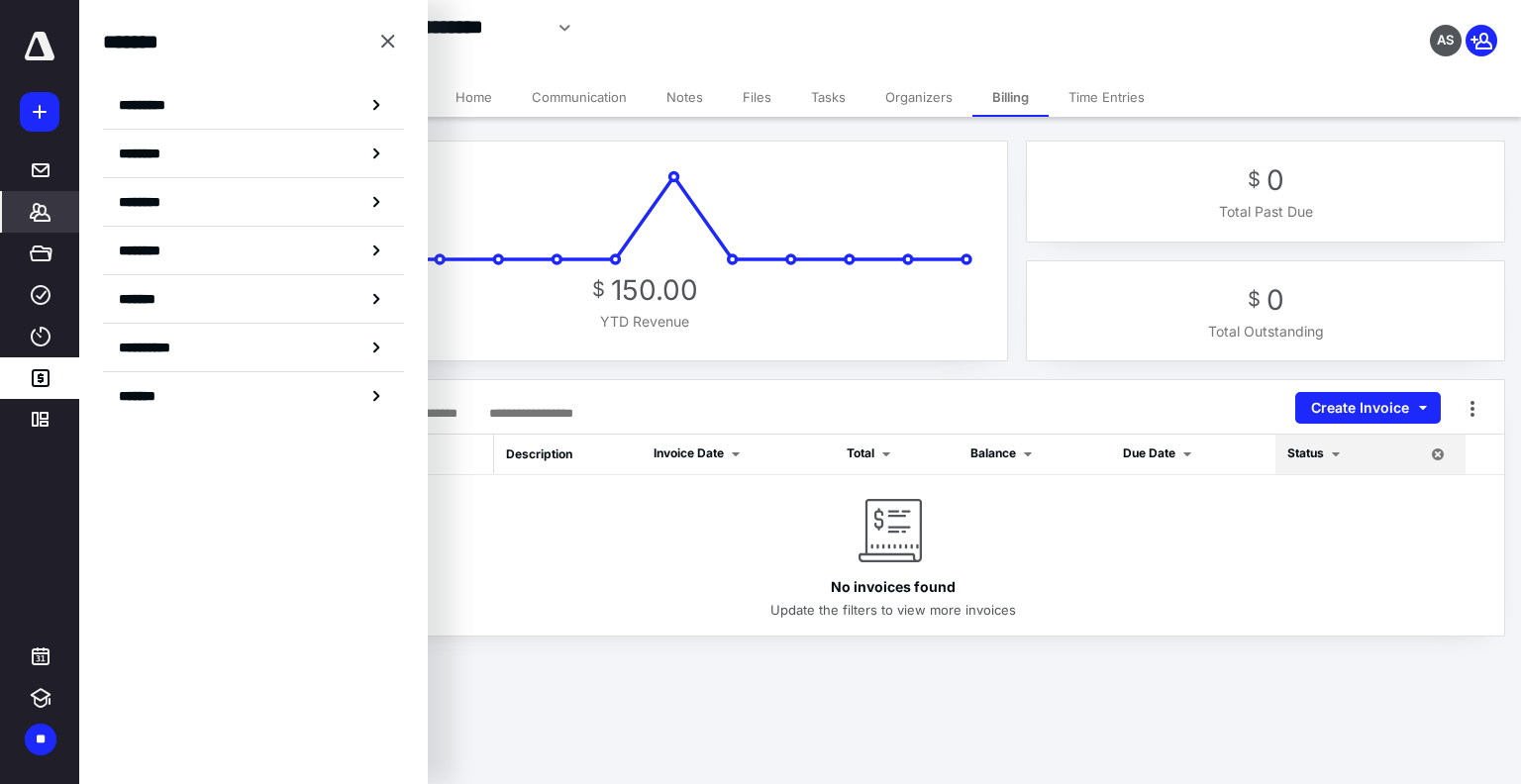 click on "********" at bounding box center (254, 153) 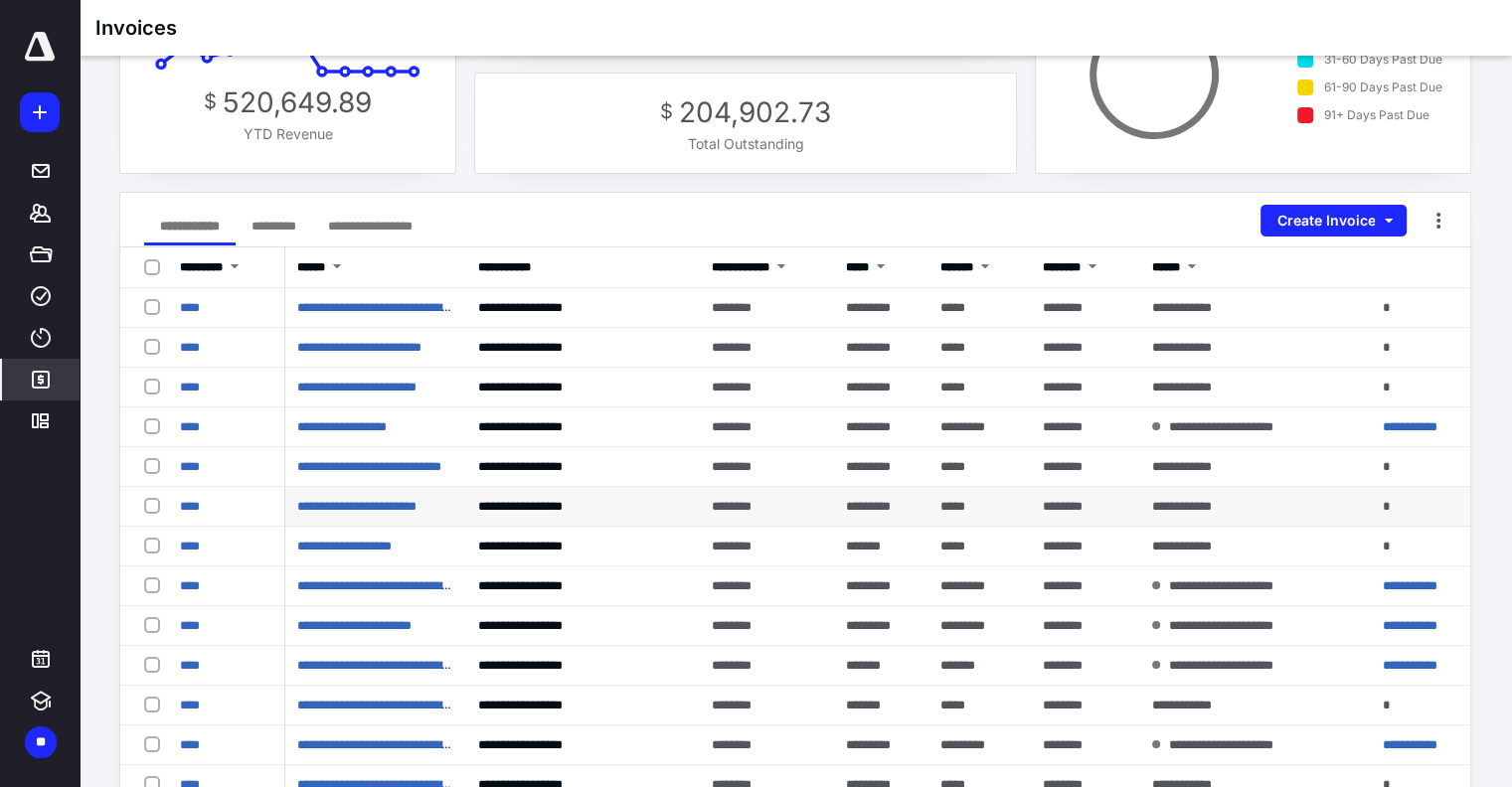 scroll, scrollTop: 112, scrollLeft: 0, axis: vertical 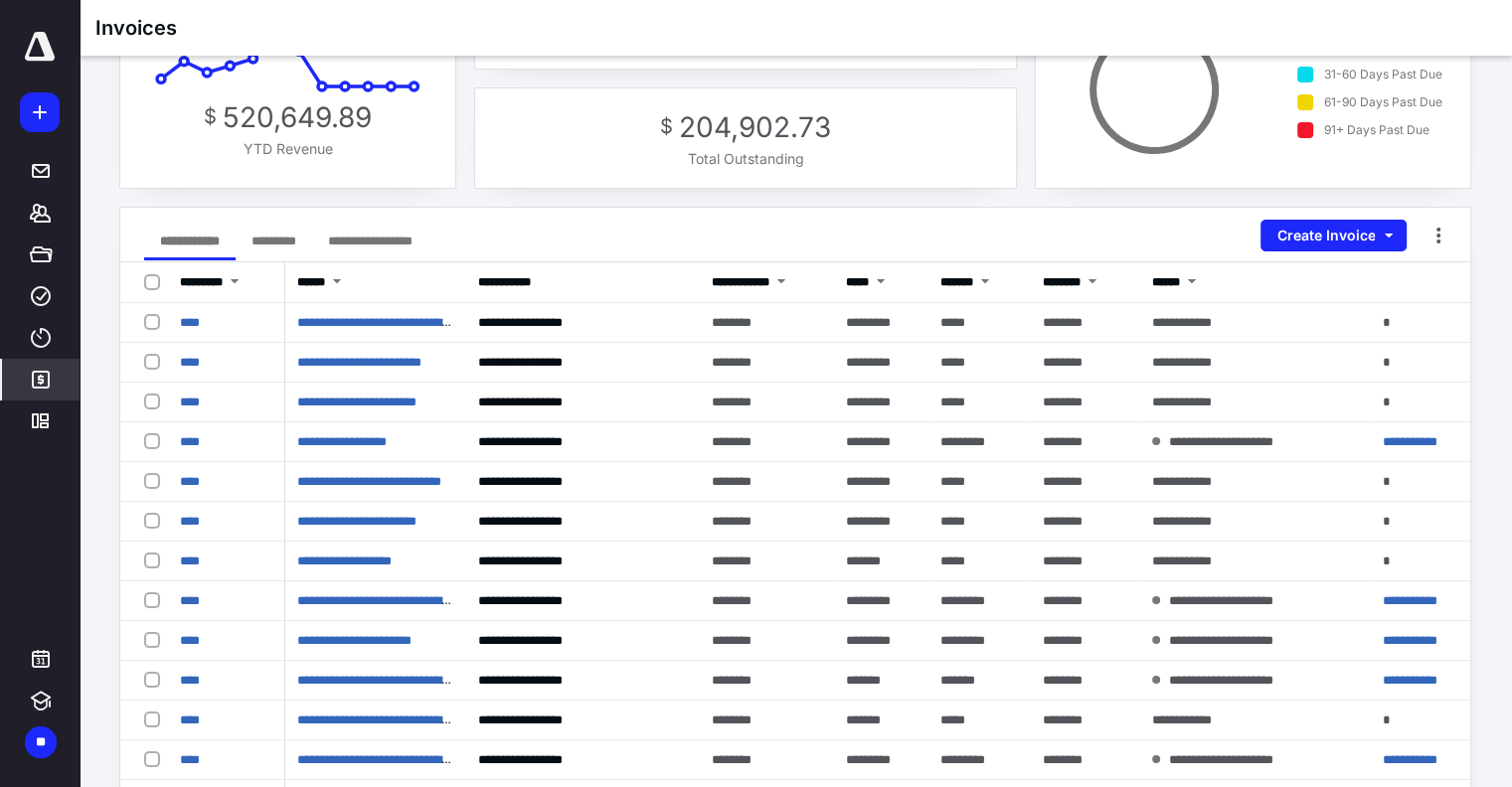 click at bounding box center (235, 283) 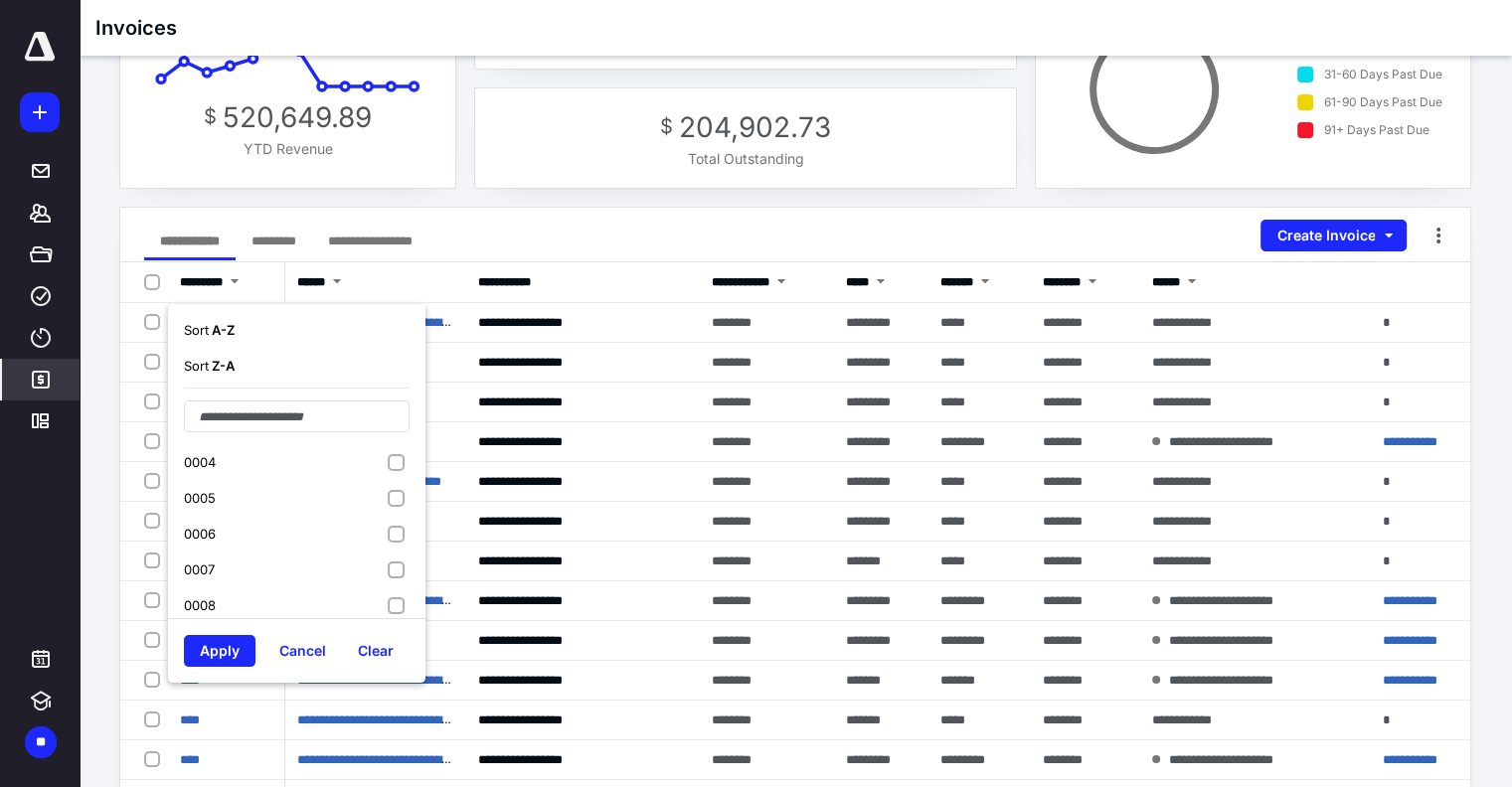 click on "A  -  Z" at bounding box center [222, 330] 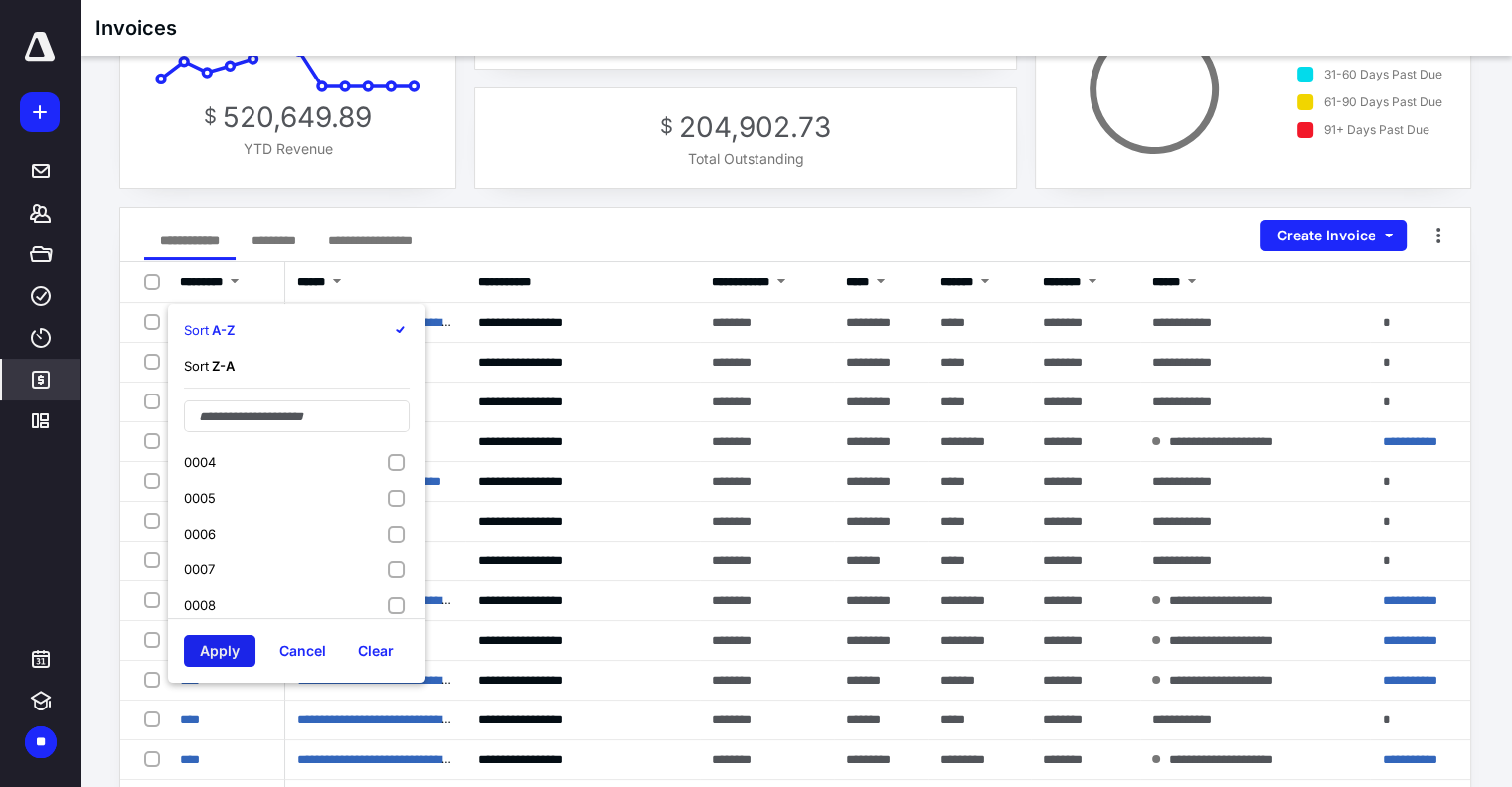 click on "Apply" at bounding box center (220, 651) 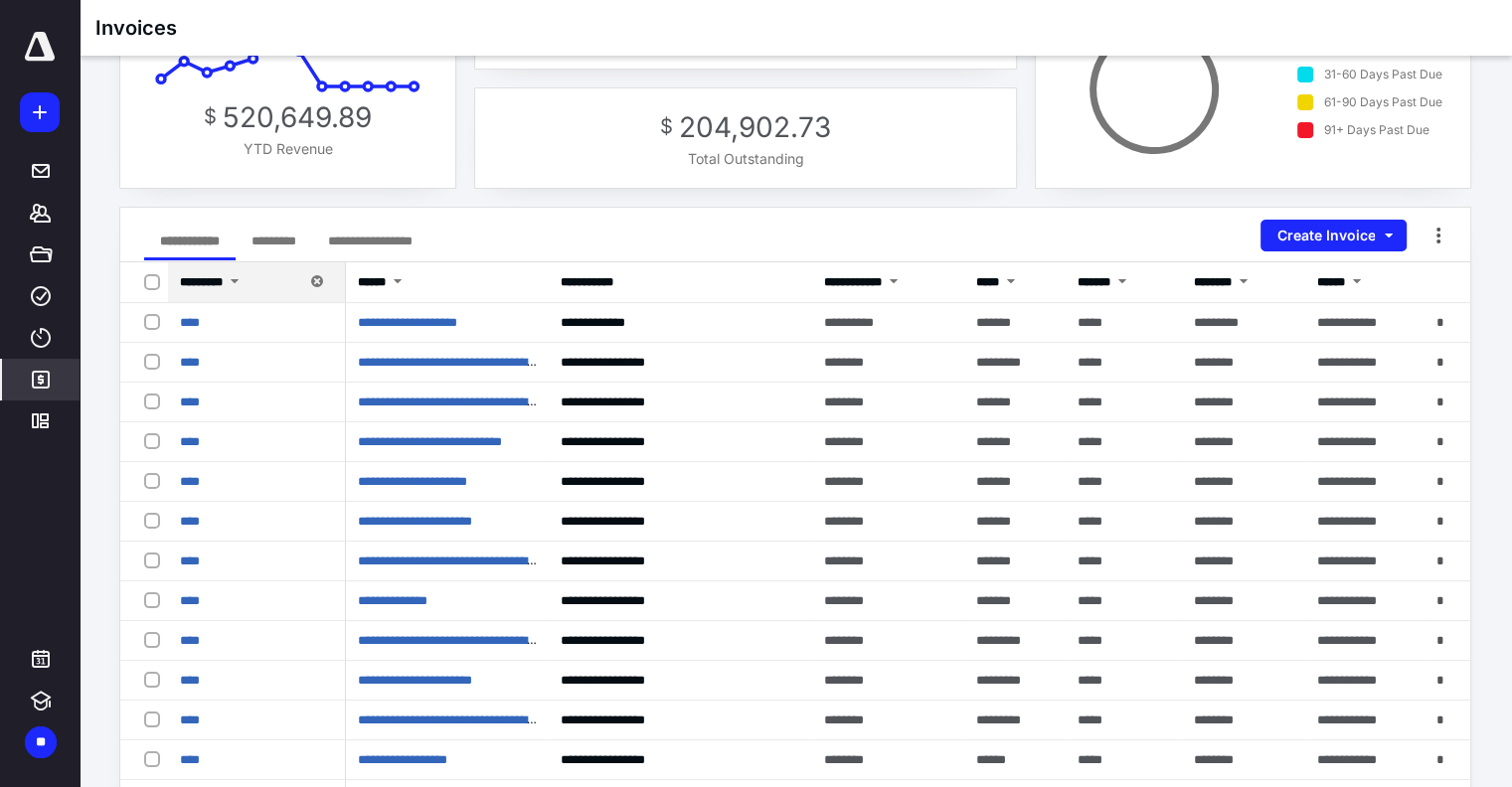 click at bounding box center [235, 283] 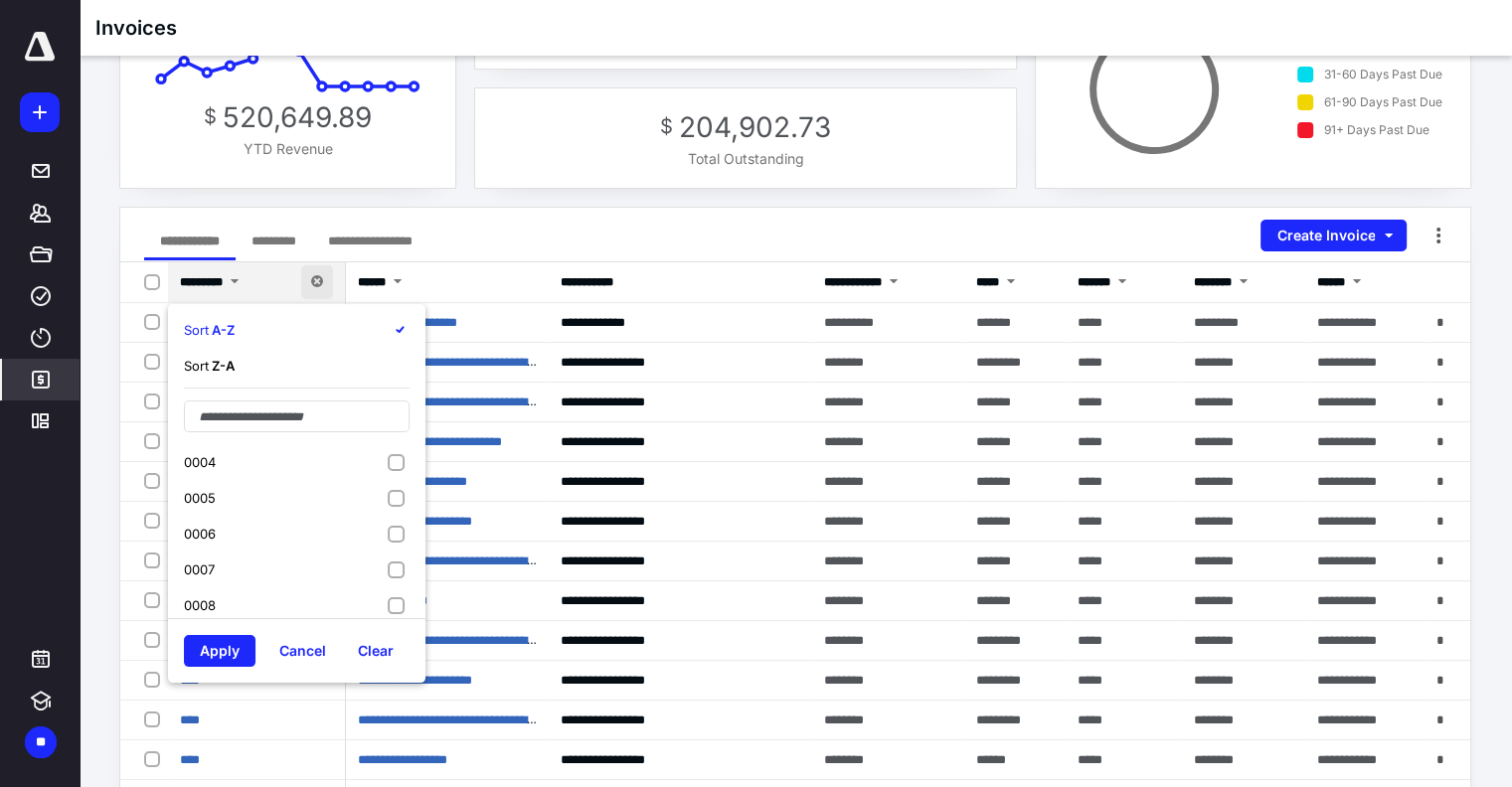 click on "Z  -  A" at bounding box center [222, 366] 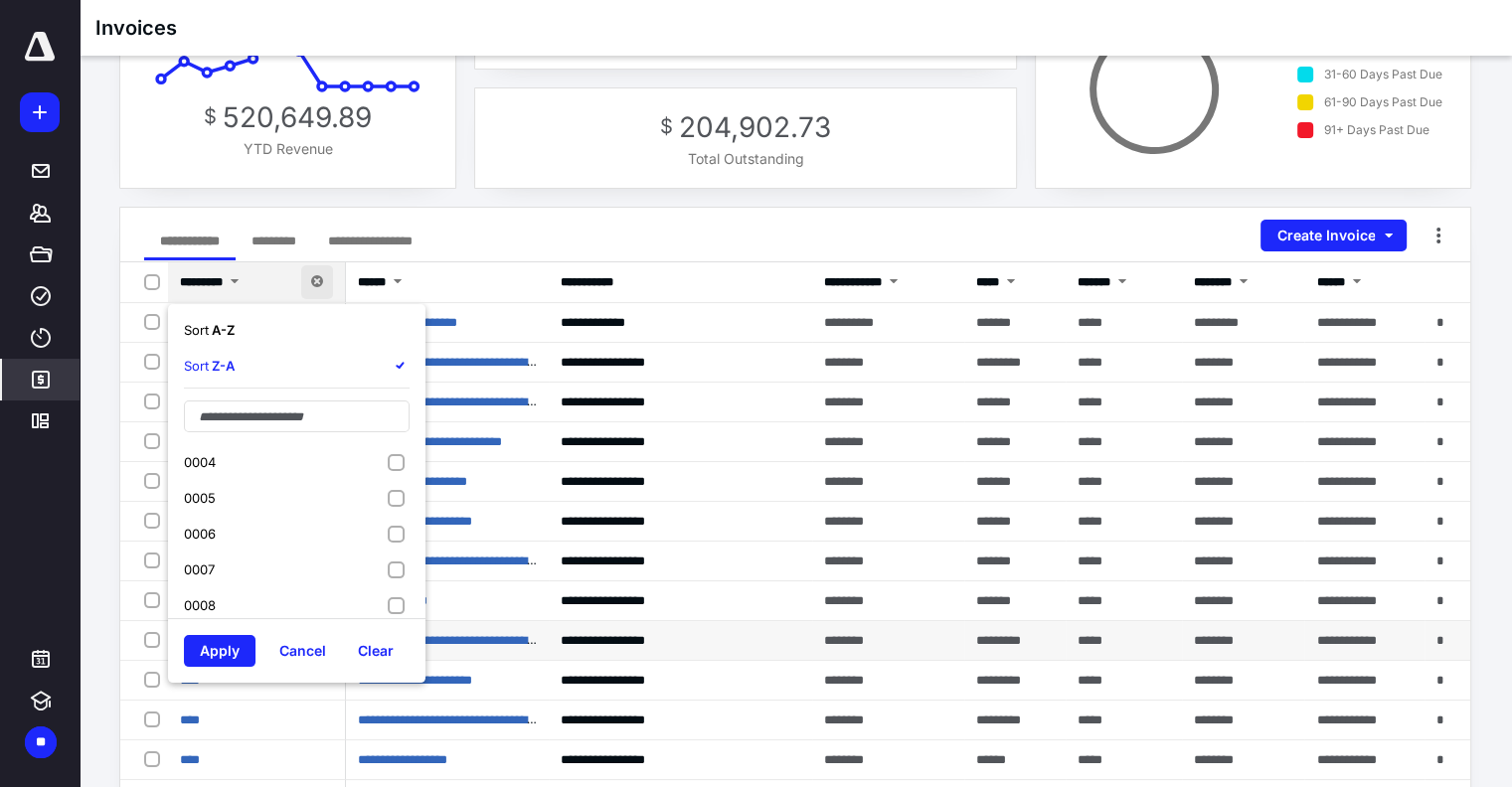 click on "Apply" at bounding box center [220, 651] 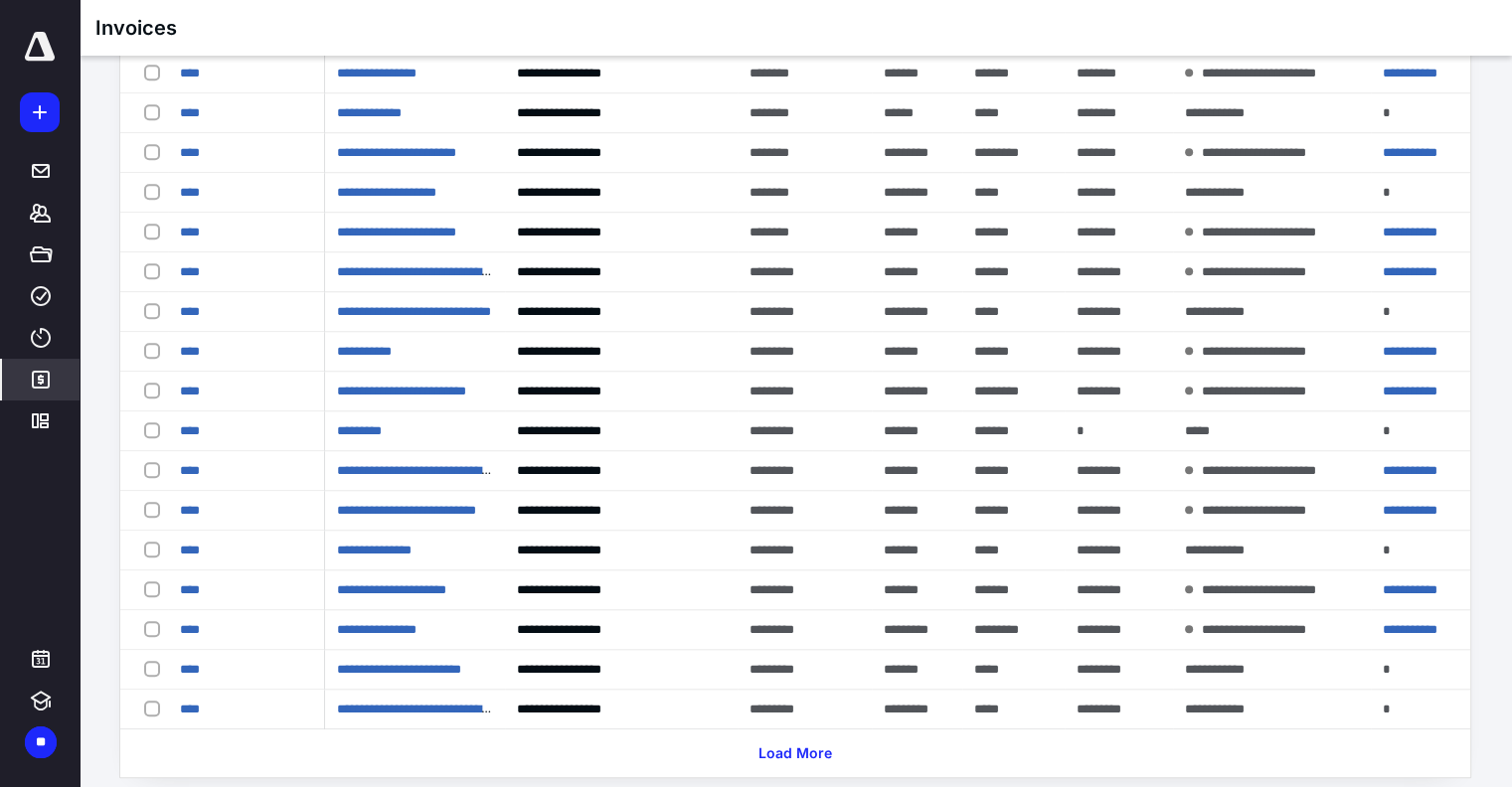 scroll, scrollTop: 1702, scrollLeft: 0, axis: vertical 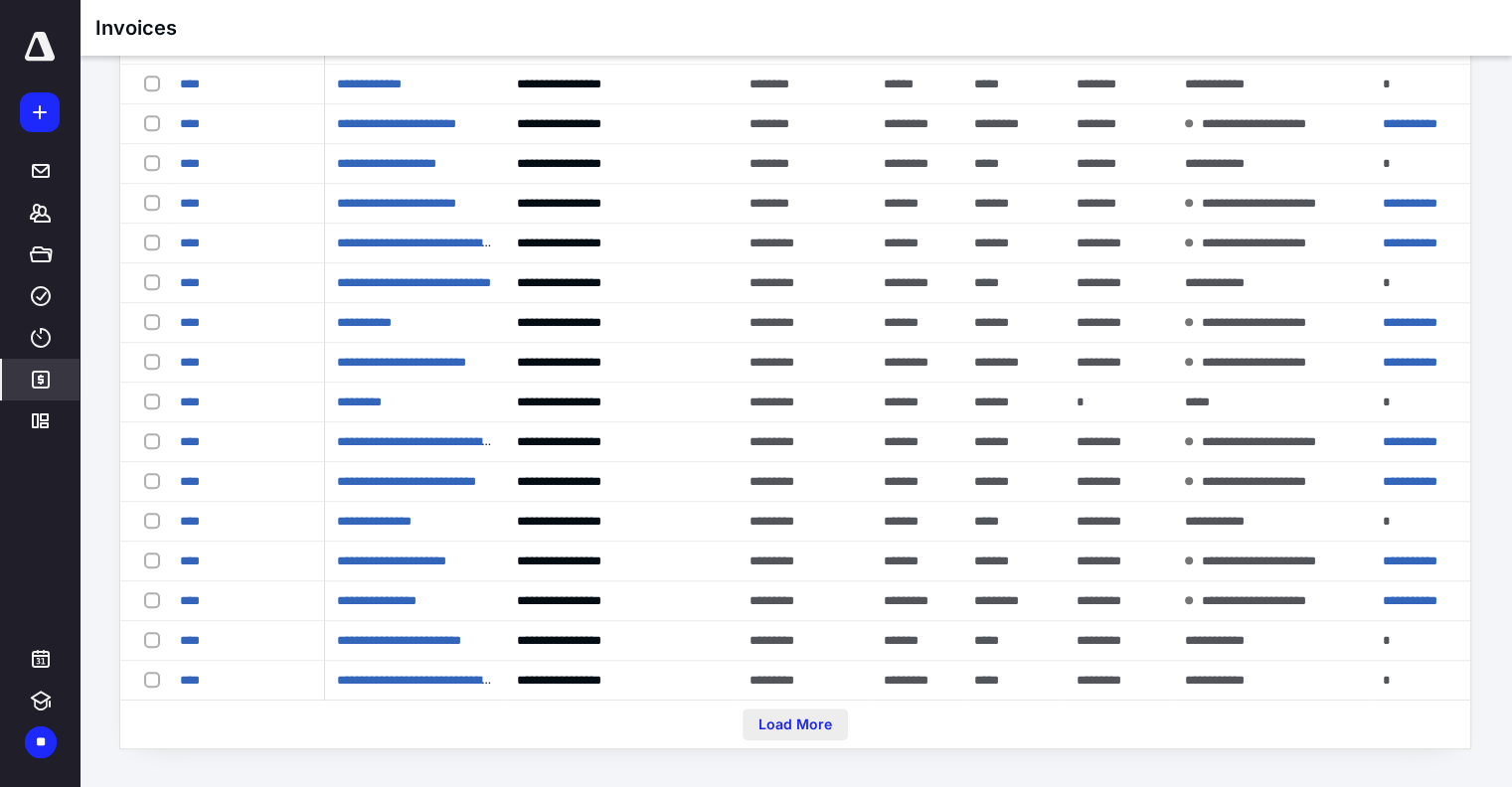 click on "Load More" at bounding box center (795, 724) 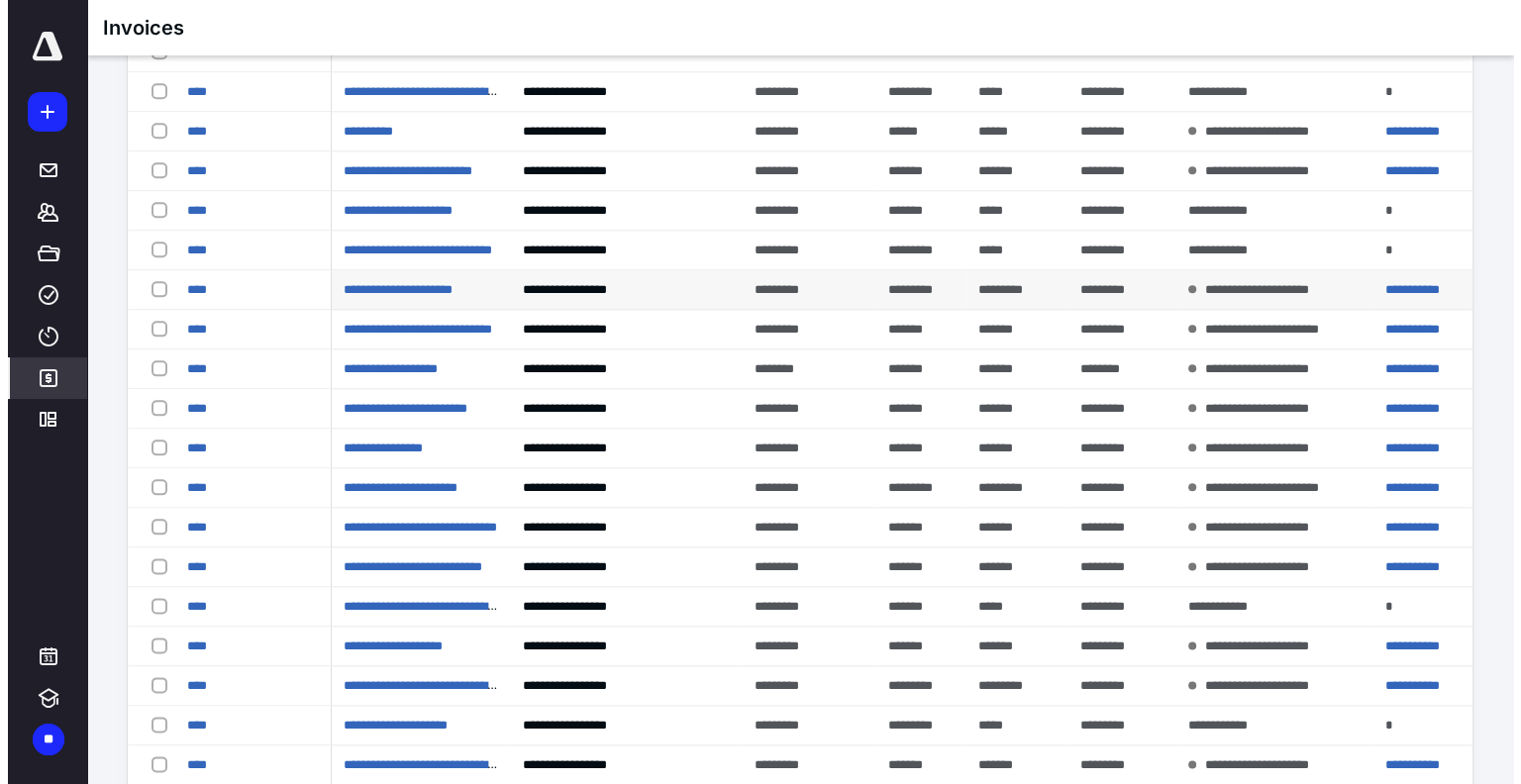 scroll, scrollTop: 2290, scrollLeft: 0, axis: vertical 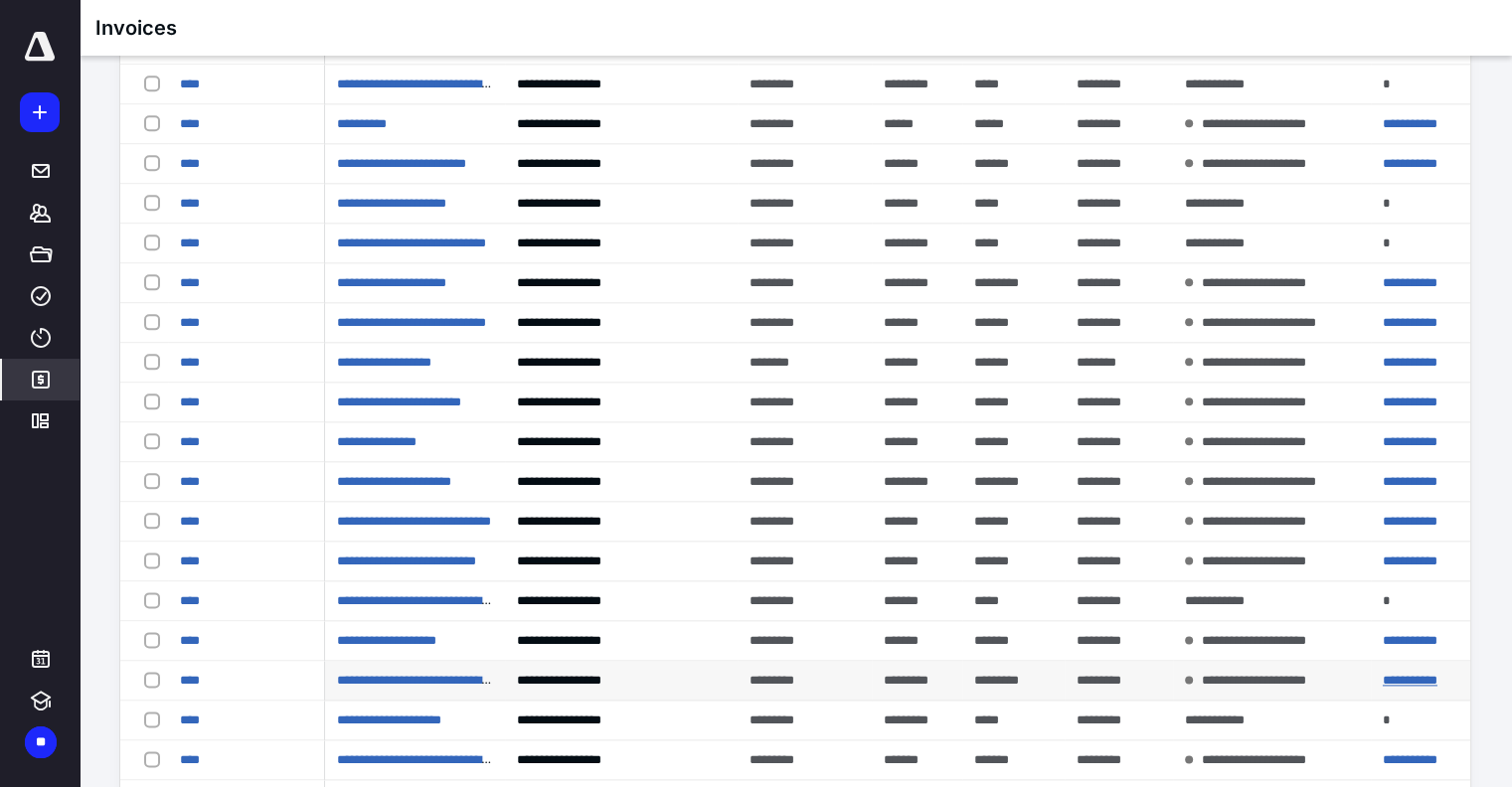 click on "**********" at bounding box center [1410, 680] 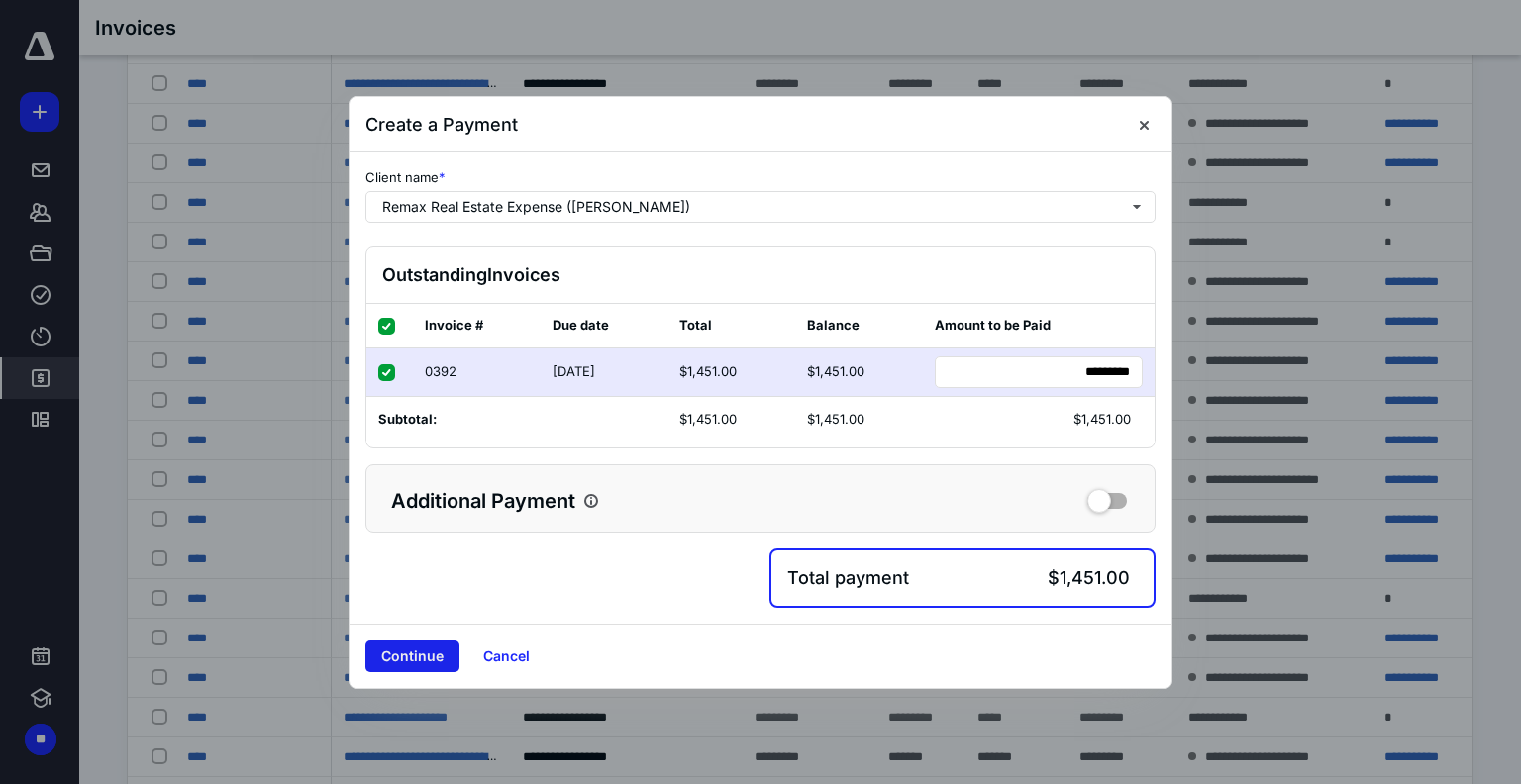 click on "Continue" at bounding box center (412, 656) 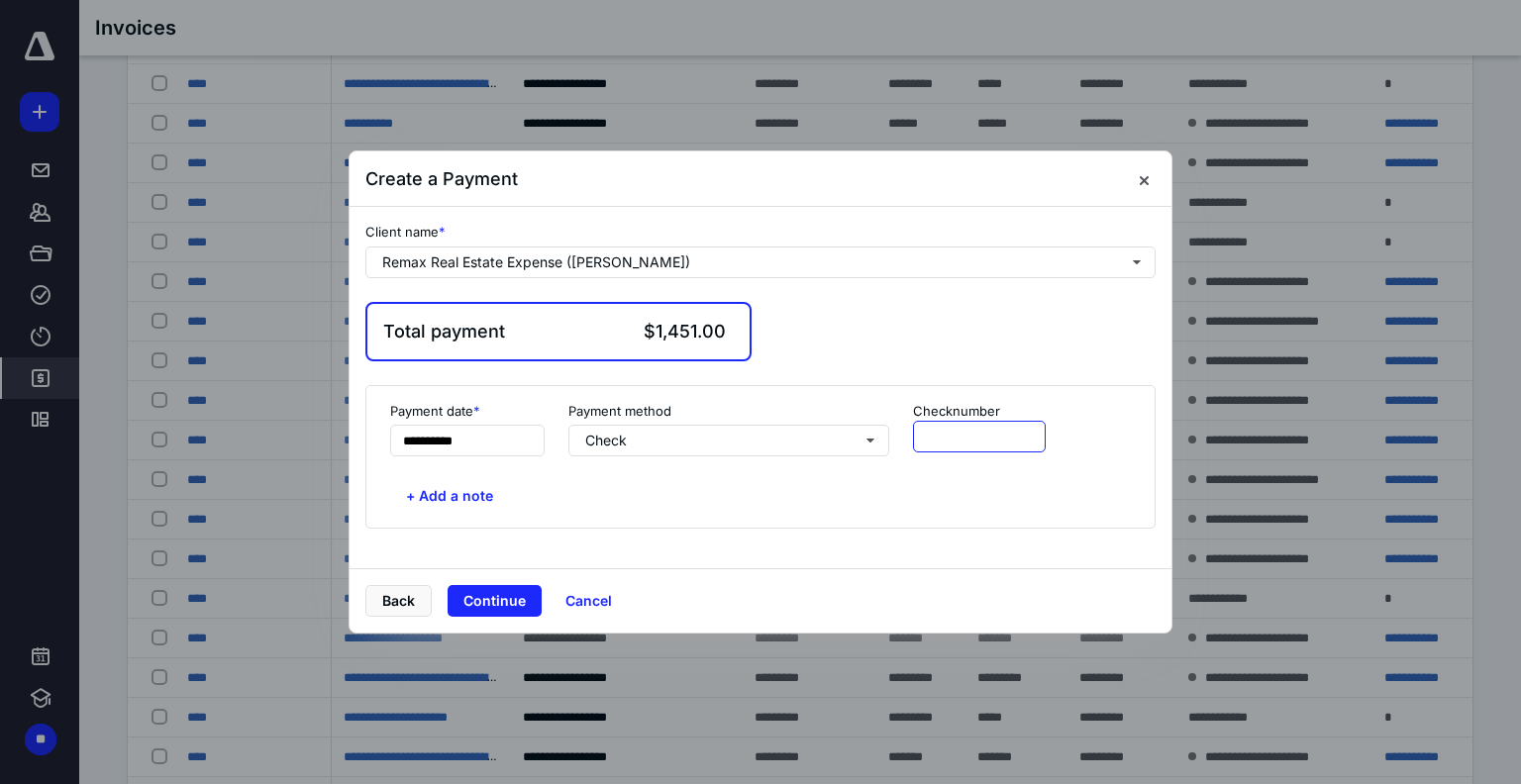 click at bounding box center (979, 437) 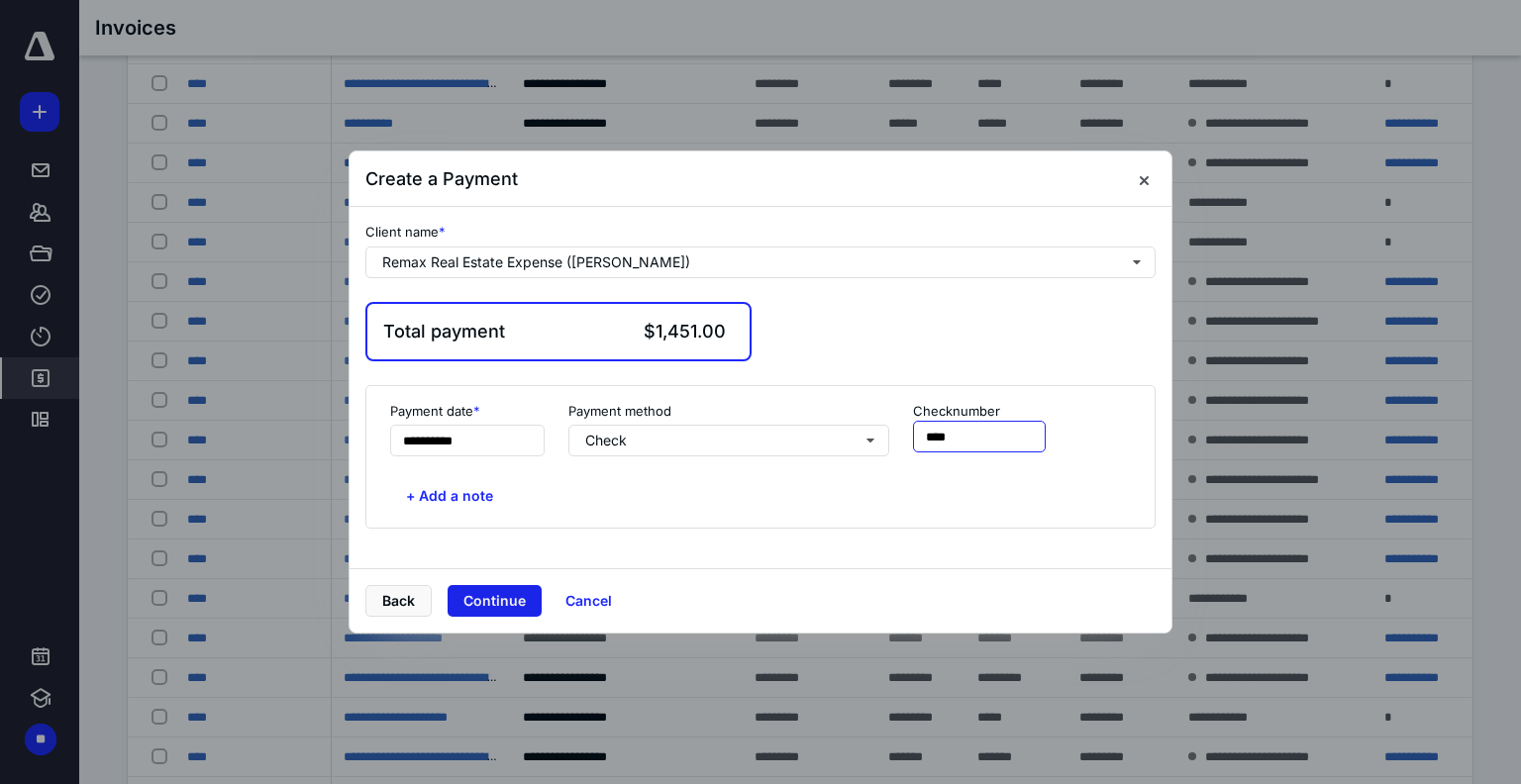 type on "****" 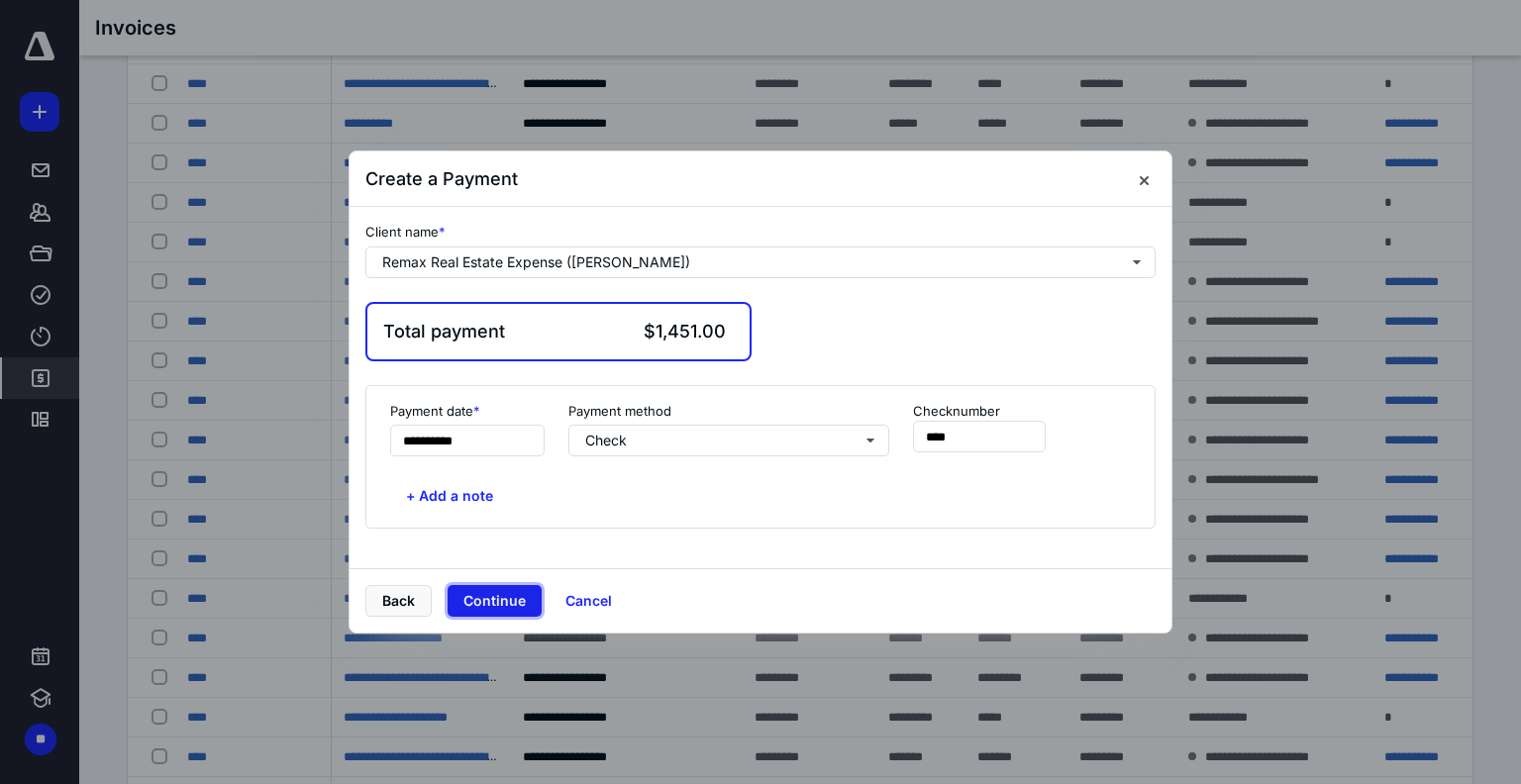 click on "Continue" at bounding box center [494, 601] 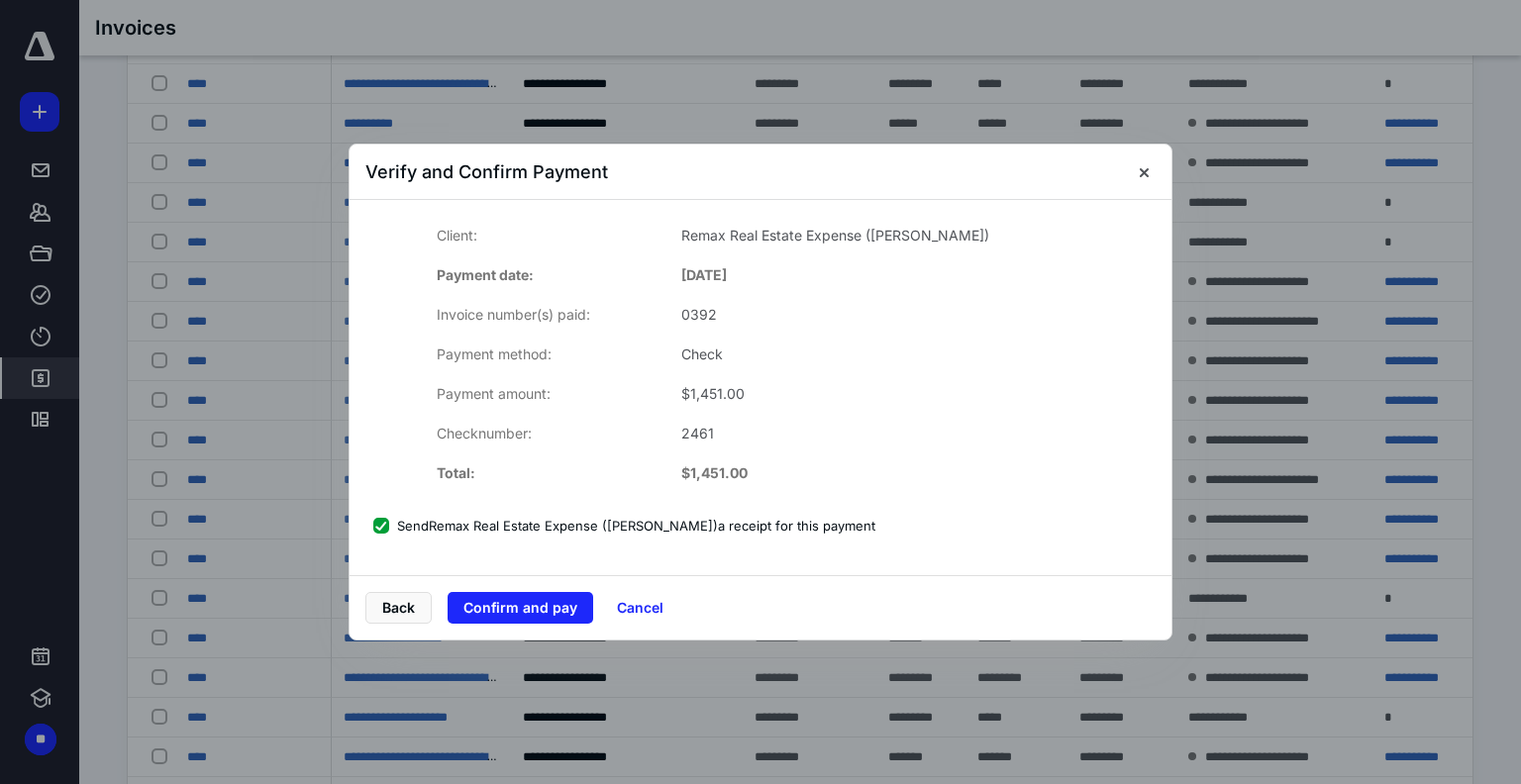 click on "Confirm and pay" at bounding box center (520, 608) 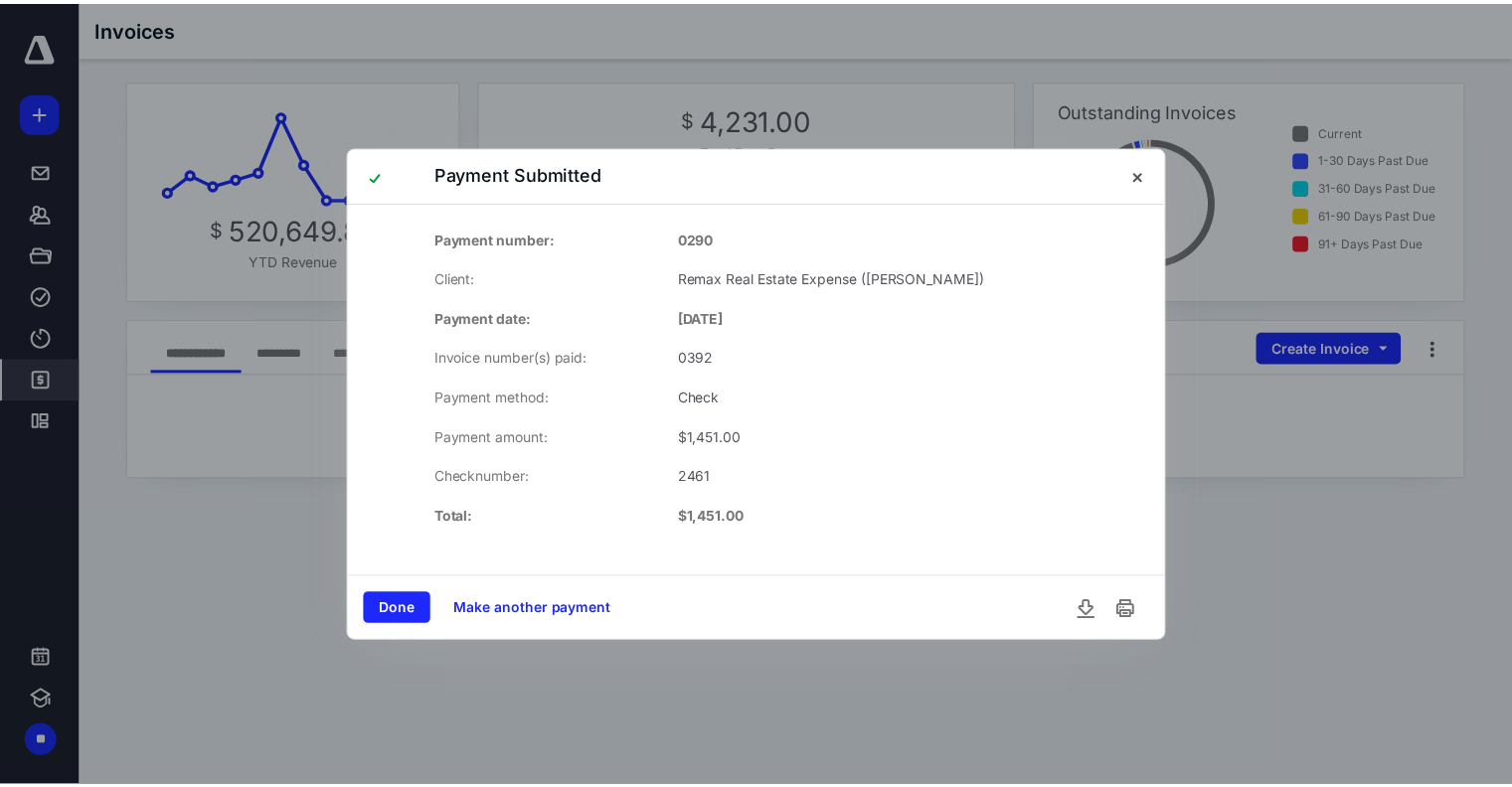 scroll, scrollTop: 0, scrollLeft: 0, axis: both 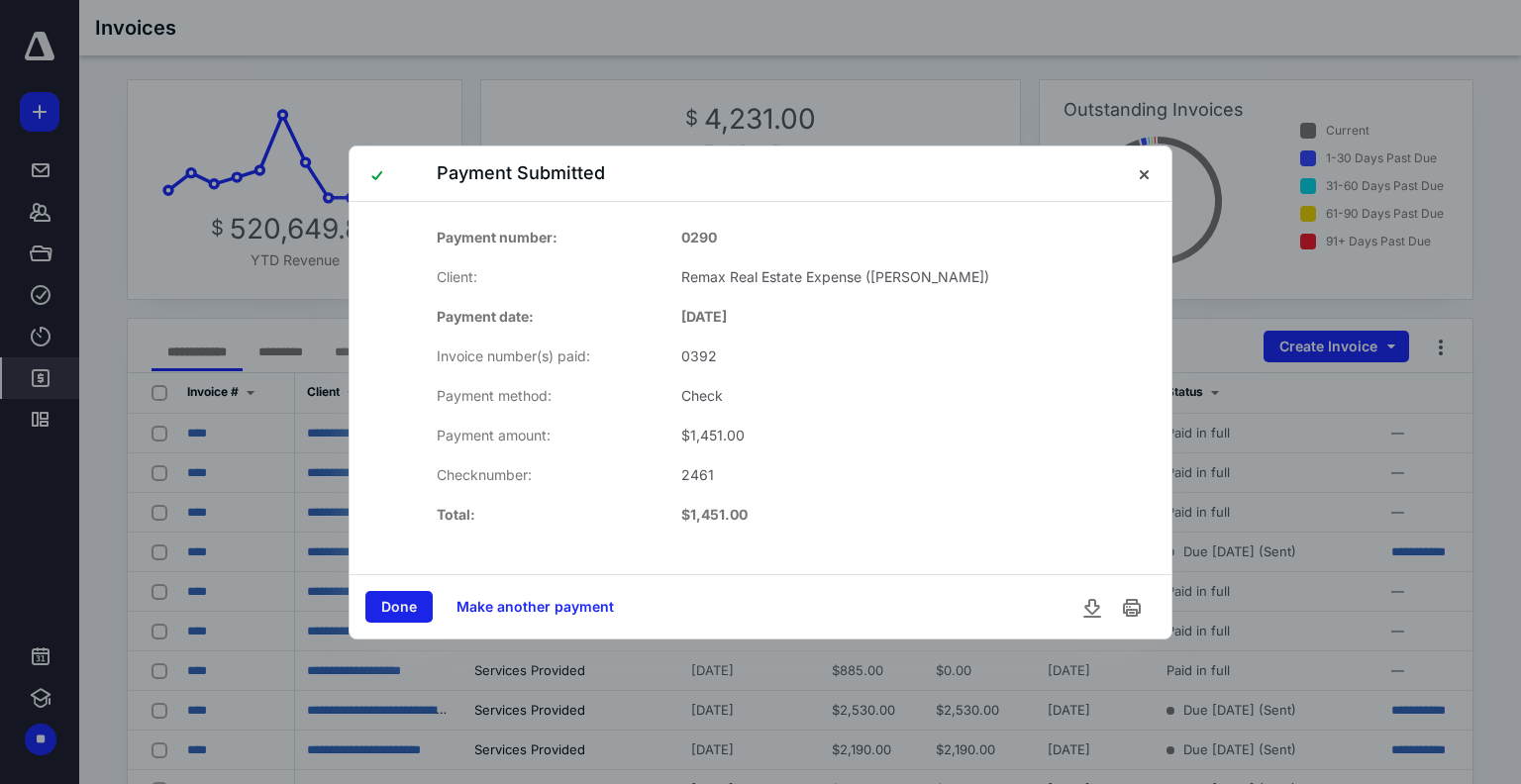 click on "Done" at bounding box center (399, 607) 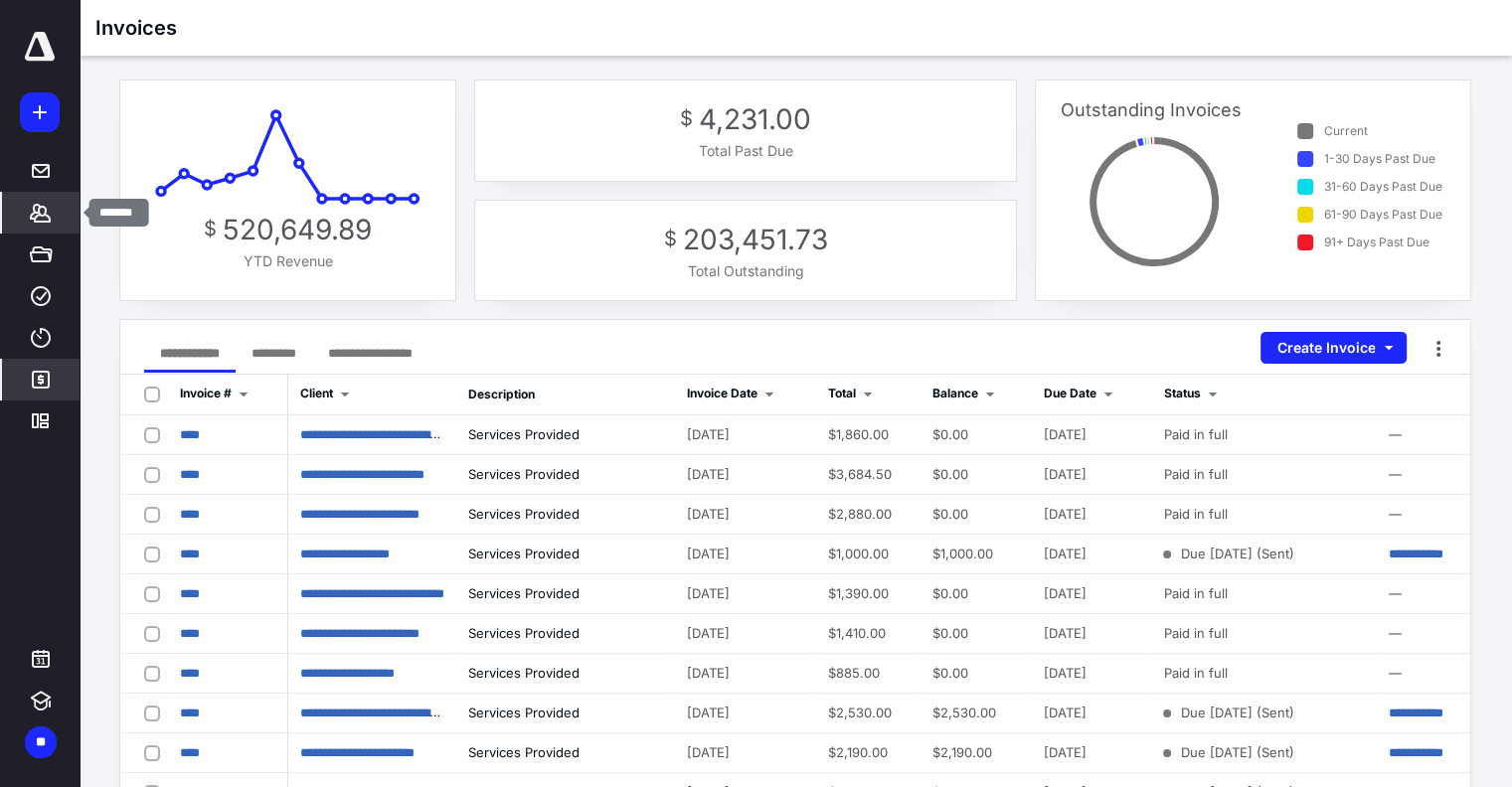 click on "*******" at bounding box center [41, 213] 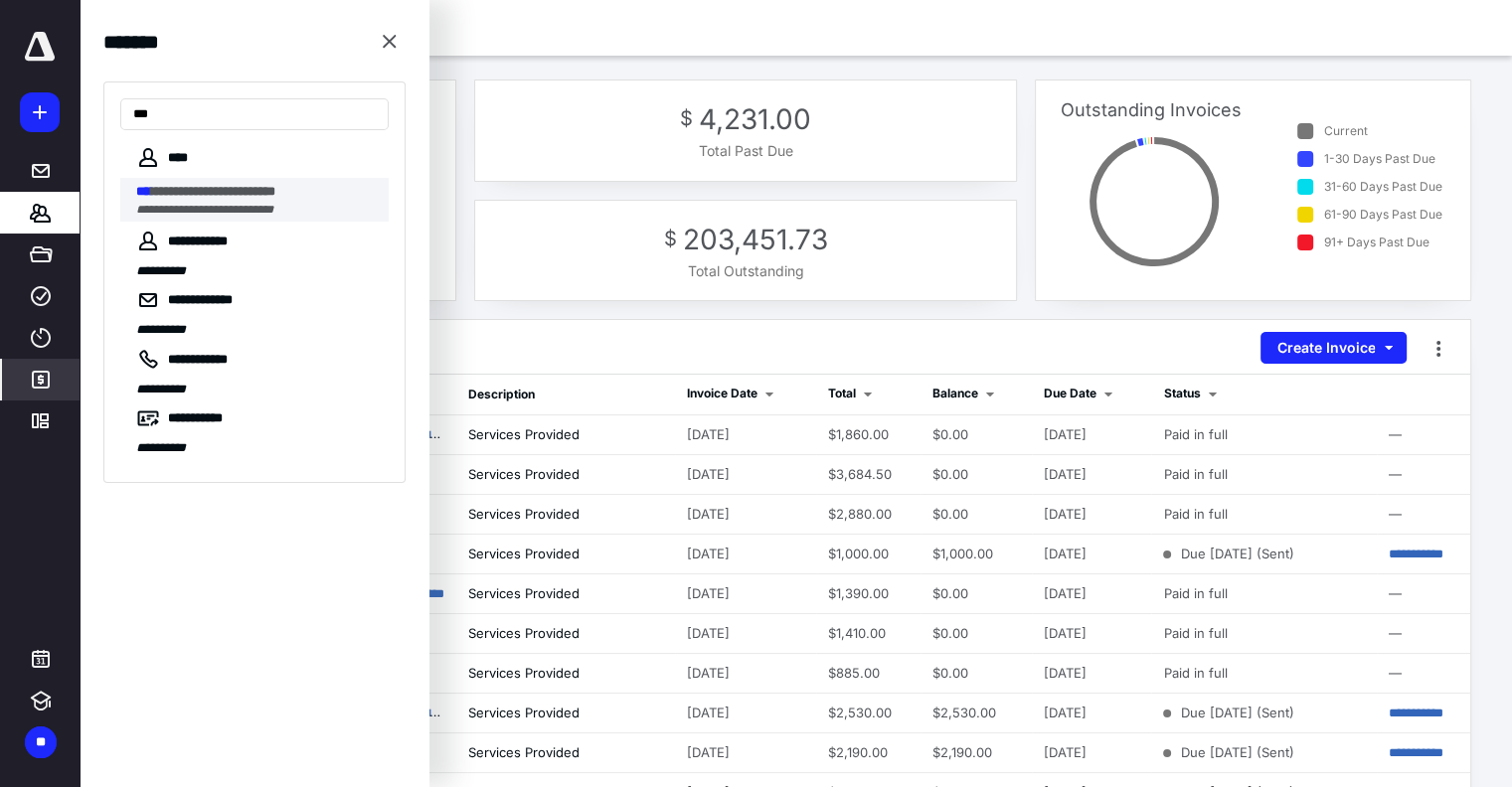 type on "***" 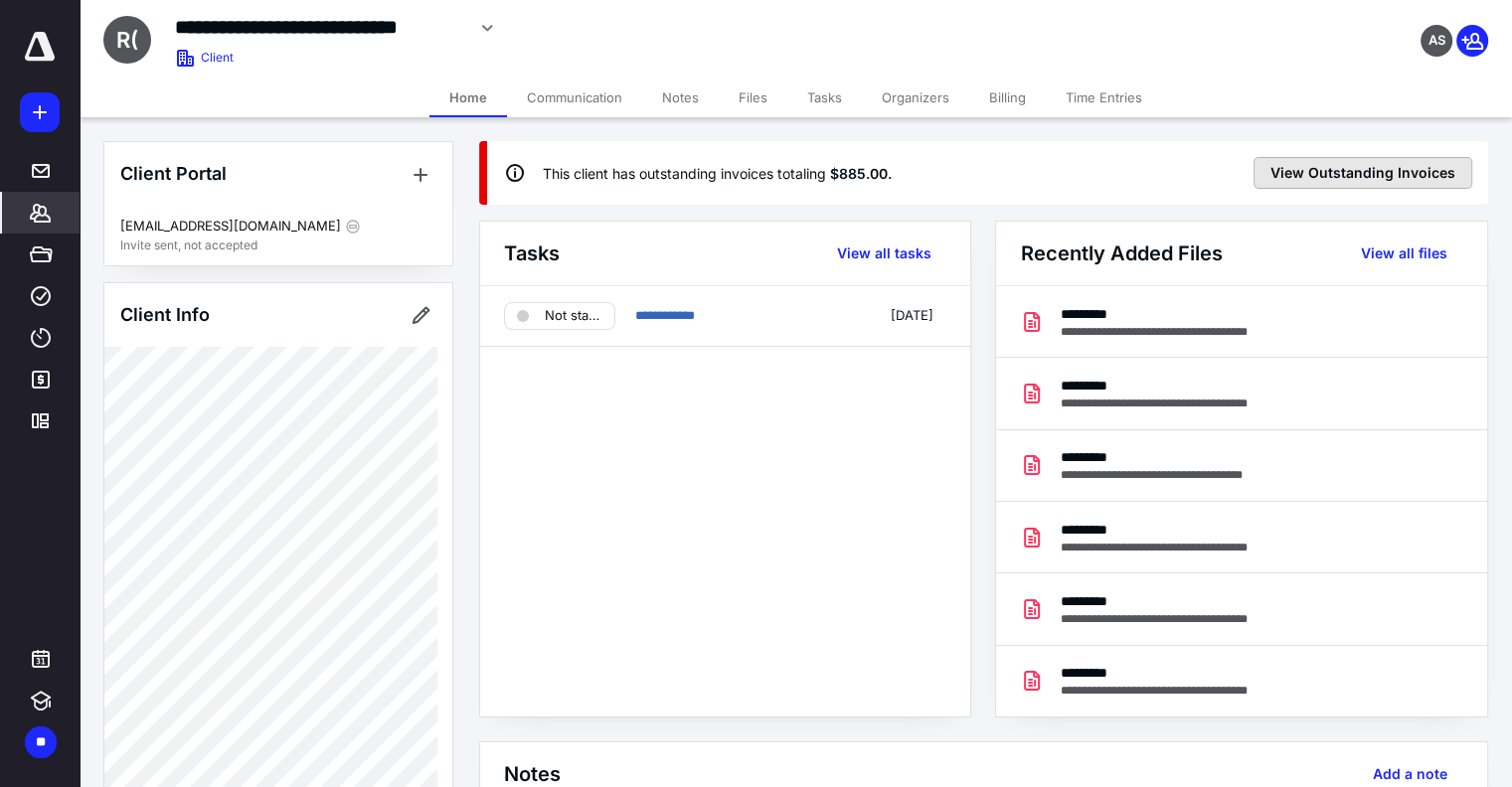 click on "View Outstanding Invoices" at bounding box center [1363, 173] 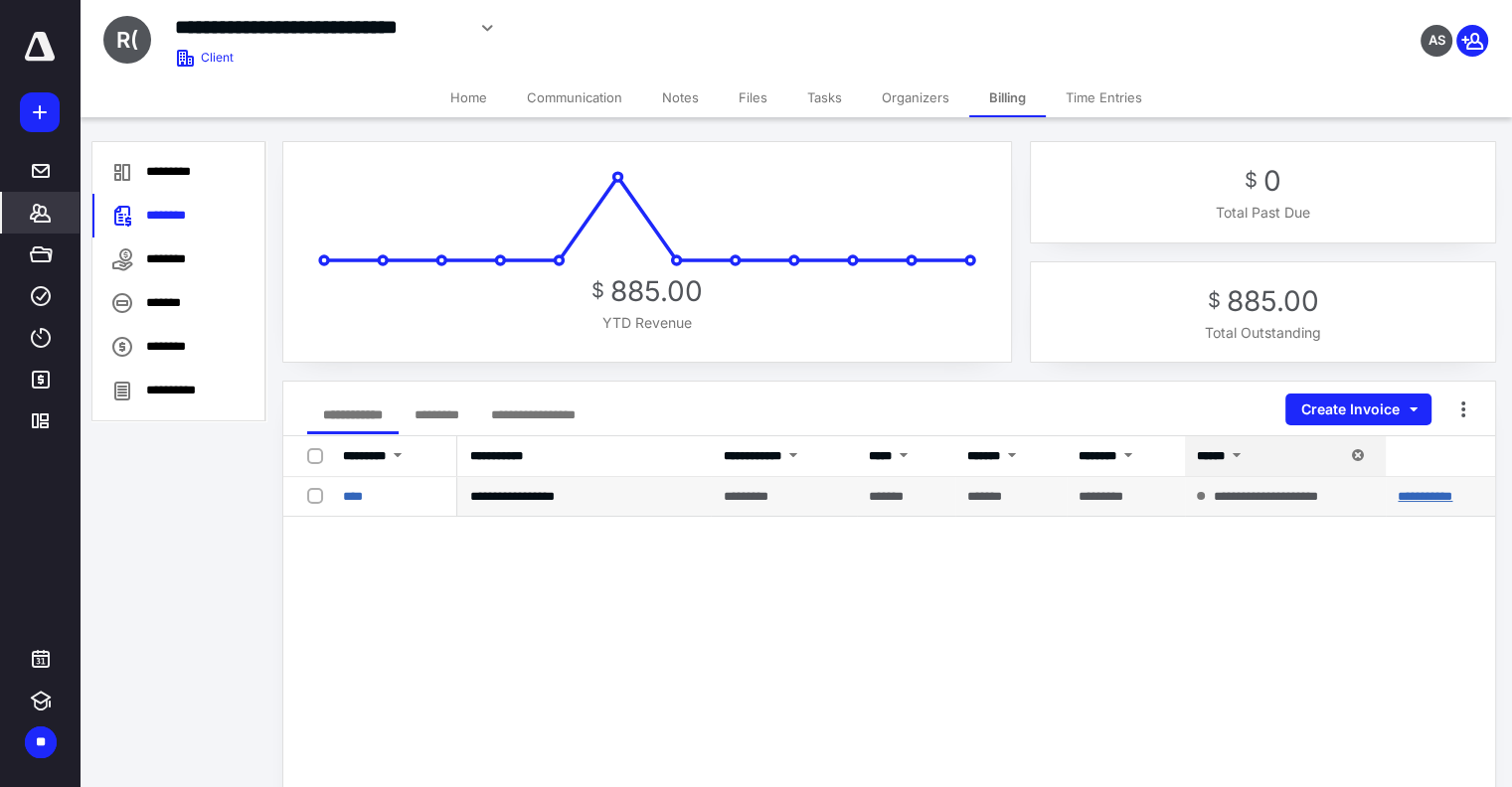 click on "**********" at bounding box center [1425, 496] 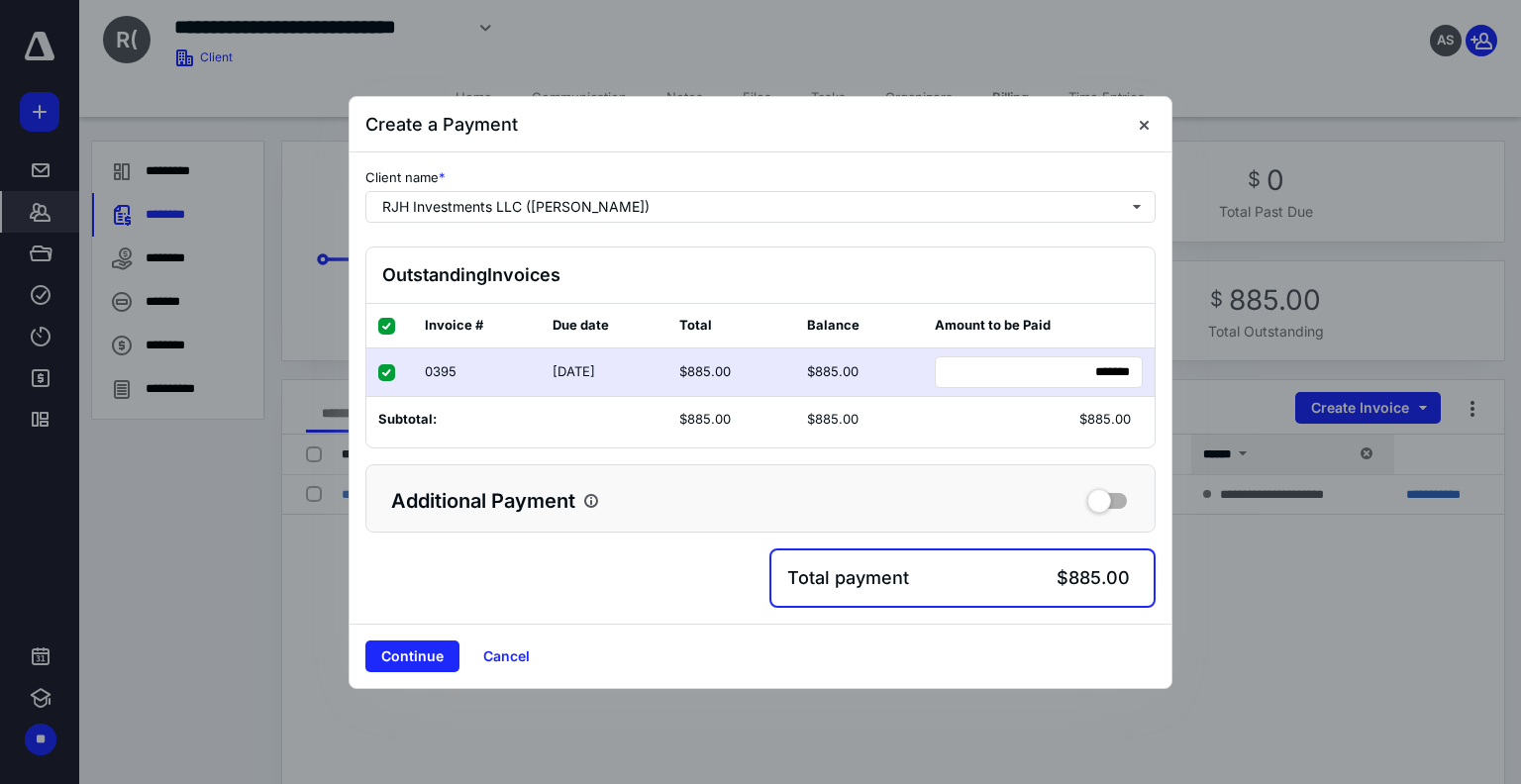 click on "Continue Cancel" at bounding box center (760, 655) 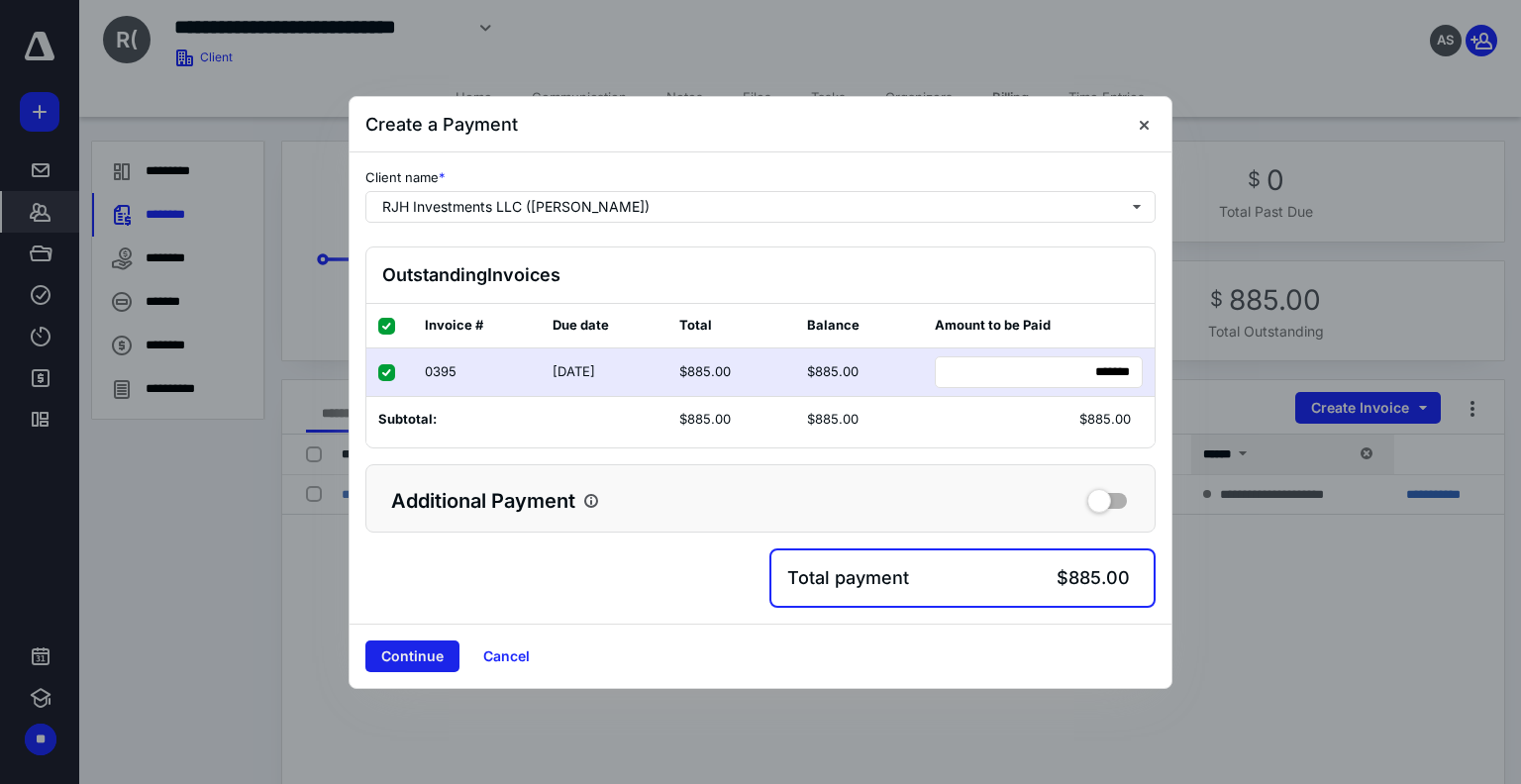 click on "Continue" at bounding box center [412, 656] 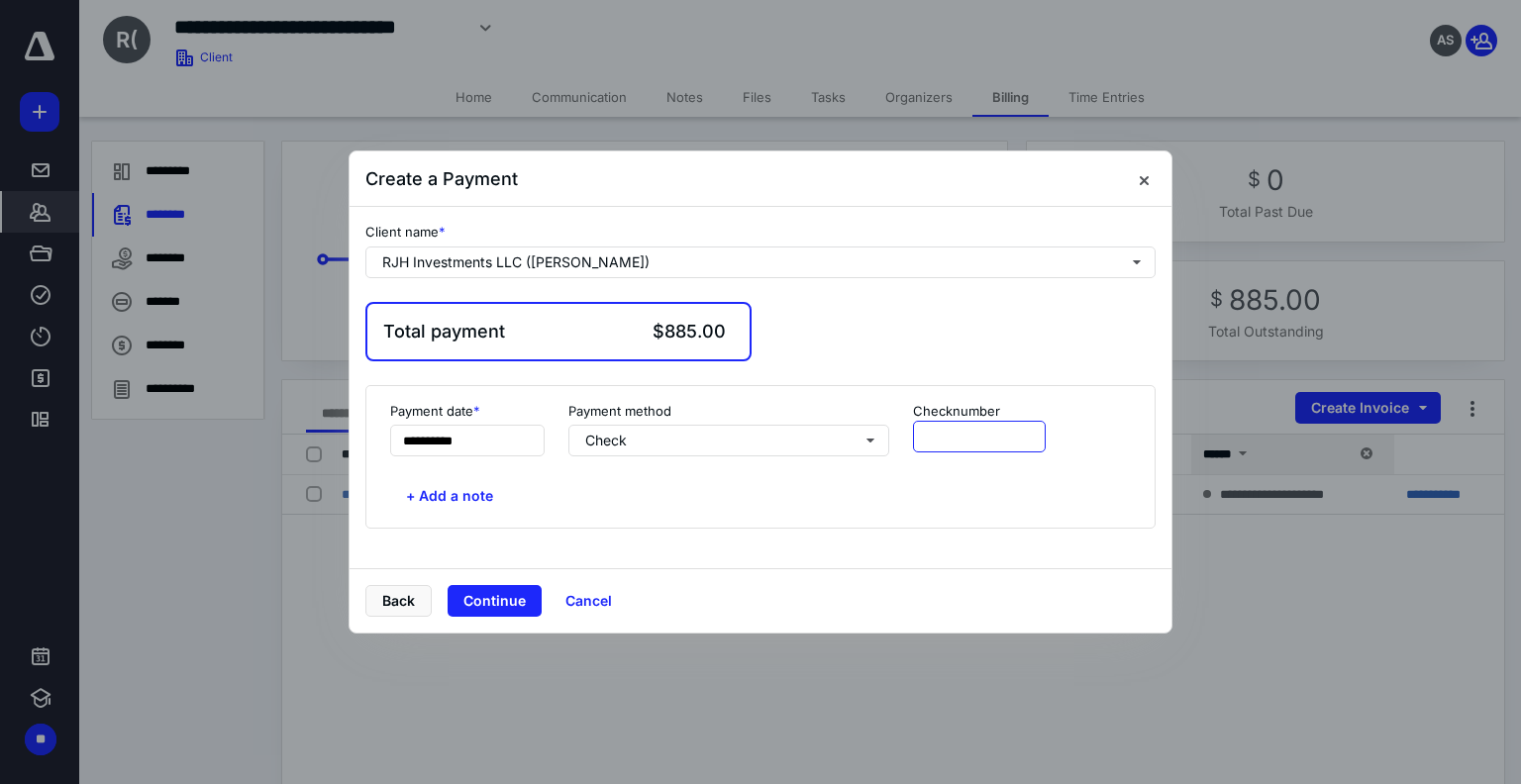click at bounding box center (979, 437) 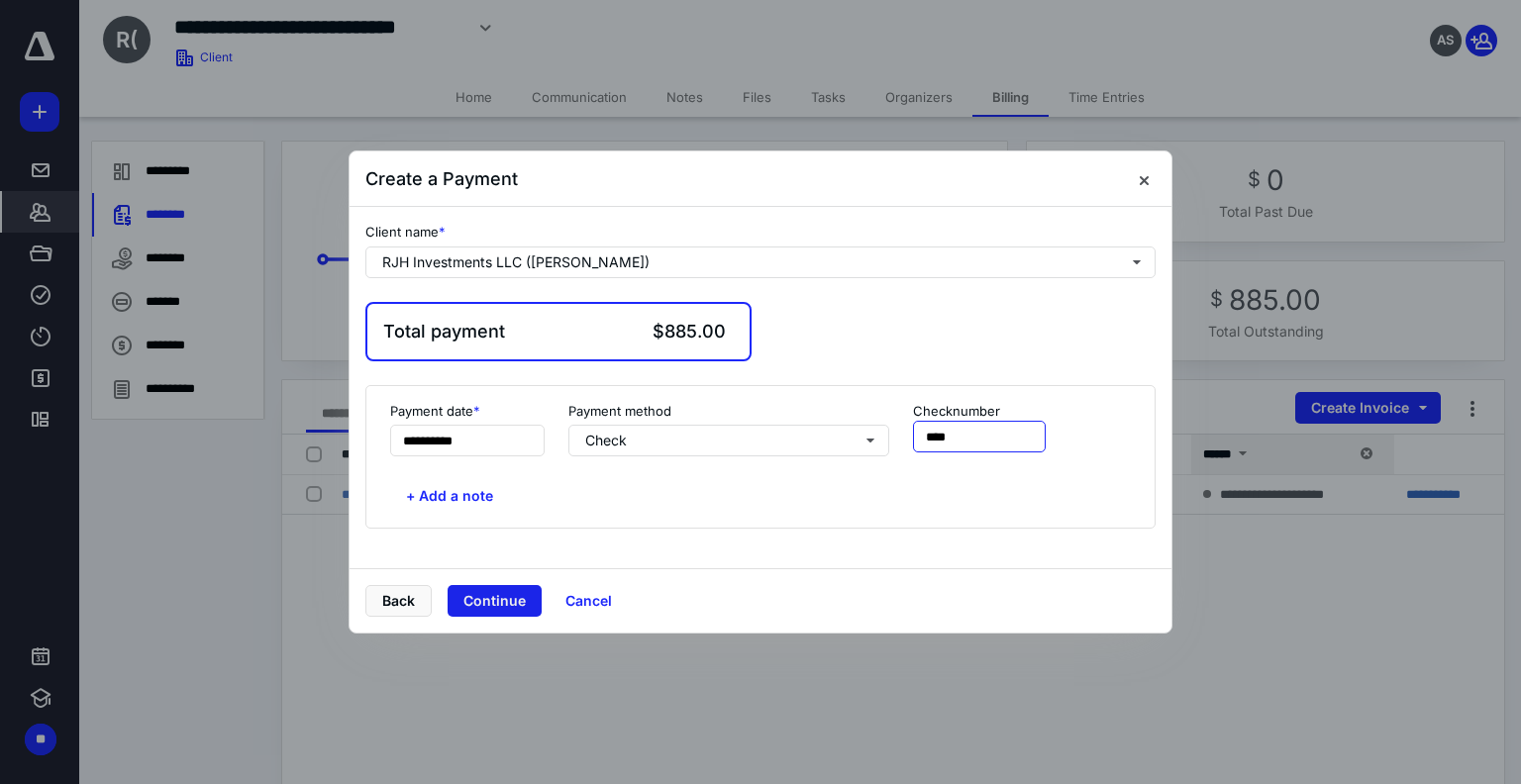 type on "****" 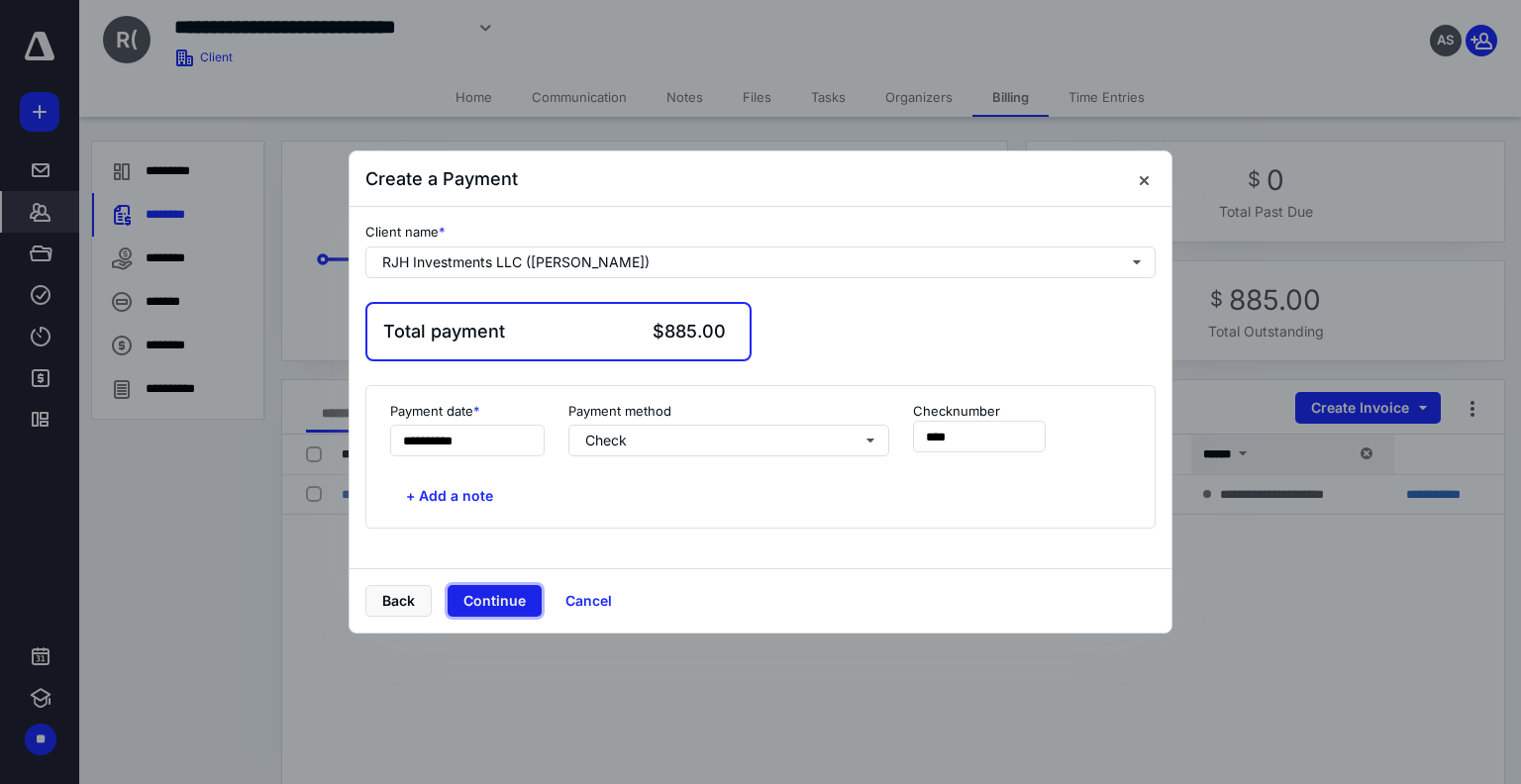 click on "Continue" at bounding box center [494, 601] 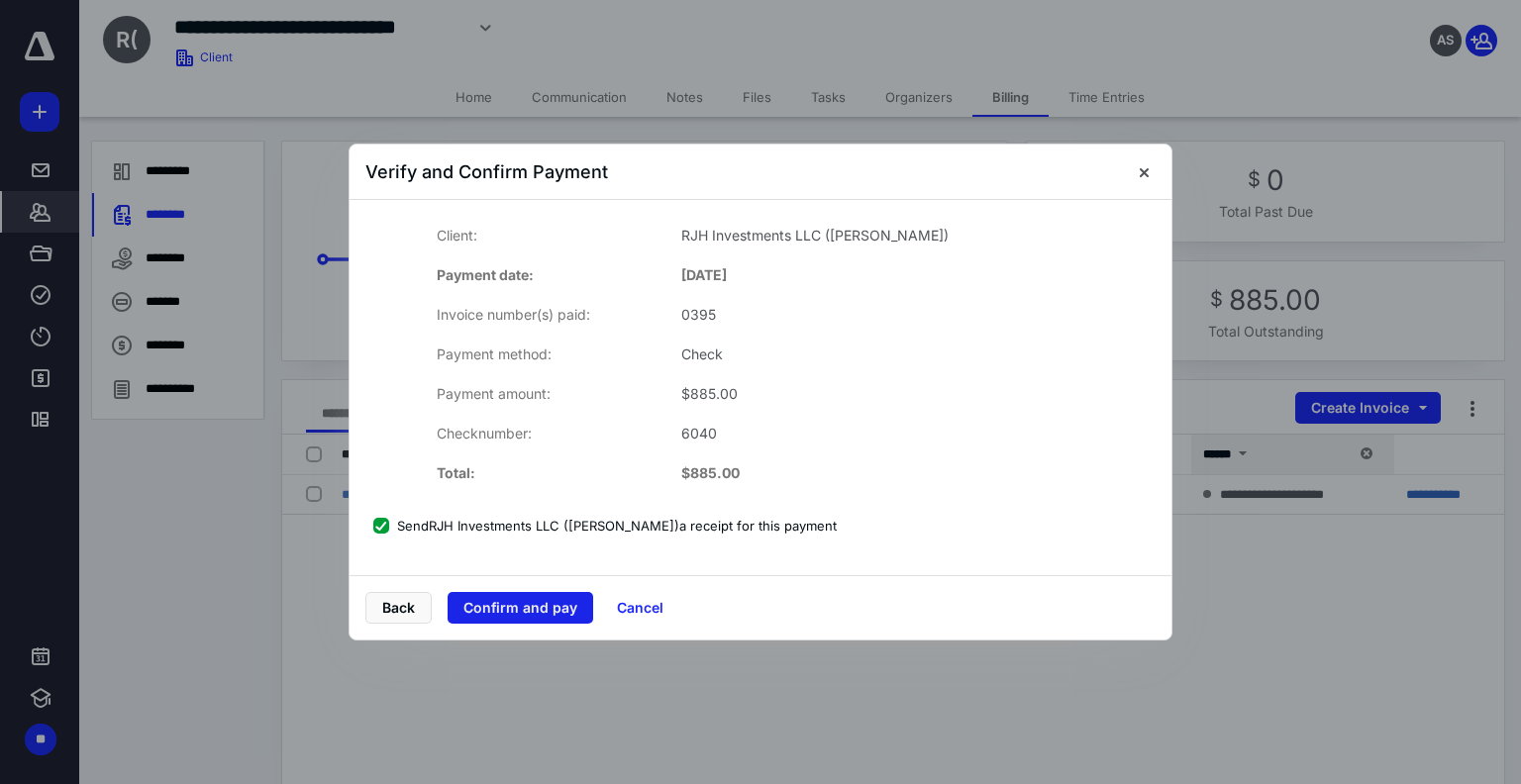 click on "Confirm and pay" at bounding box center [520, 608] 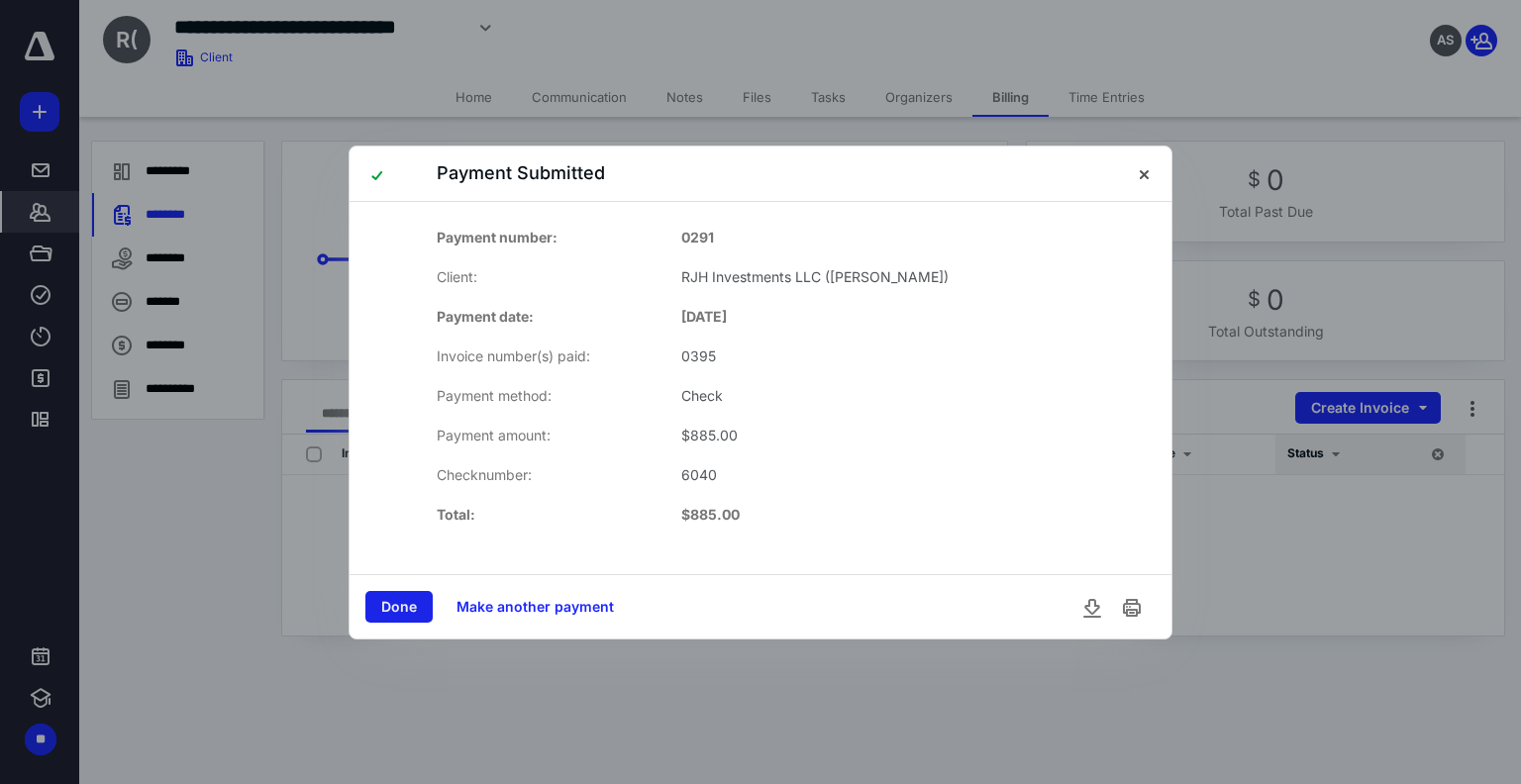 click on "Done" at bounding box center [399, 607] 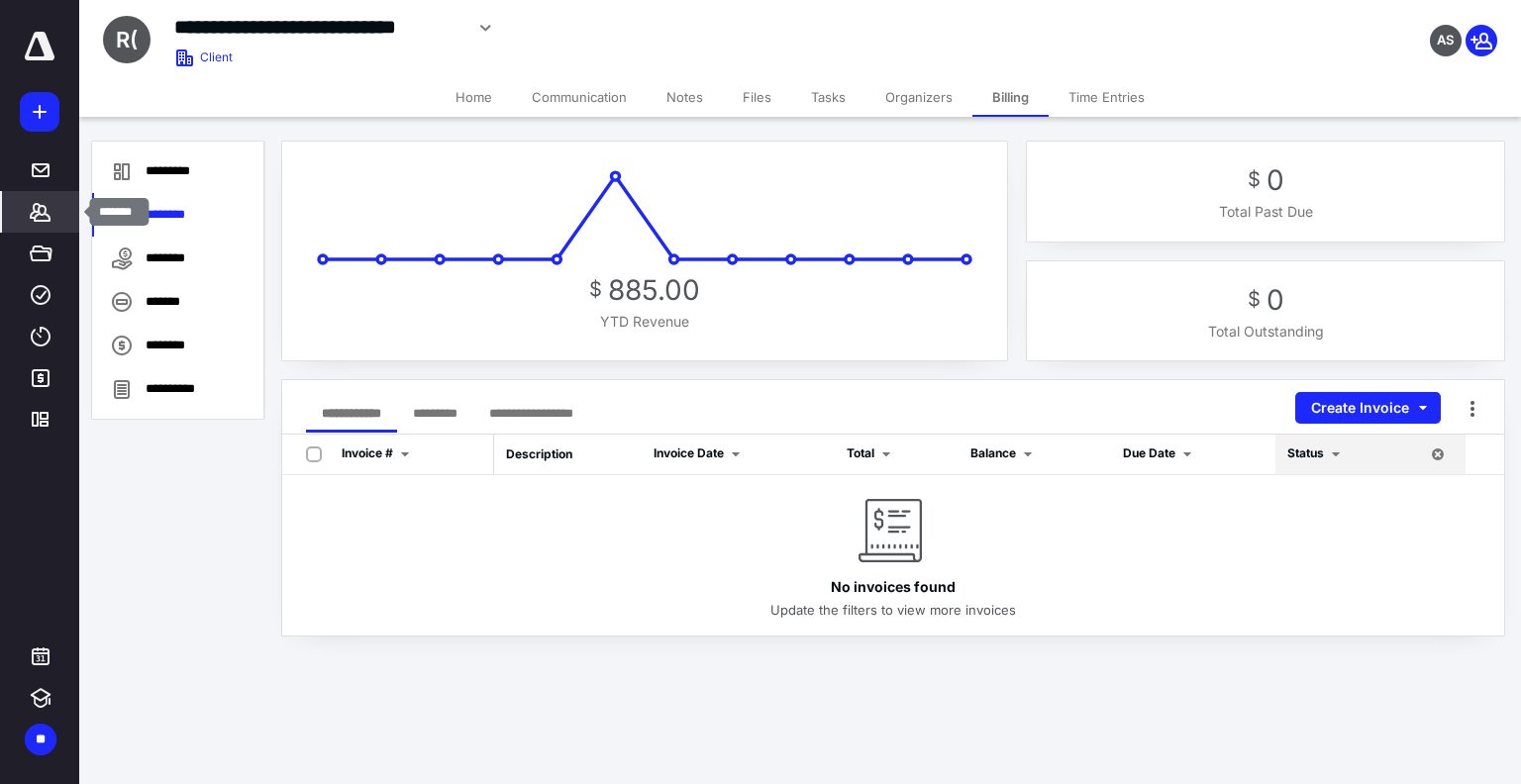 click 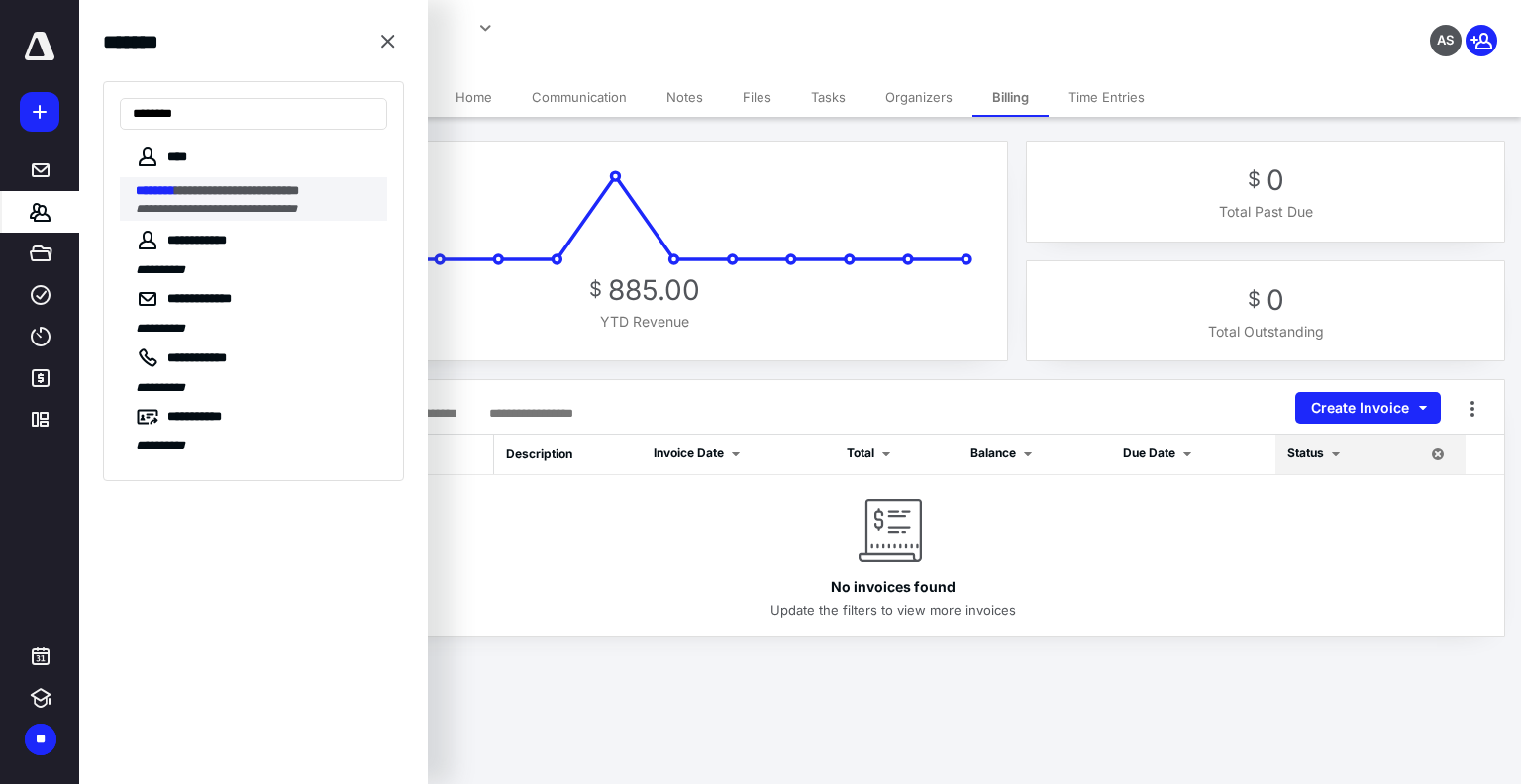 type on "********" 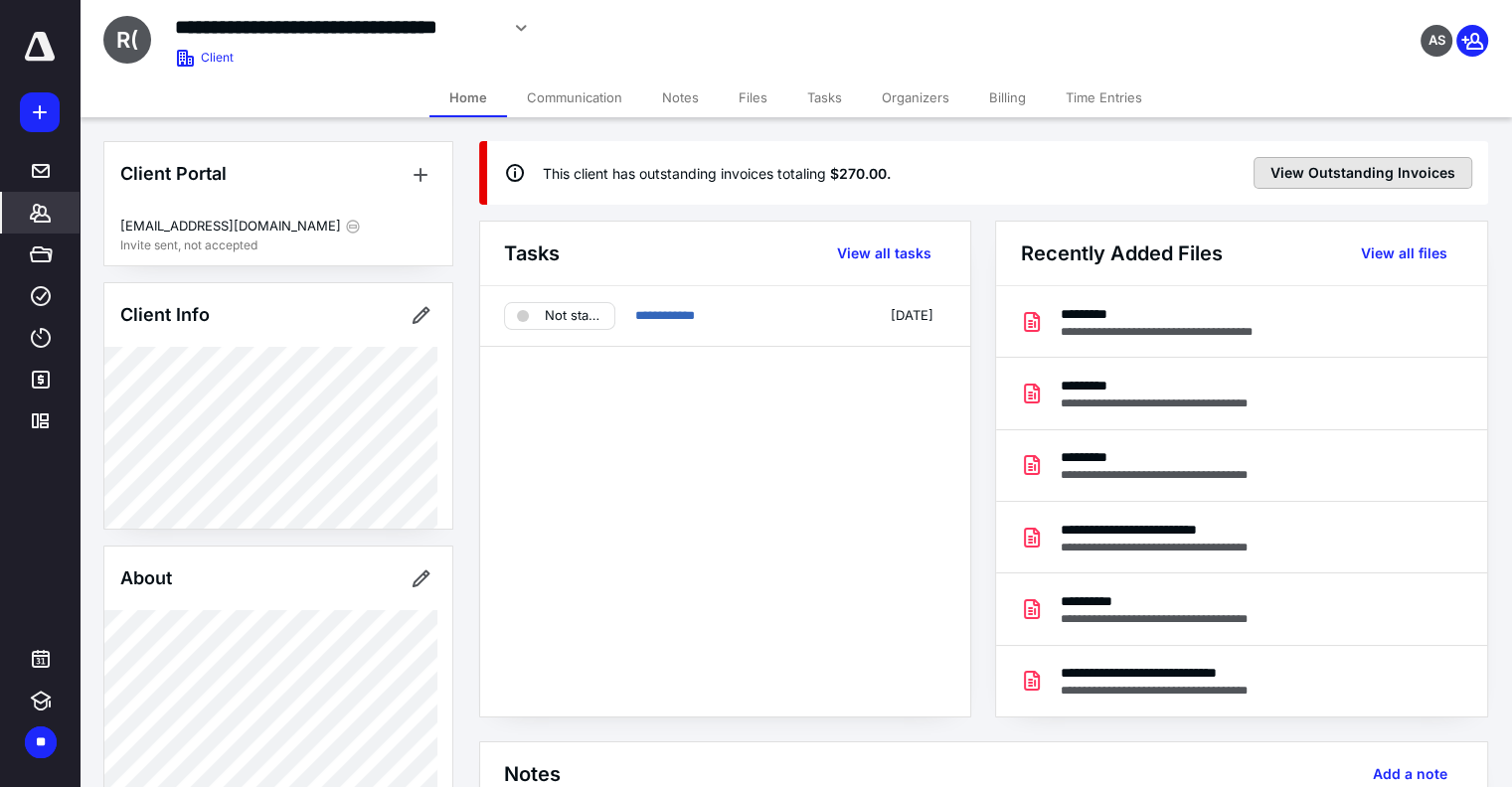 click on "View Outstanding Invoices" at bounding box center (1363, 173) 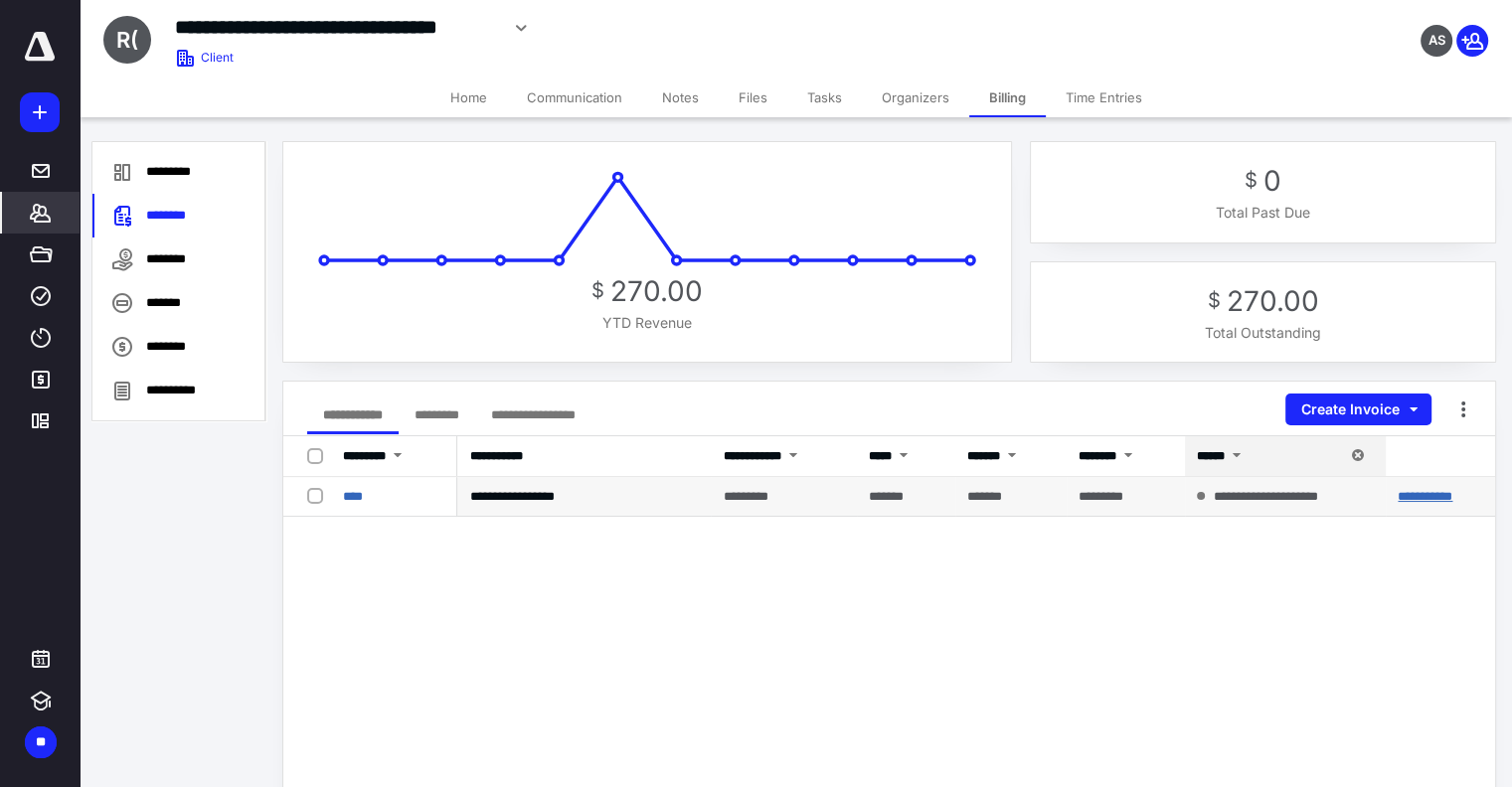 click on "**********" at bounding box center [1425, 496] 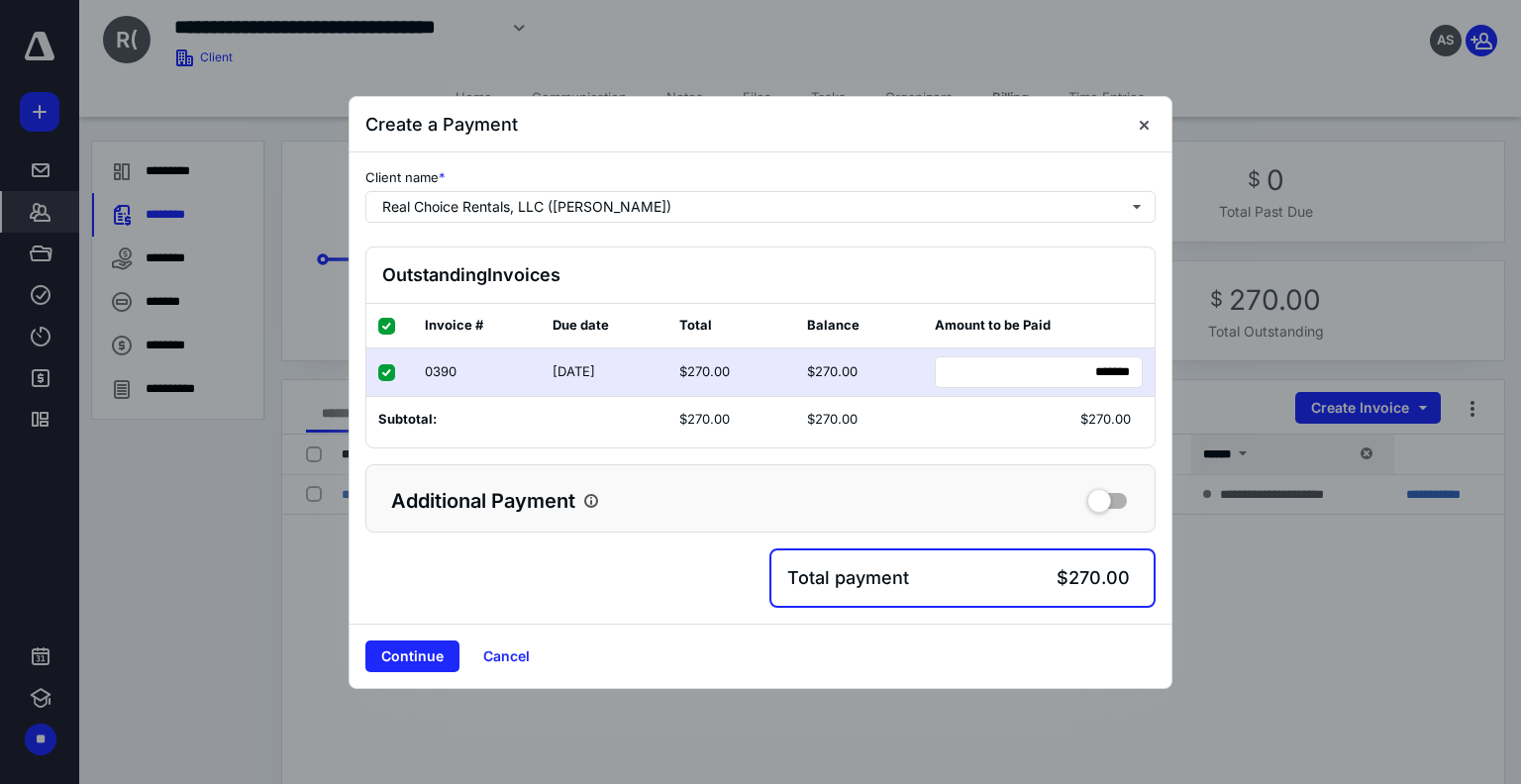 click on "Continue" at bounding box center [412, 656] 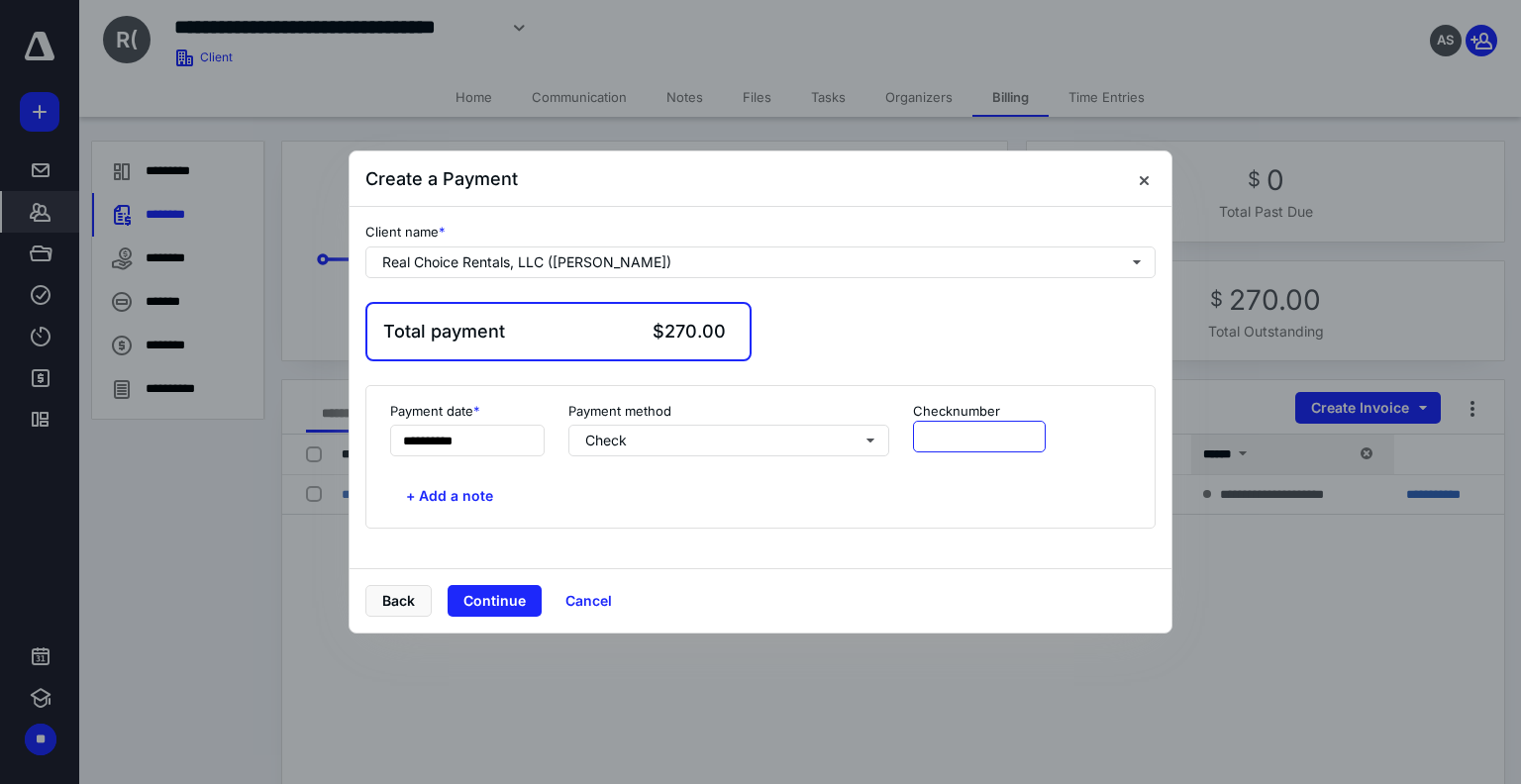click at bounding box center [979, 437] 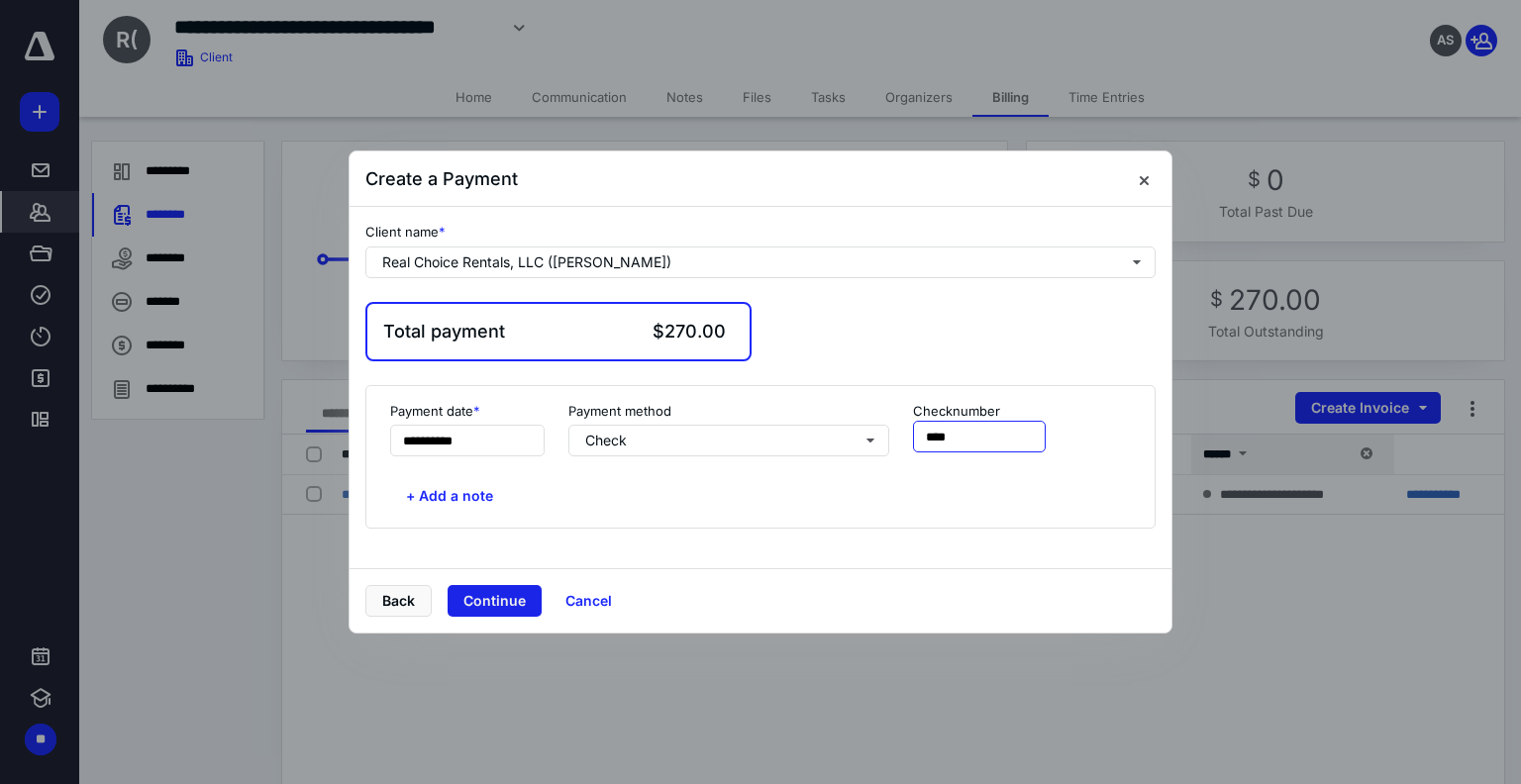 type on "****" 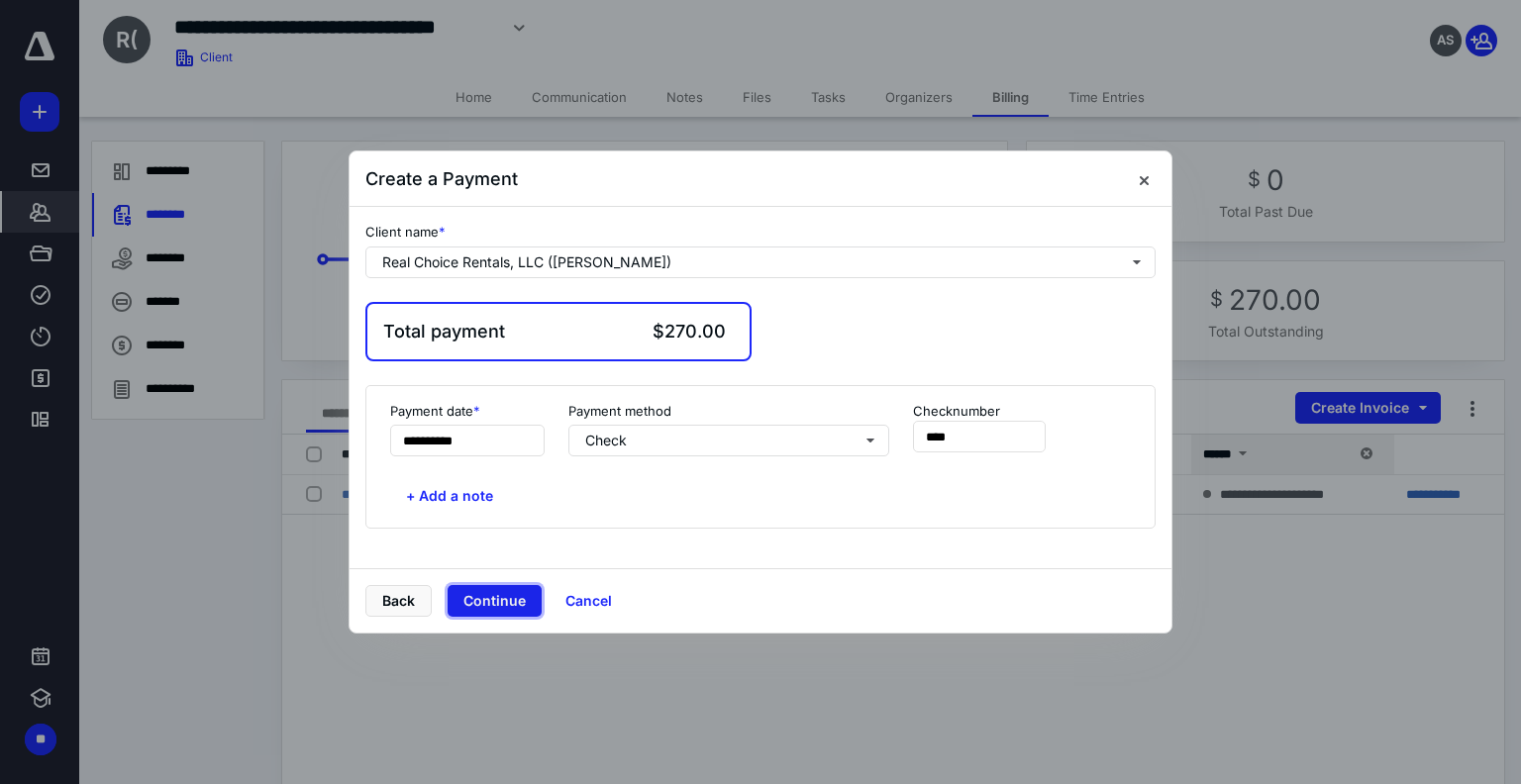 click on "Continue" at bounding box center (494, 601) 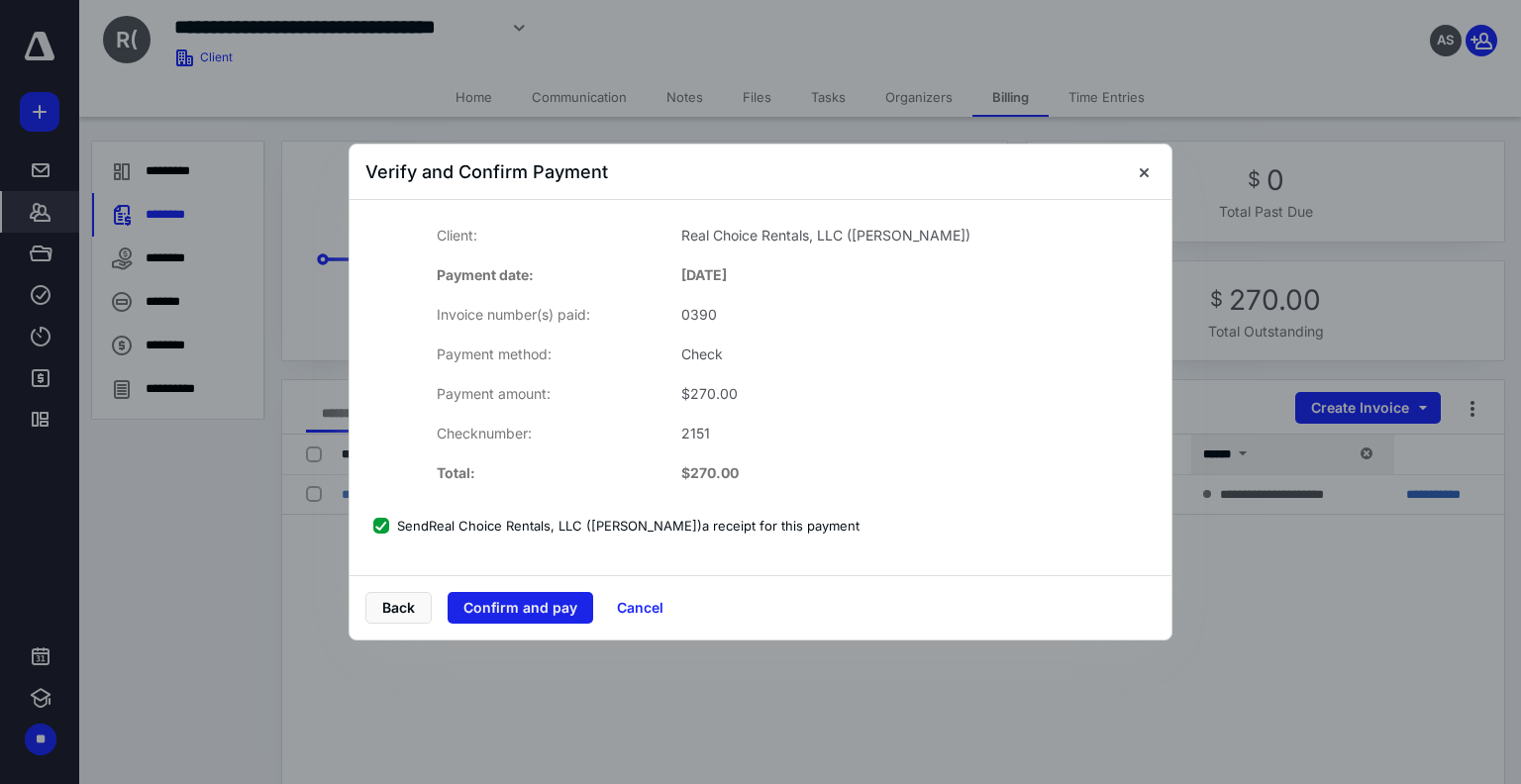 click on "Confirm and pay" at bounding box center (520, 608) 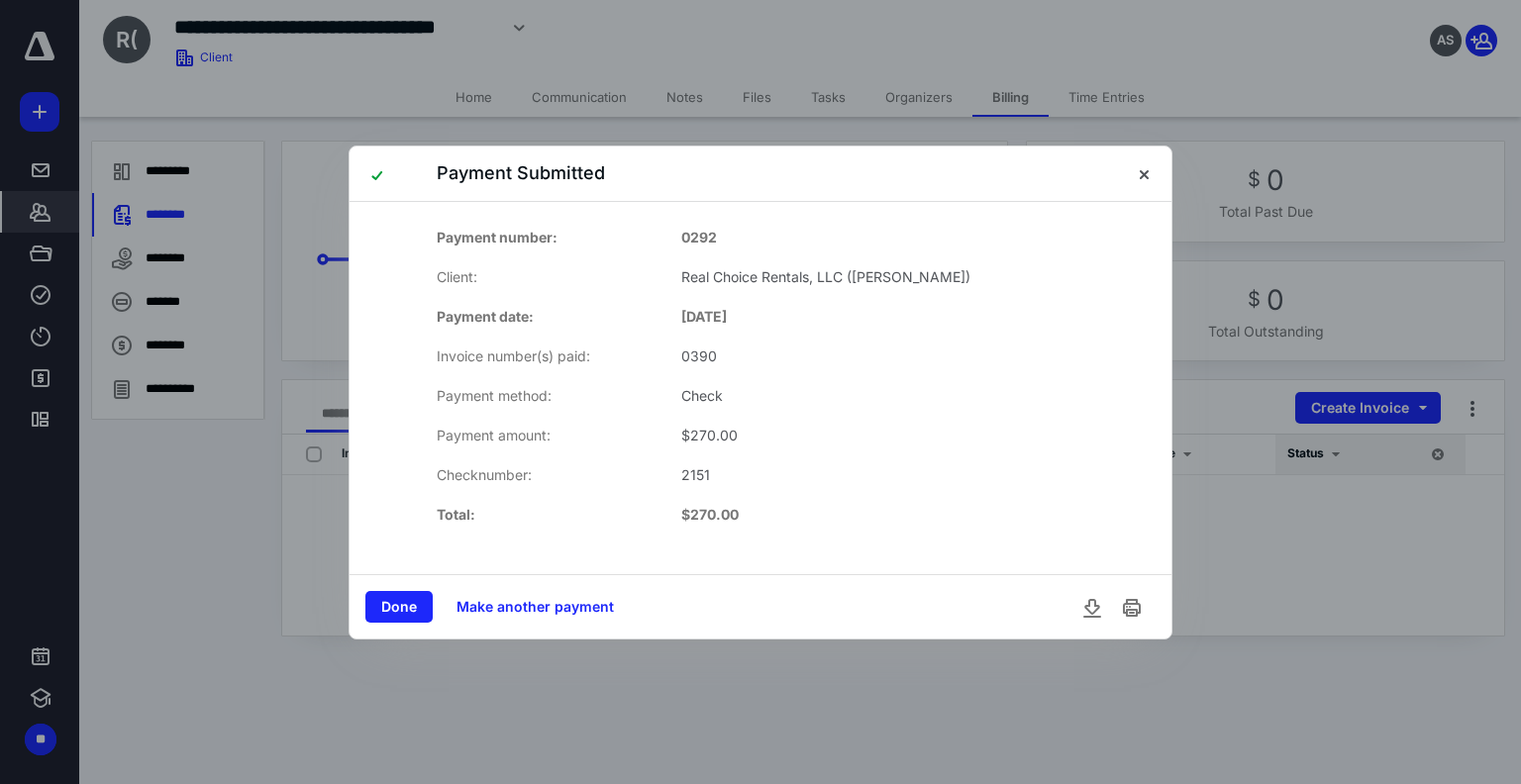click on "Done" at bounding box center (399, 607) 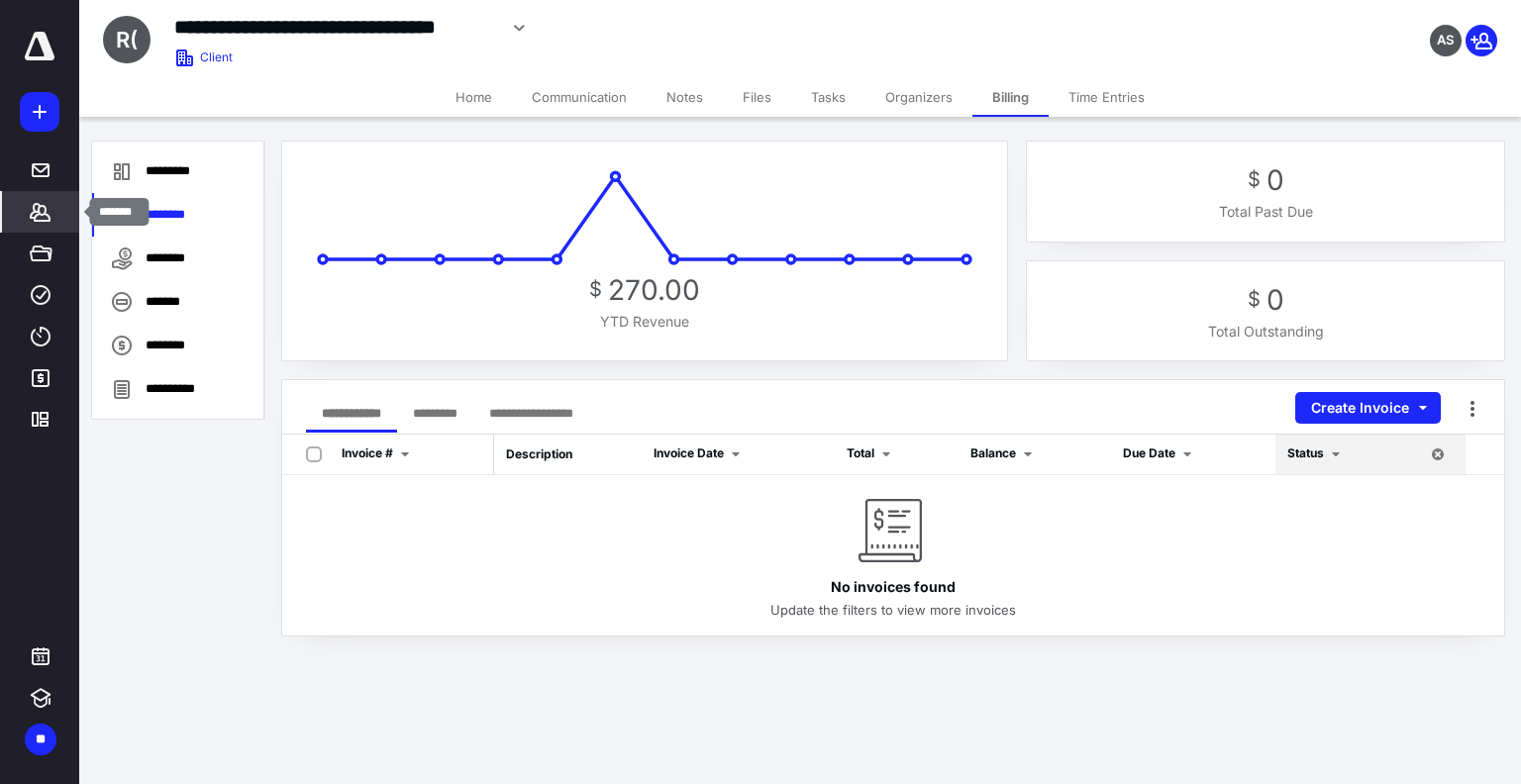 click 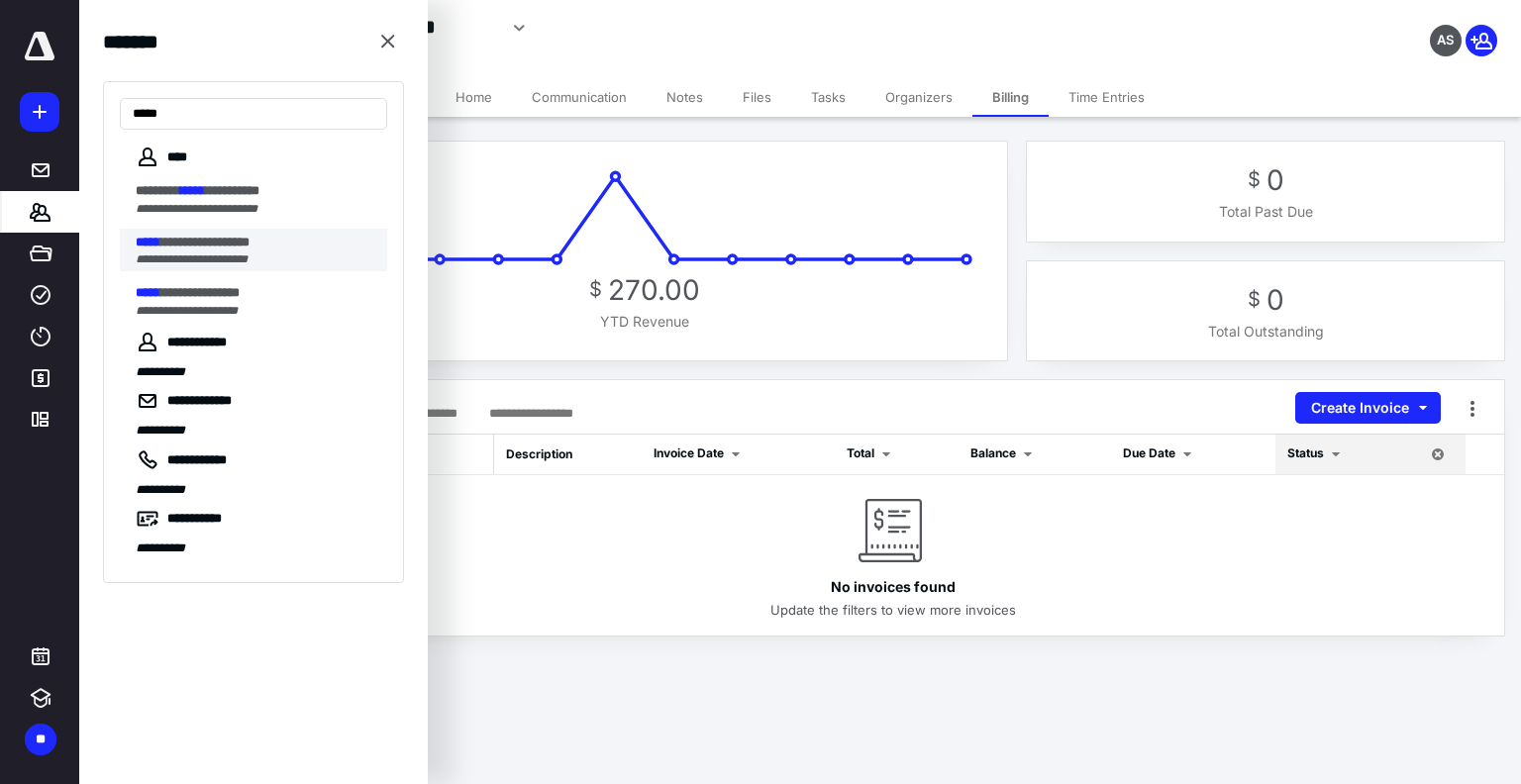 type on "*****" 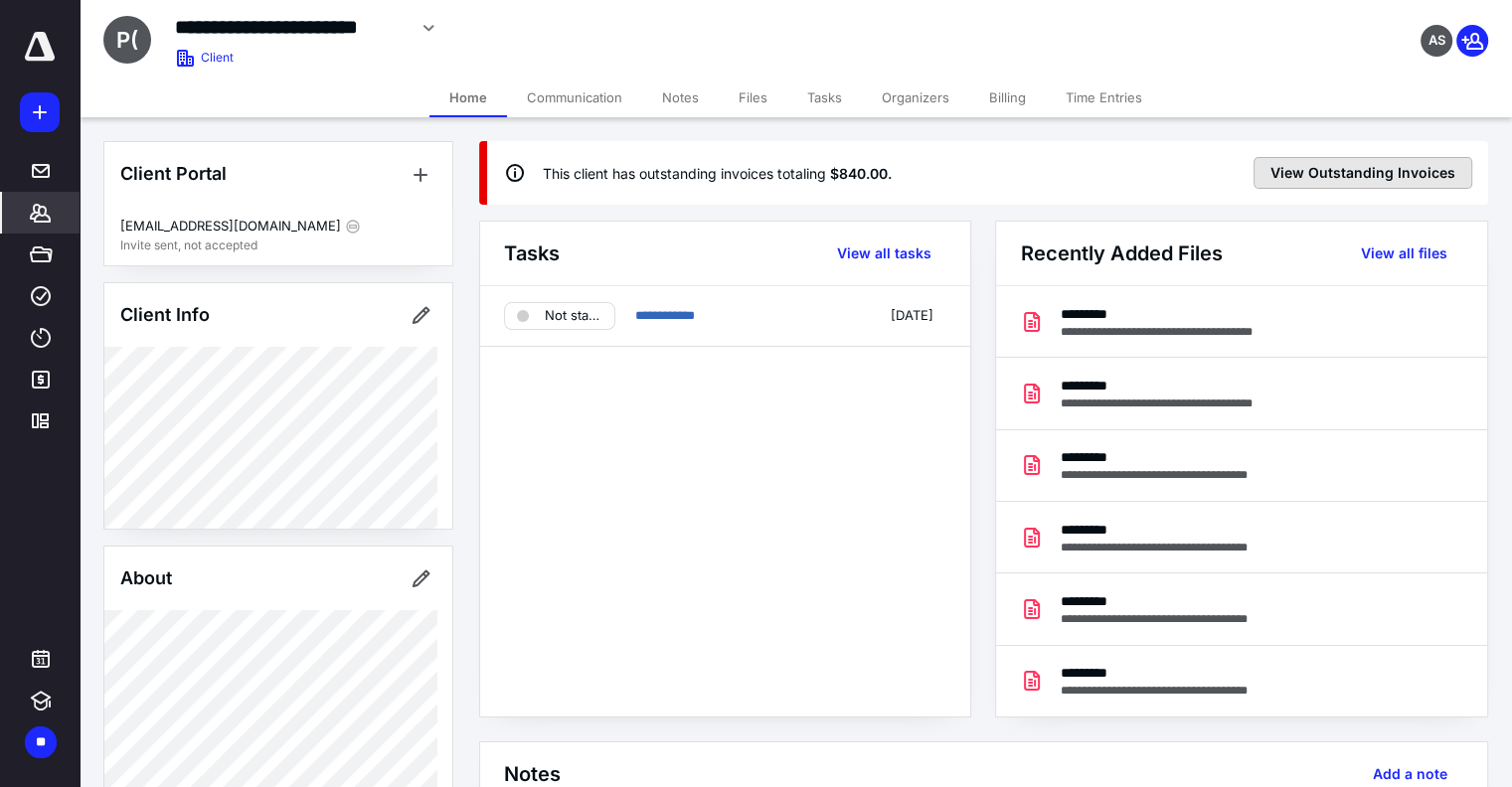 click on "View Outstanding Invoices" at bounding box center (1363, 173) 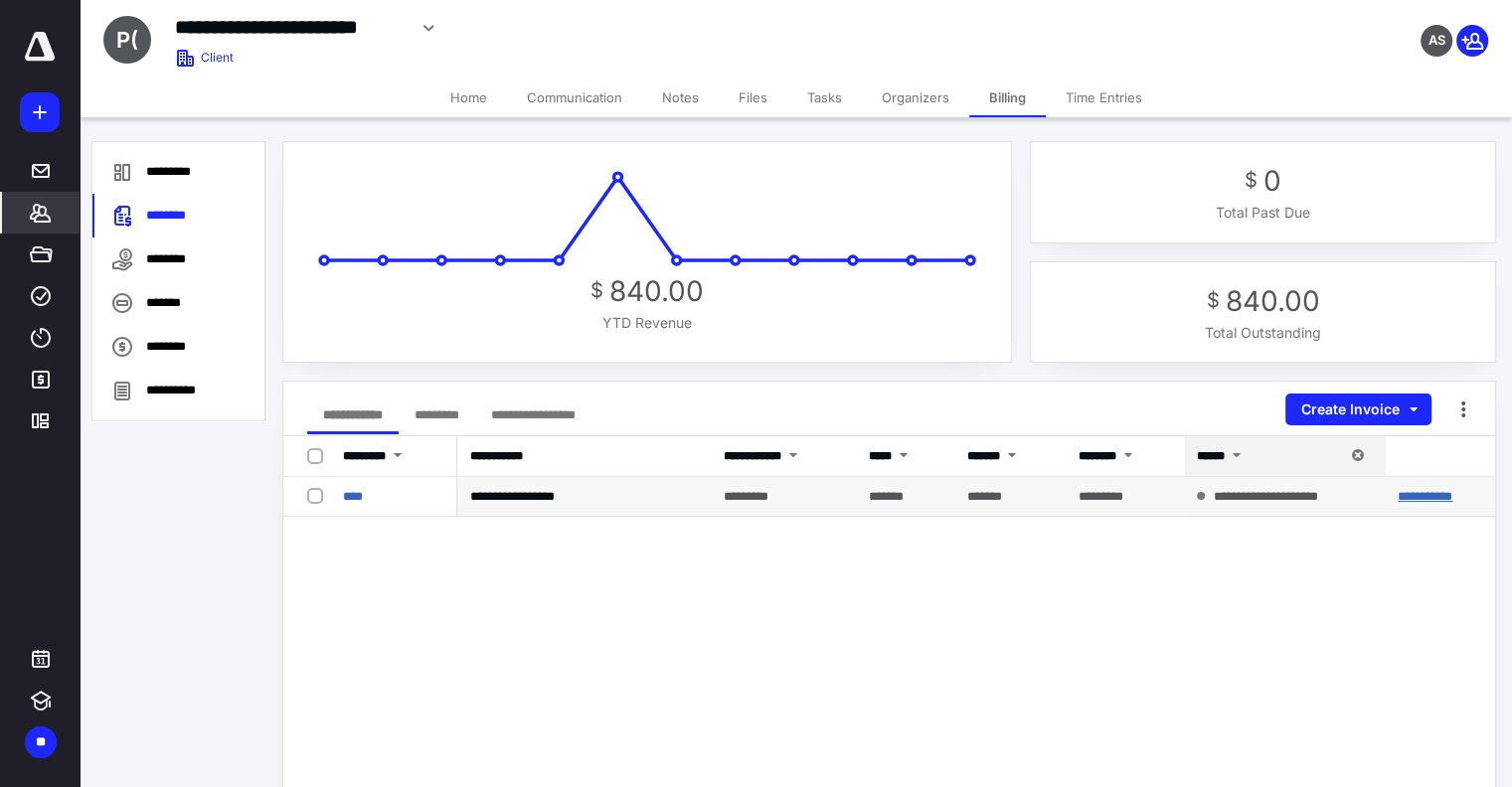 click on "**********" at bounding box center [1425, 496] 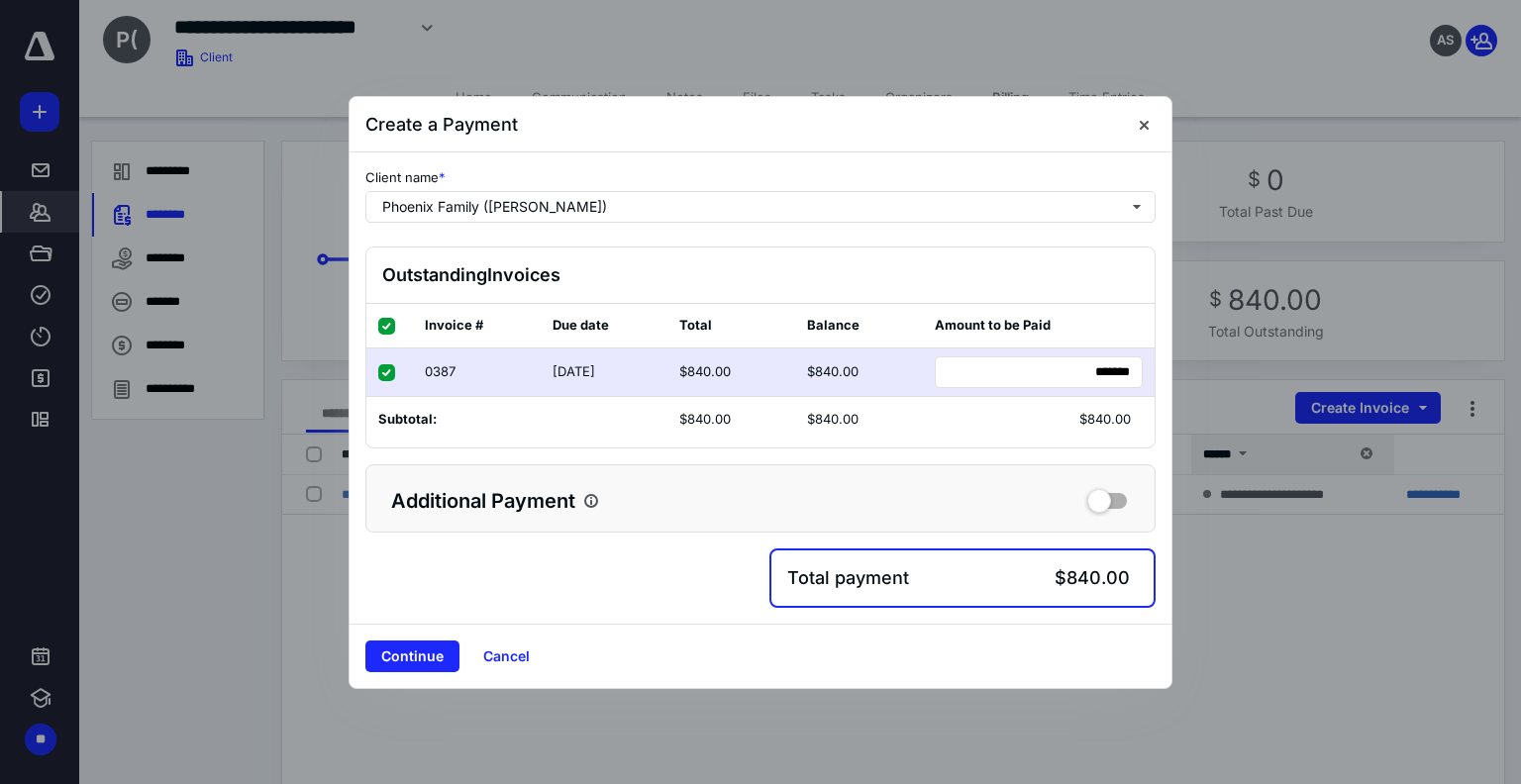click on "Continue" at bounding box center [412, 656] 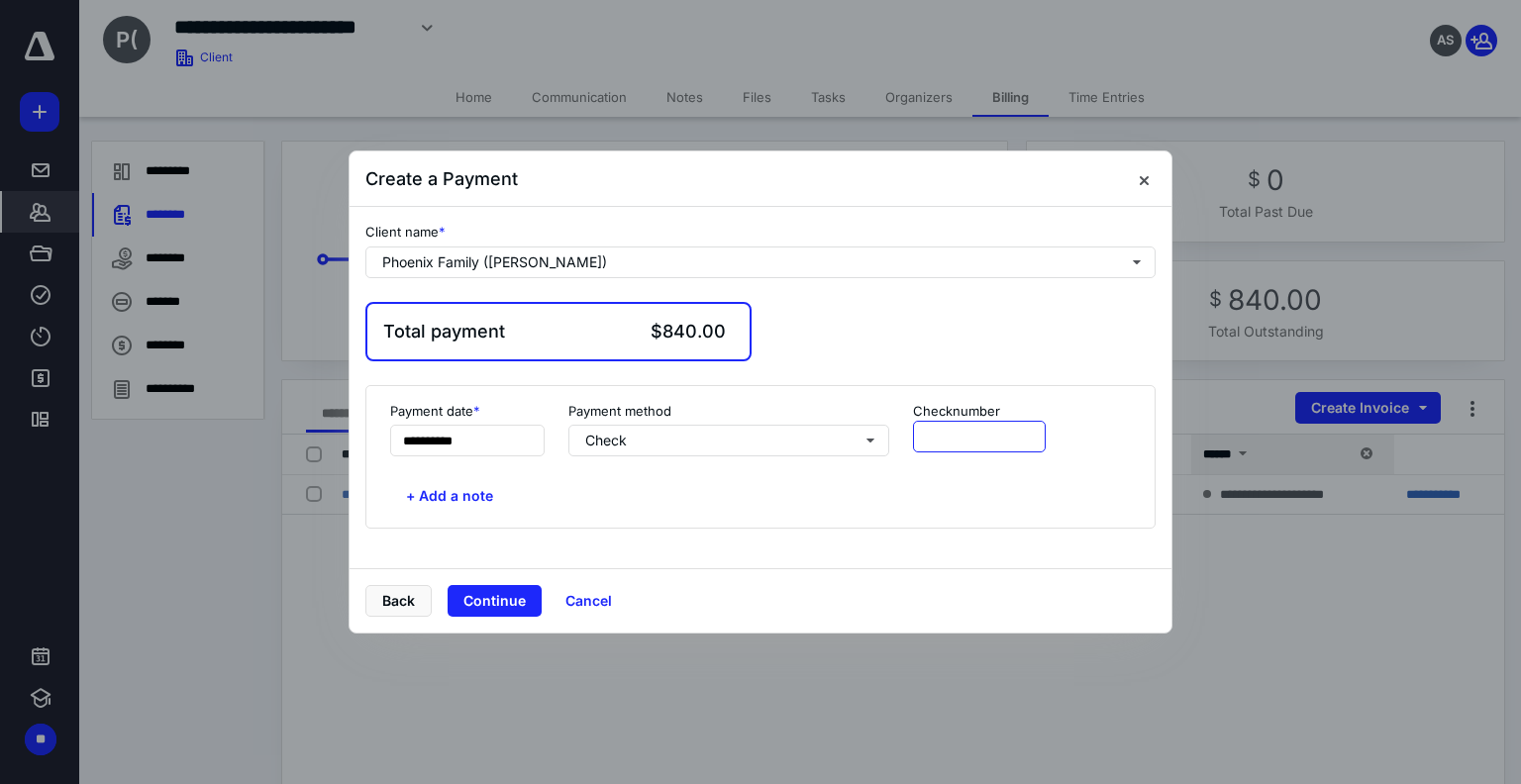 click at bounding box center (979, 437) 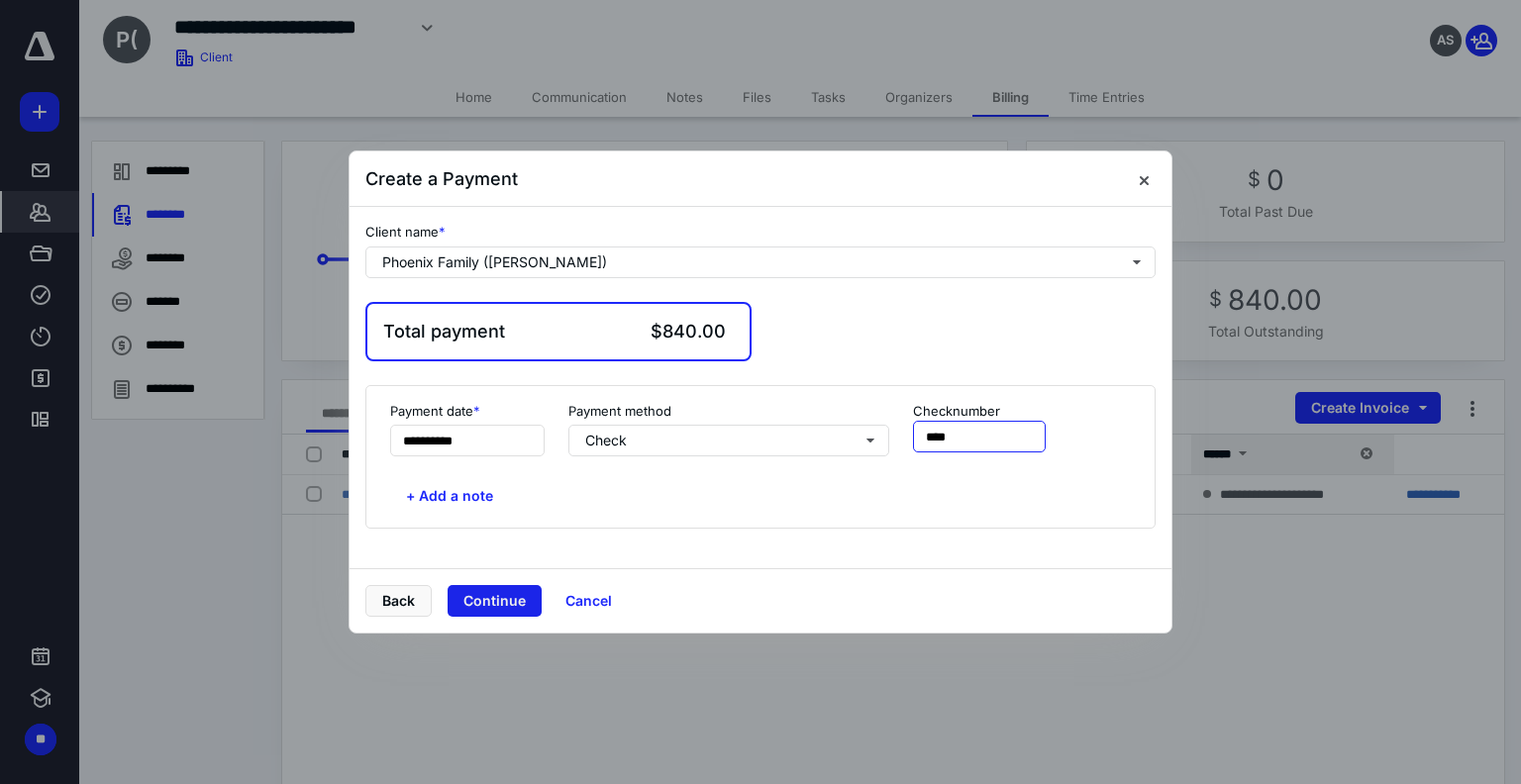 type on "****" 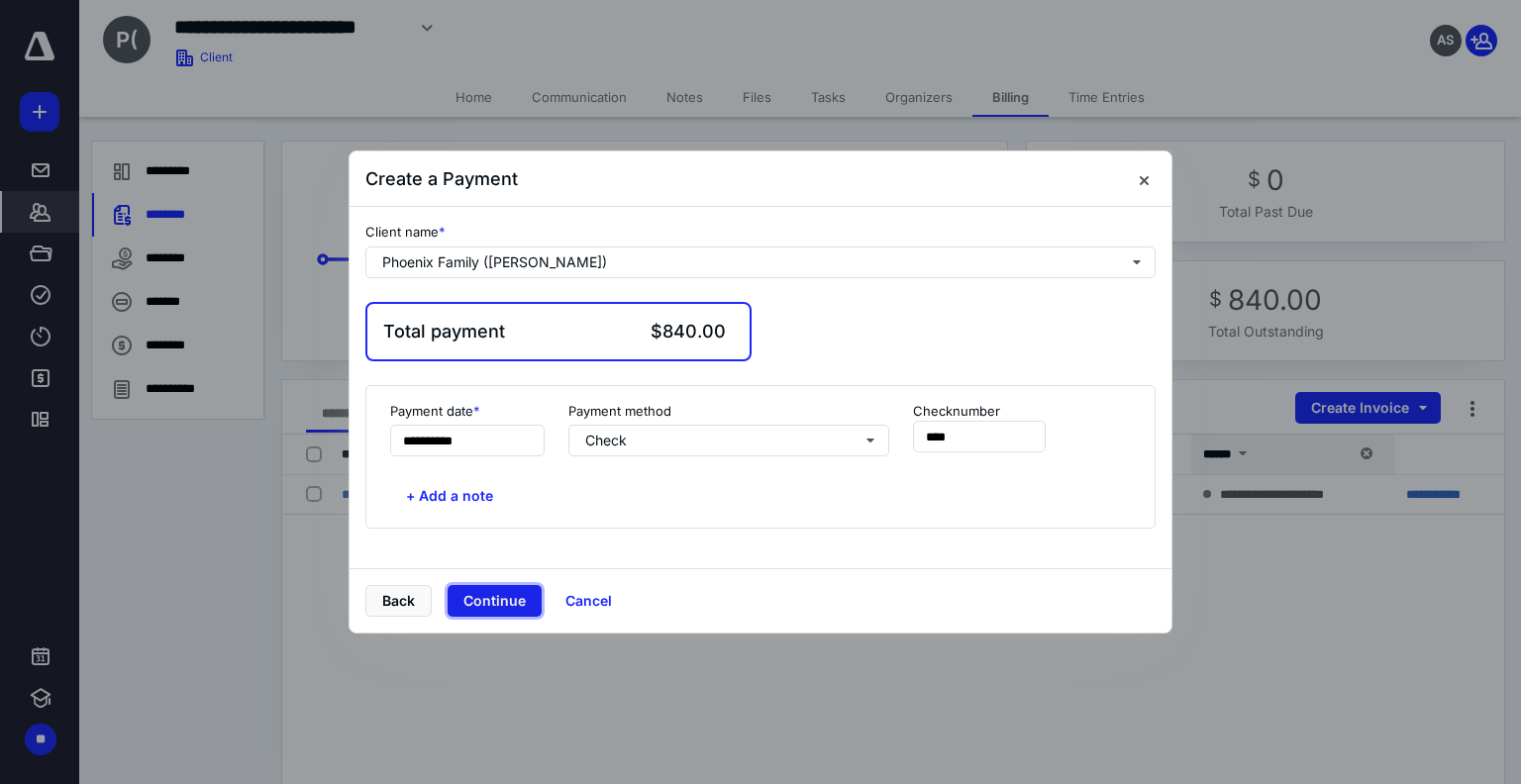 click on "Continue" at bounding box center (494, 601) 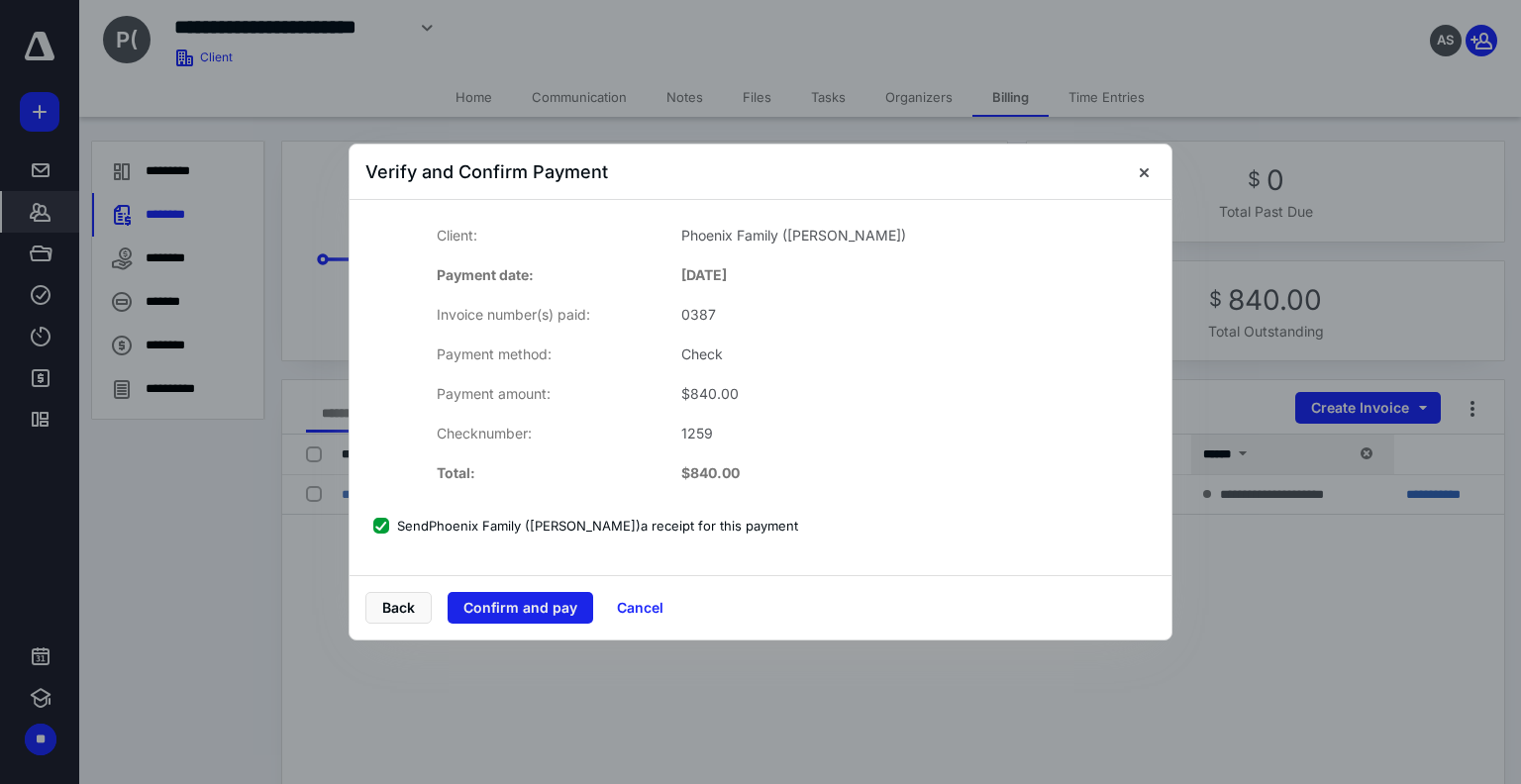 click on "Confirm and pay" at bounding box center [520, 608] 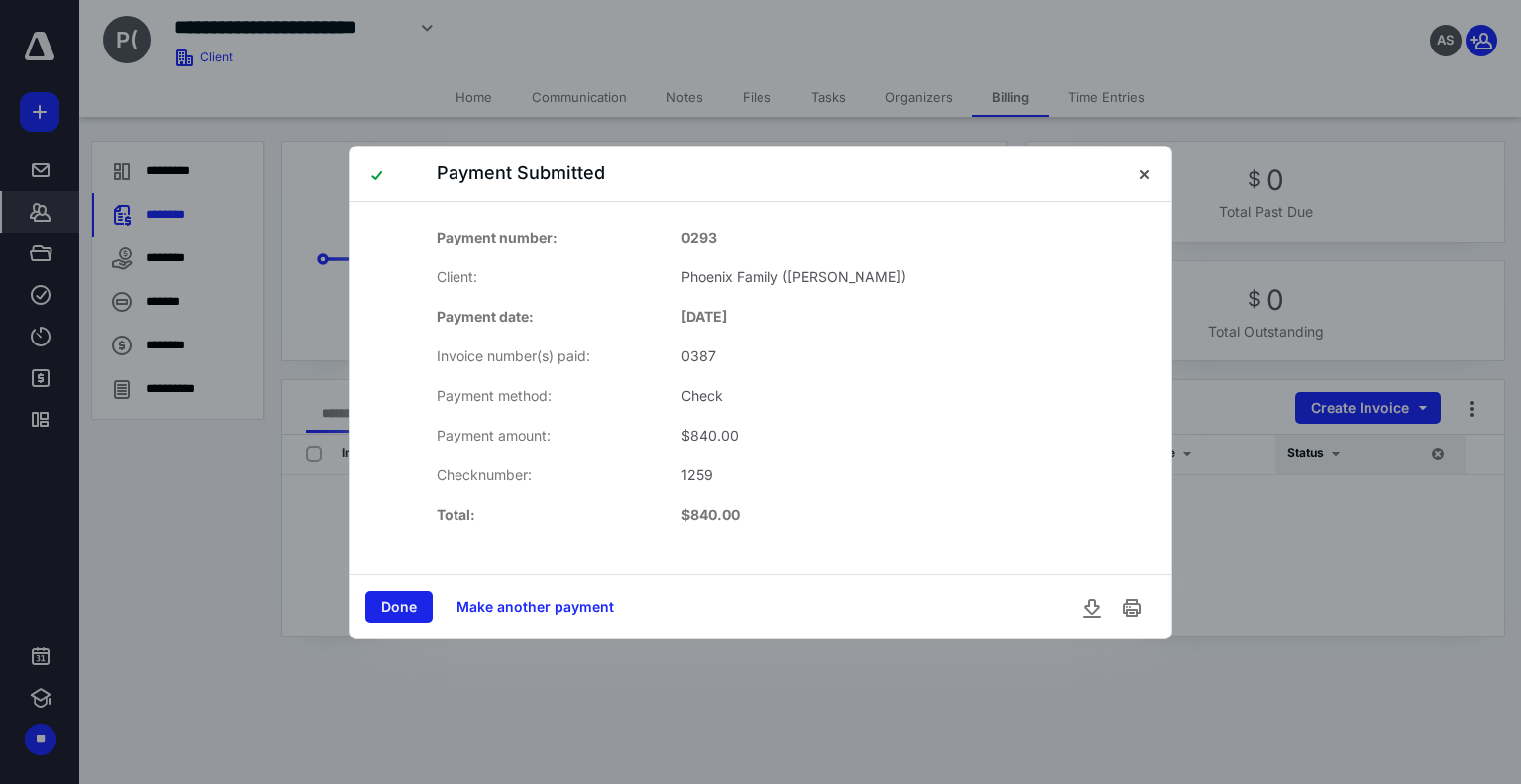 click on "Done" at bounding box center (399, 607) 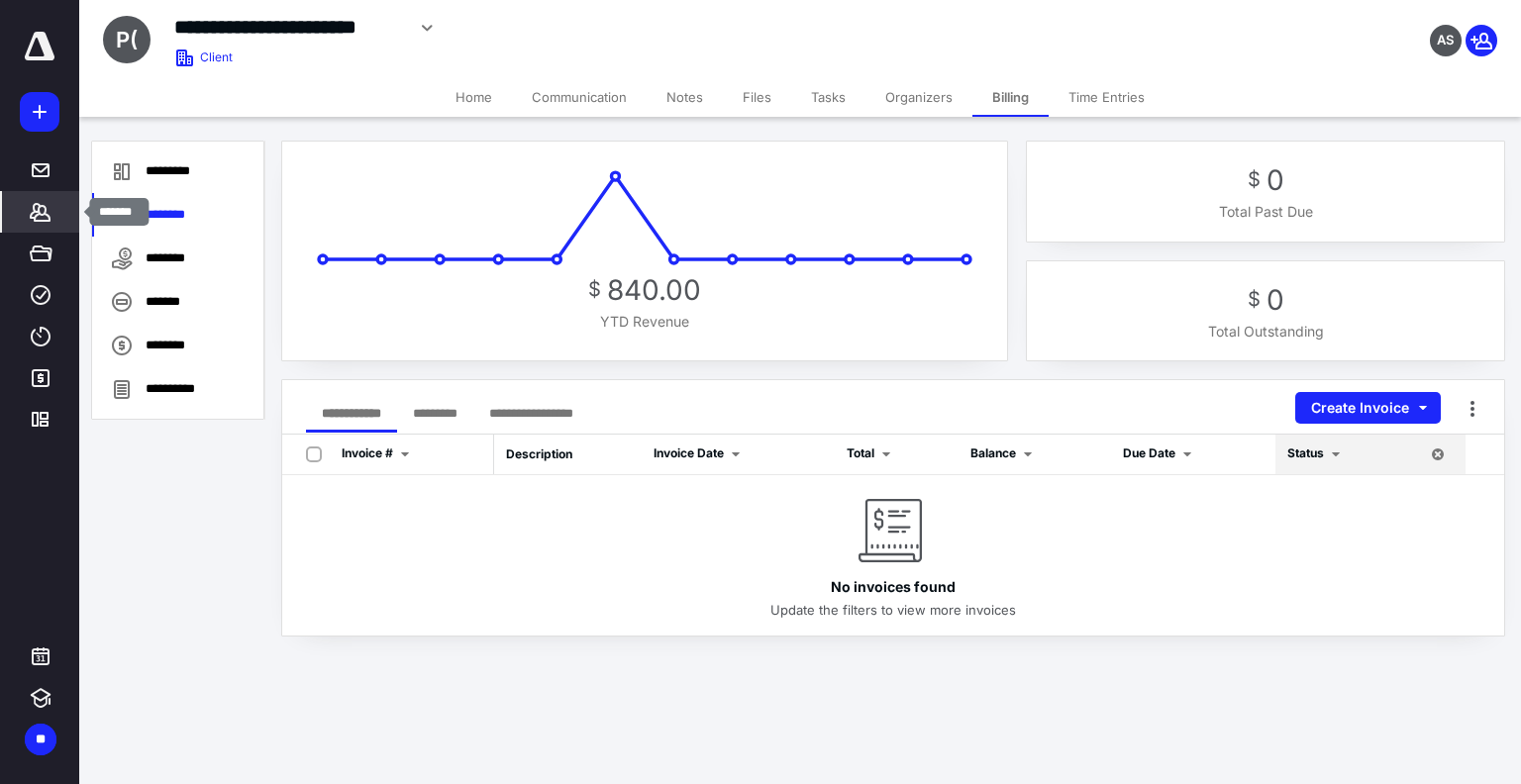 click 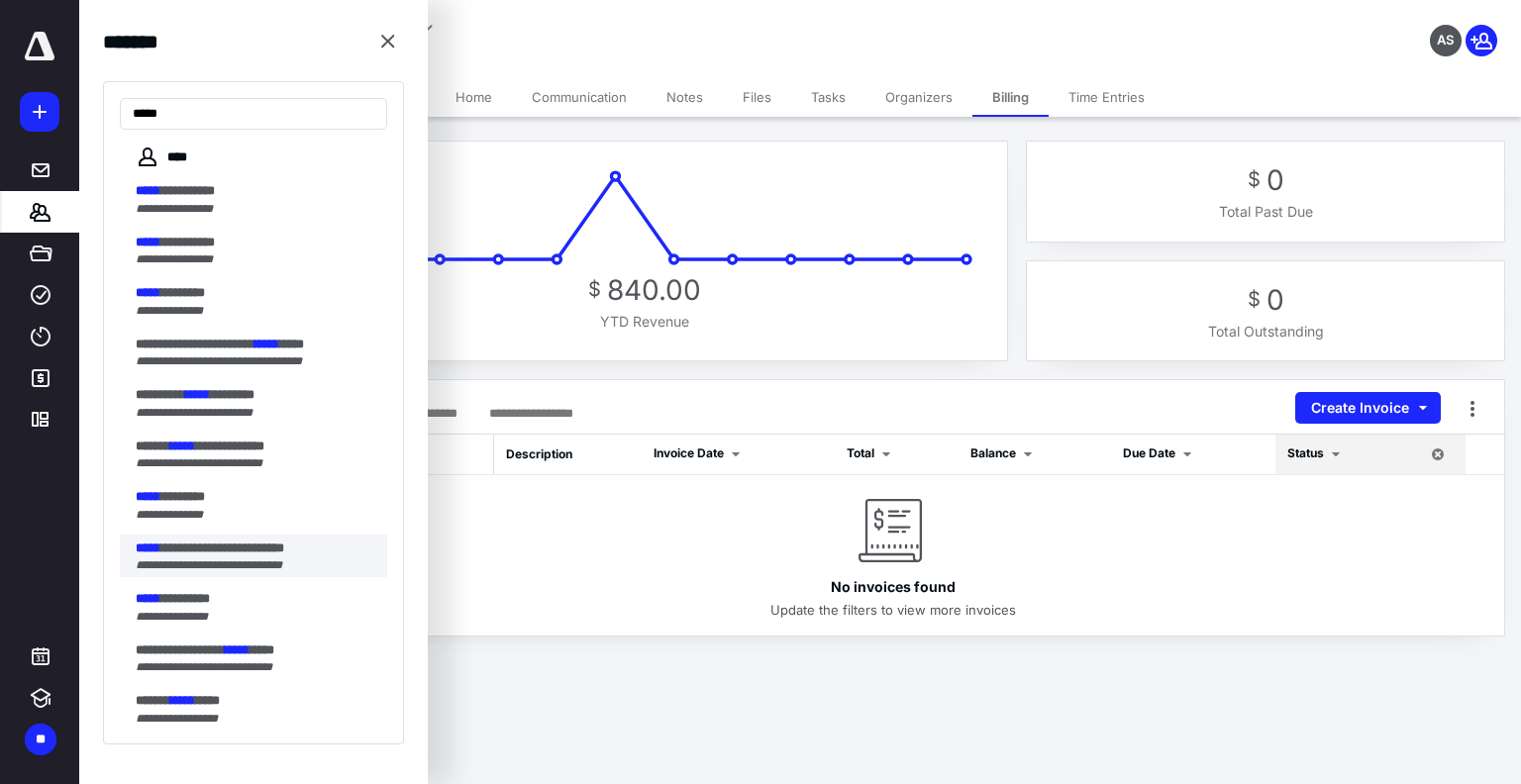 type on "*****" 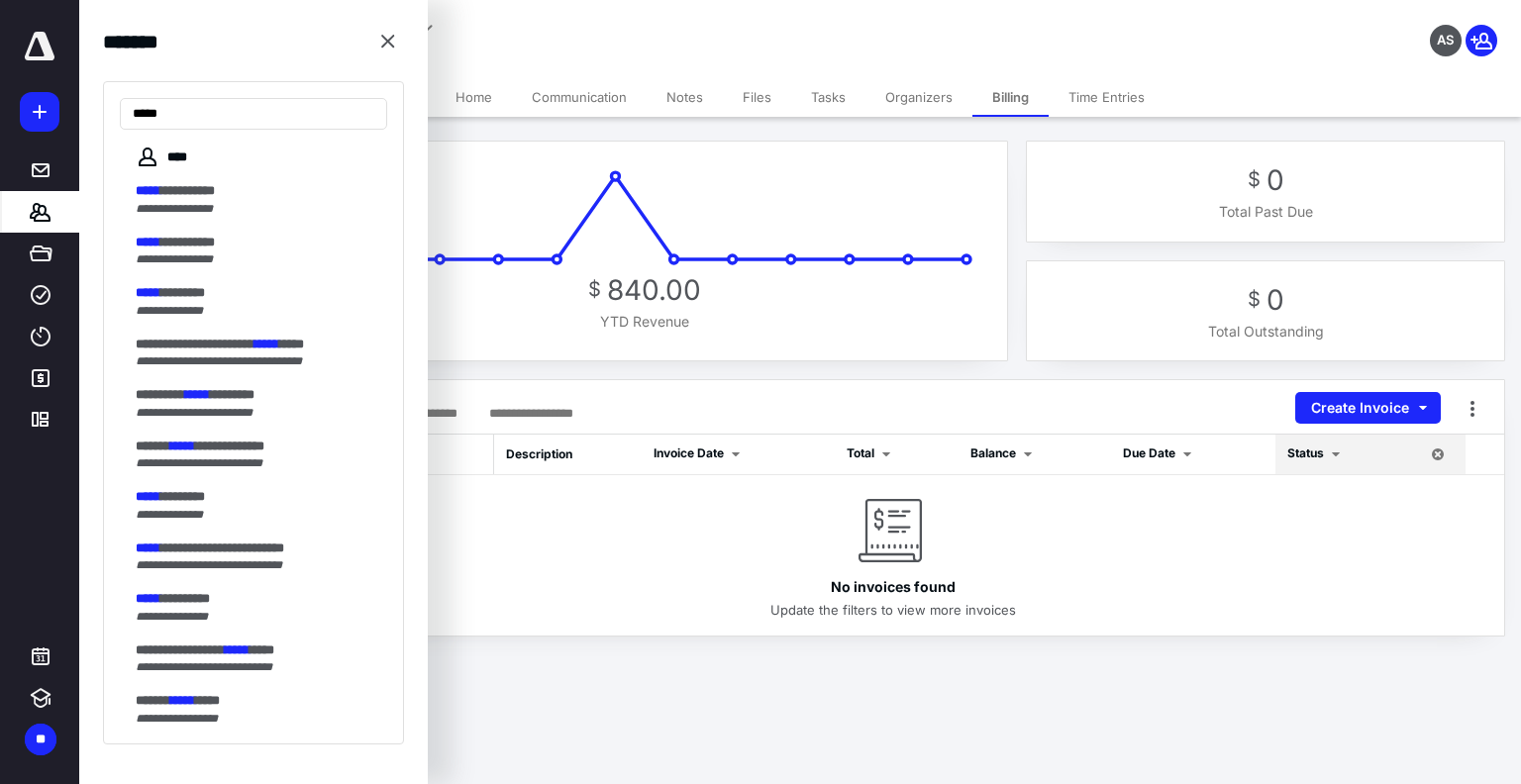click on "**********" at bounding box center (222, 547) 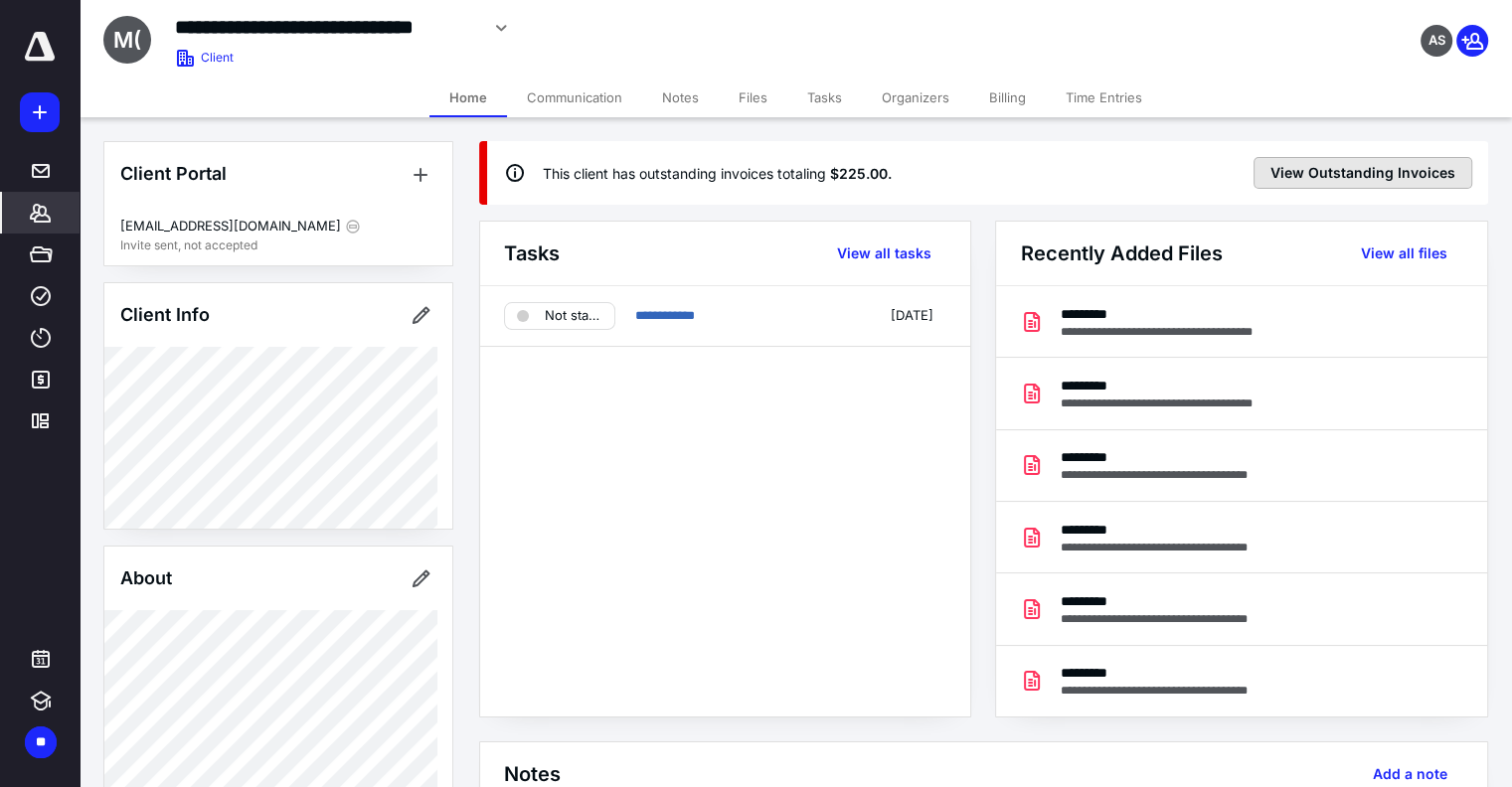 click on "View Outstanding Invoices" at bounding box center (1363, 173) 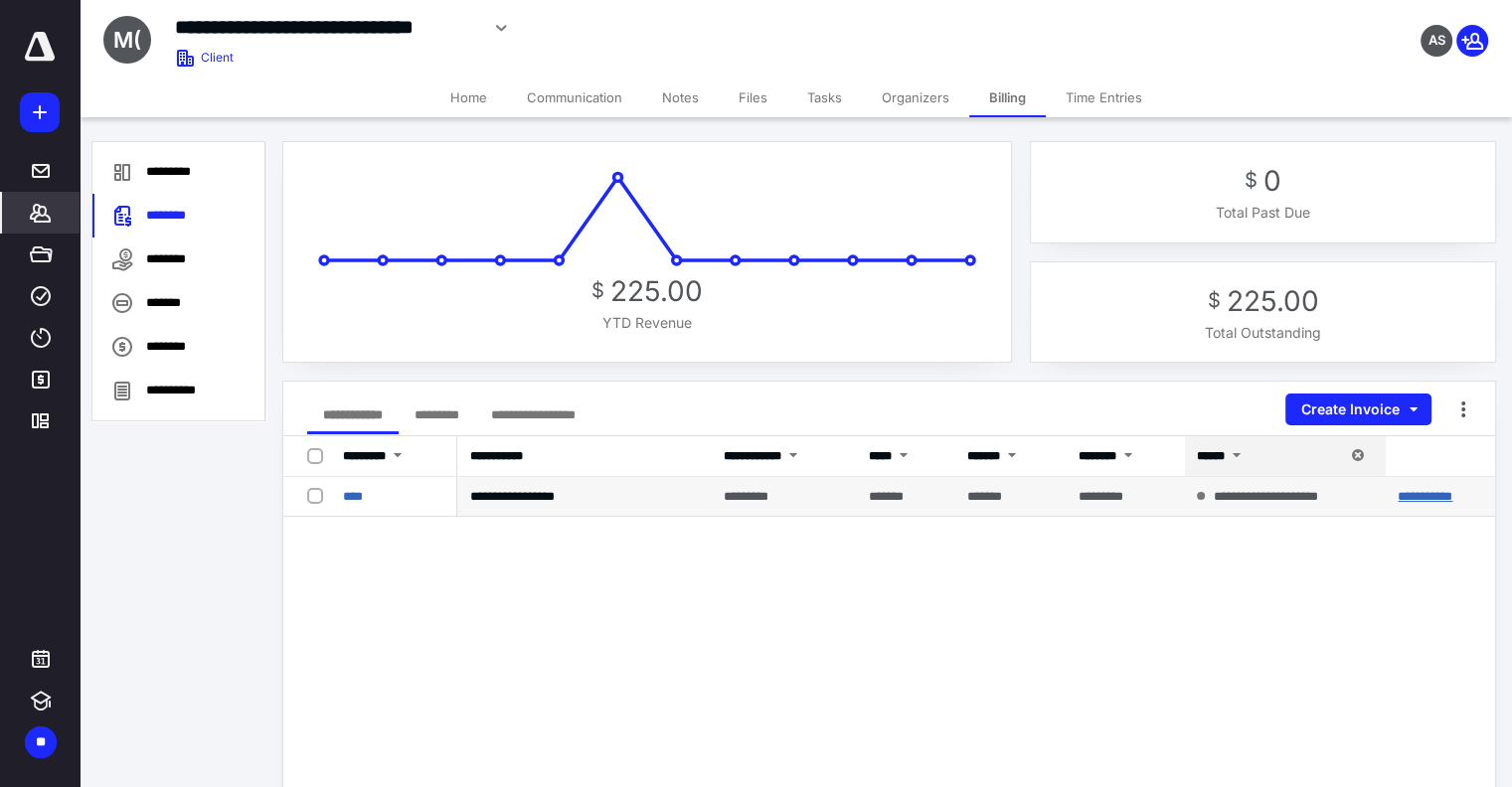 click on "**********" at bounding box center [1425, 496] 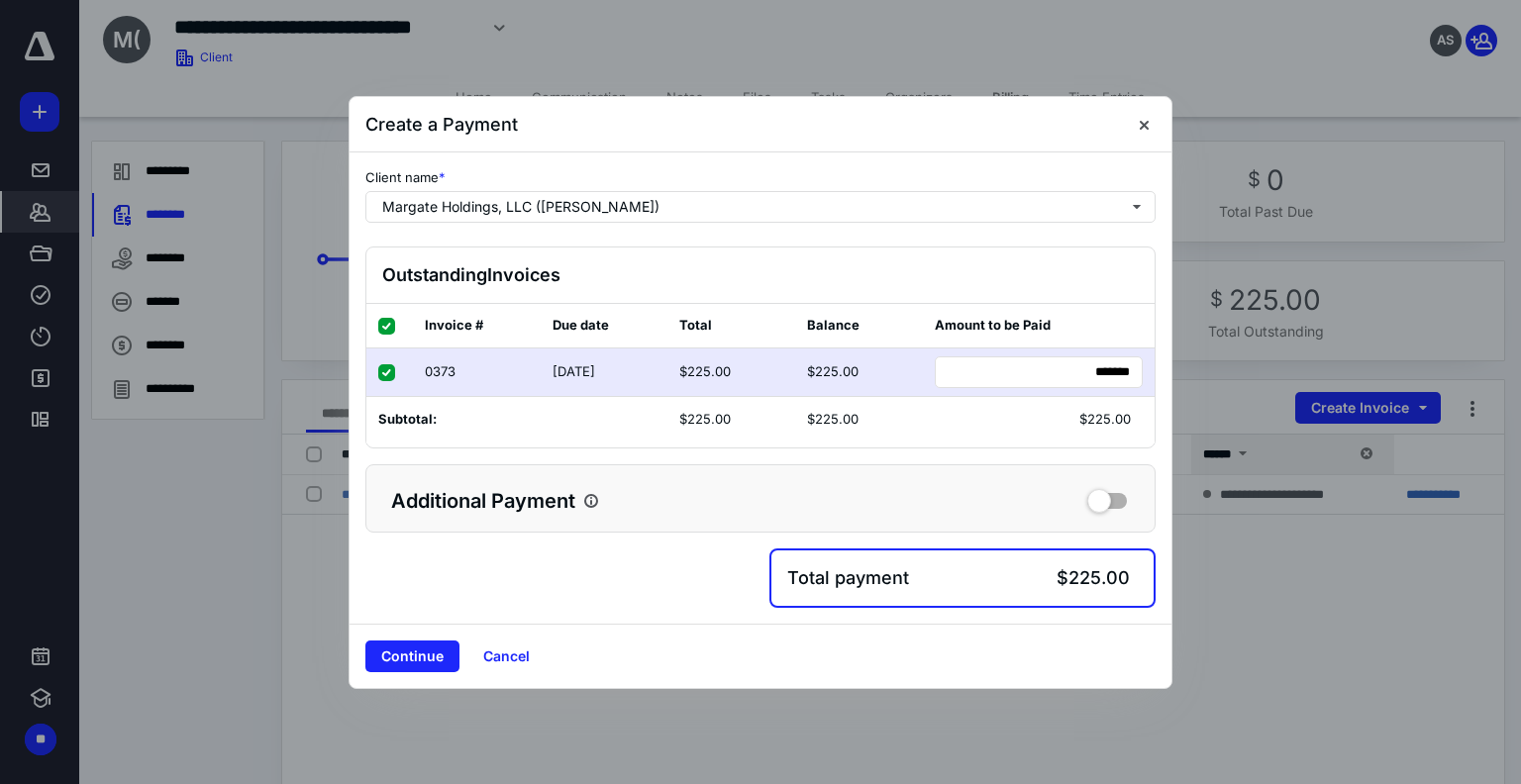 drag, startPoint x: 395, startPoint y: 660, endPoint x: 402, endPoint y: 634, distance: 26.92582 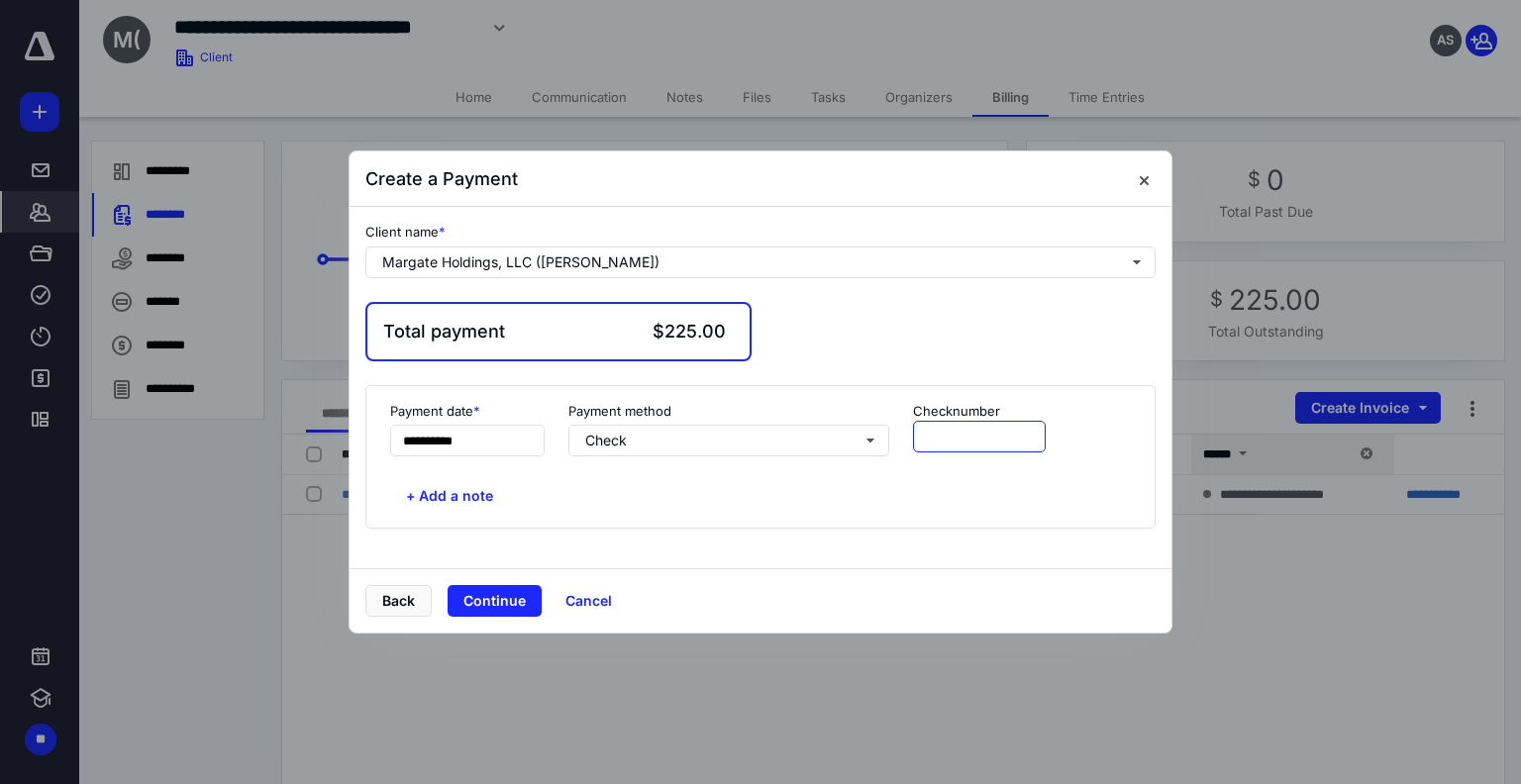 click at bounding box center [979, 437] 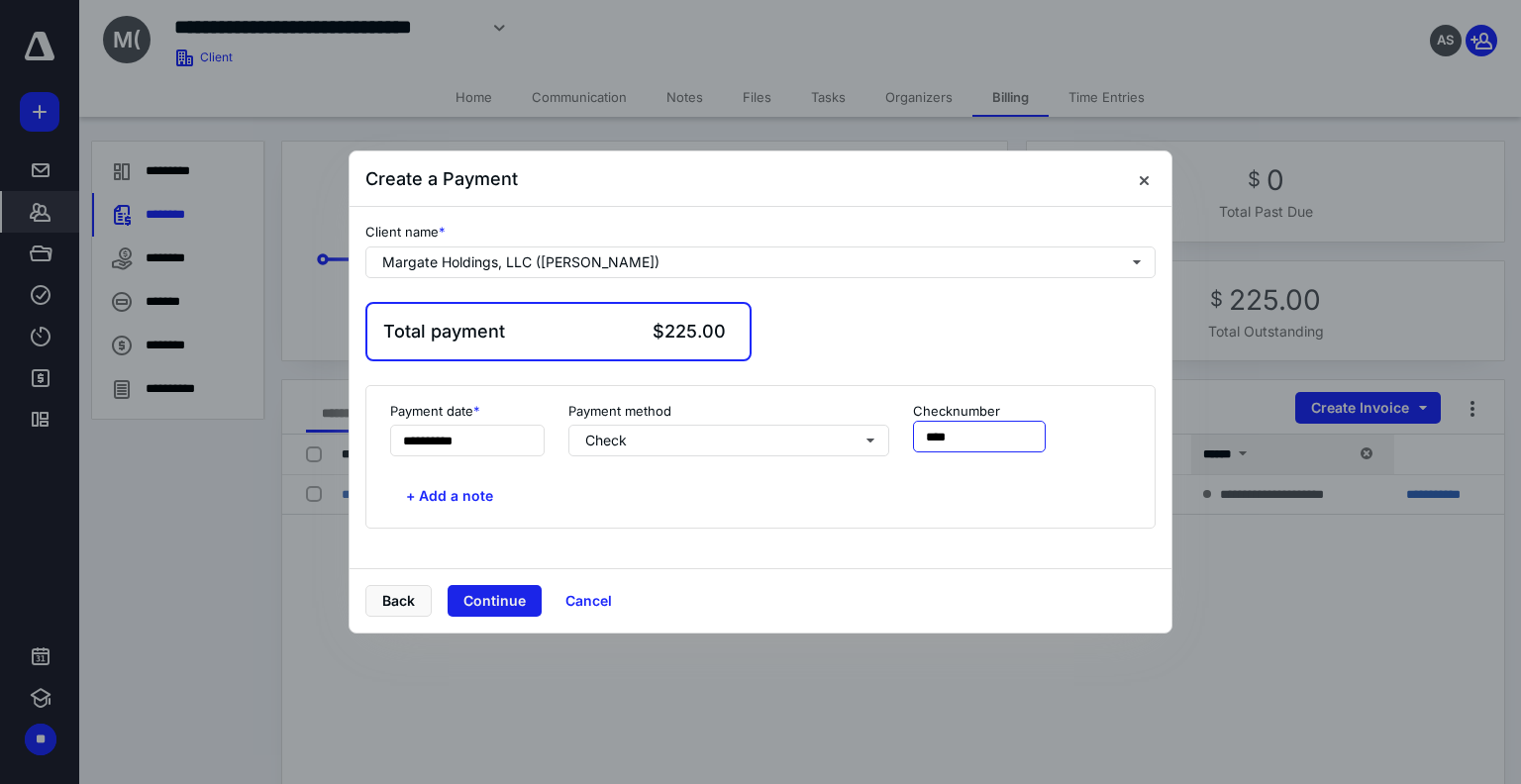 type on "****" 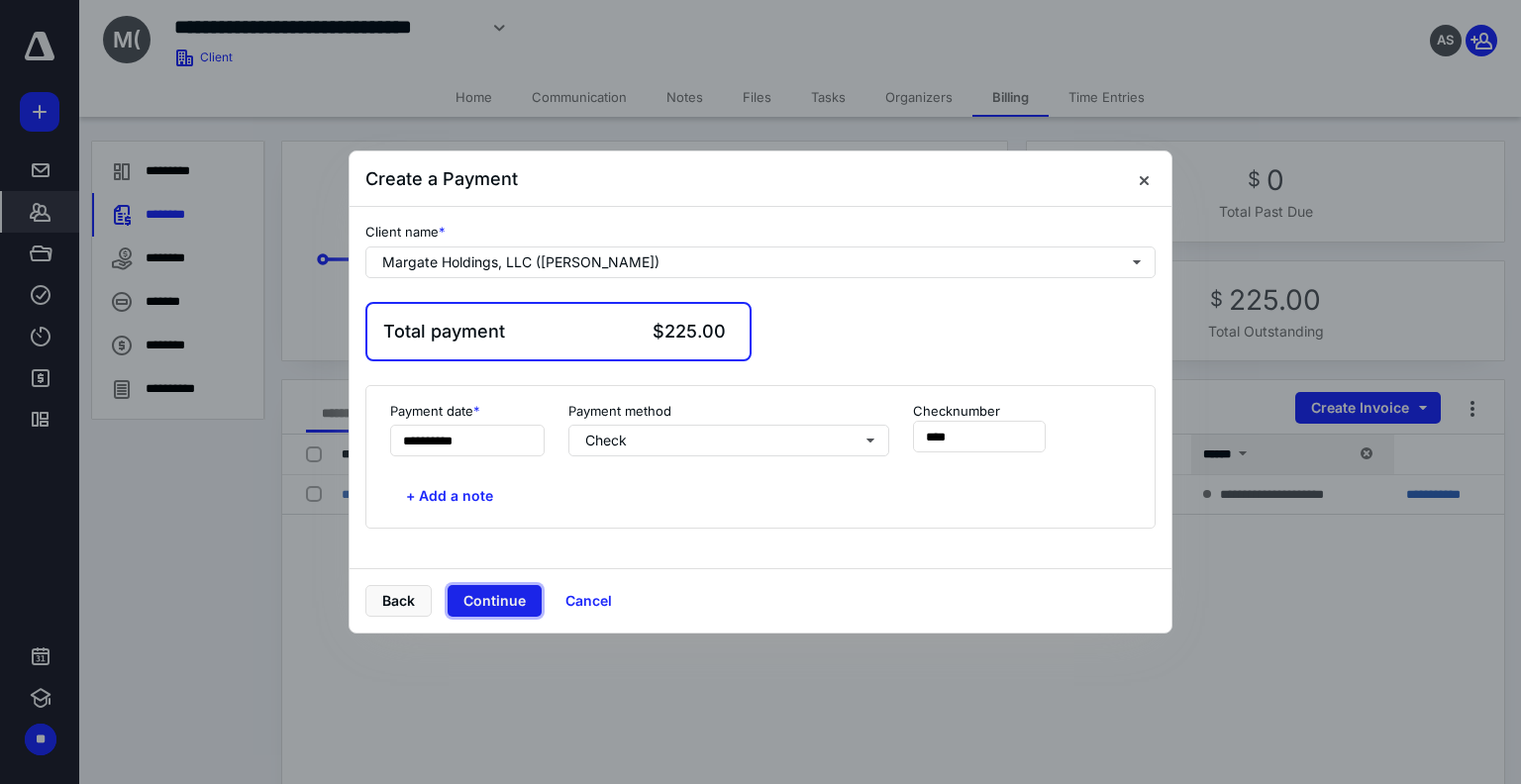 click on "Continue" at bounding box center (494, 601) 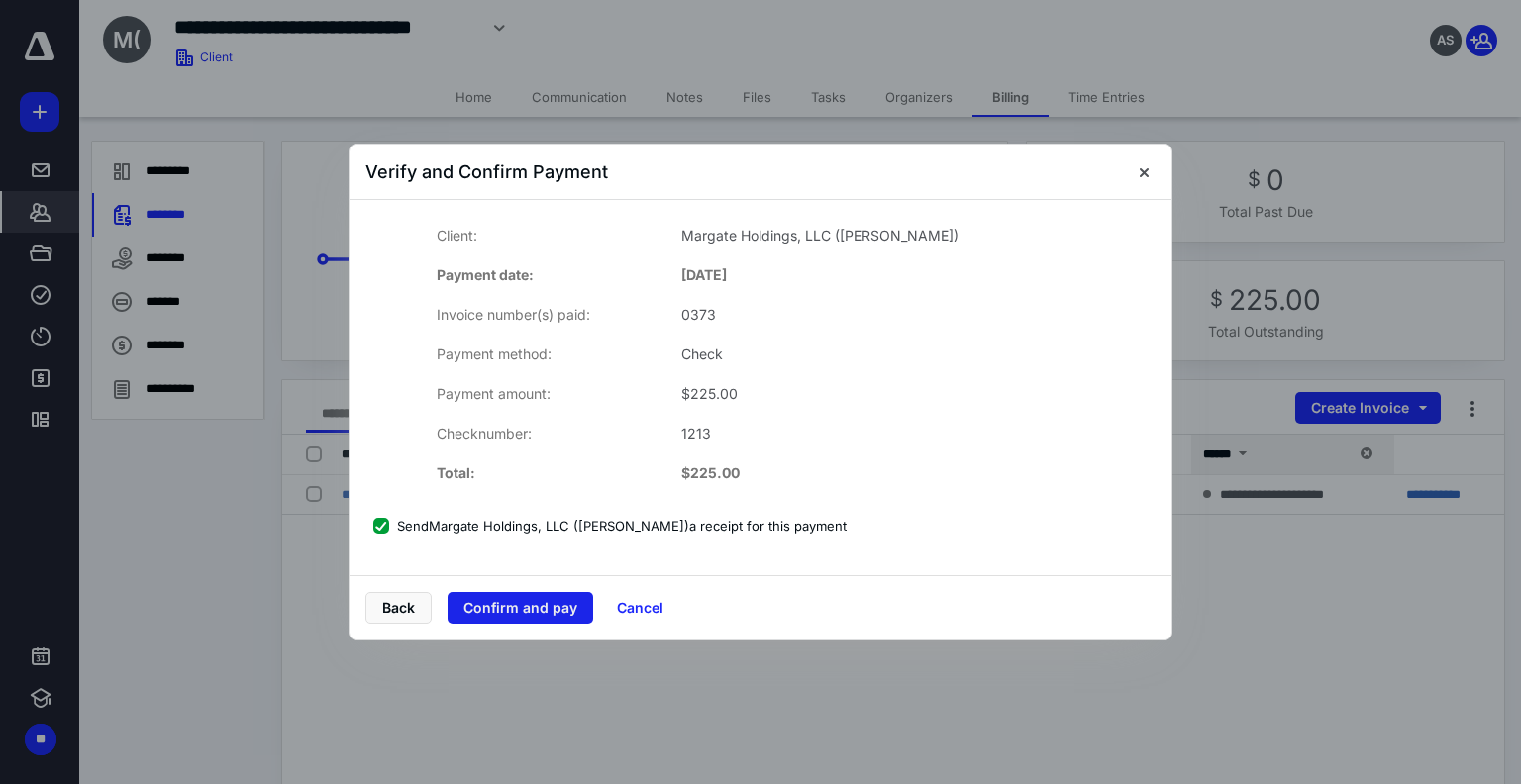 click on "Confirm and pay" at bounding box center [520, 608] 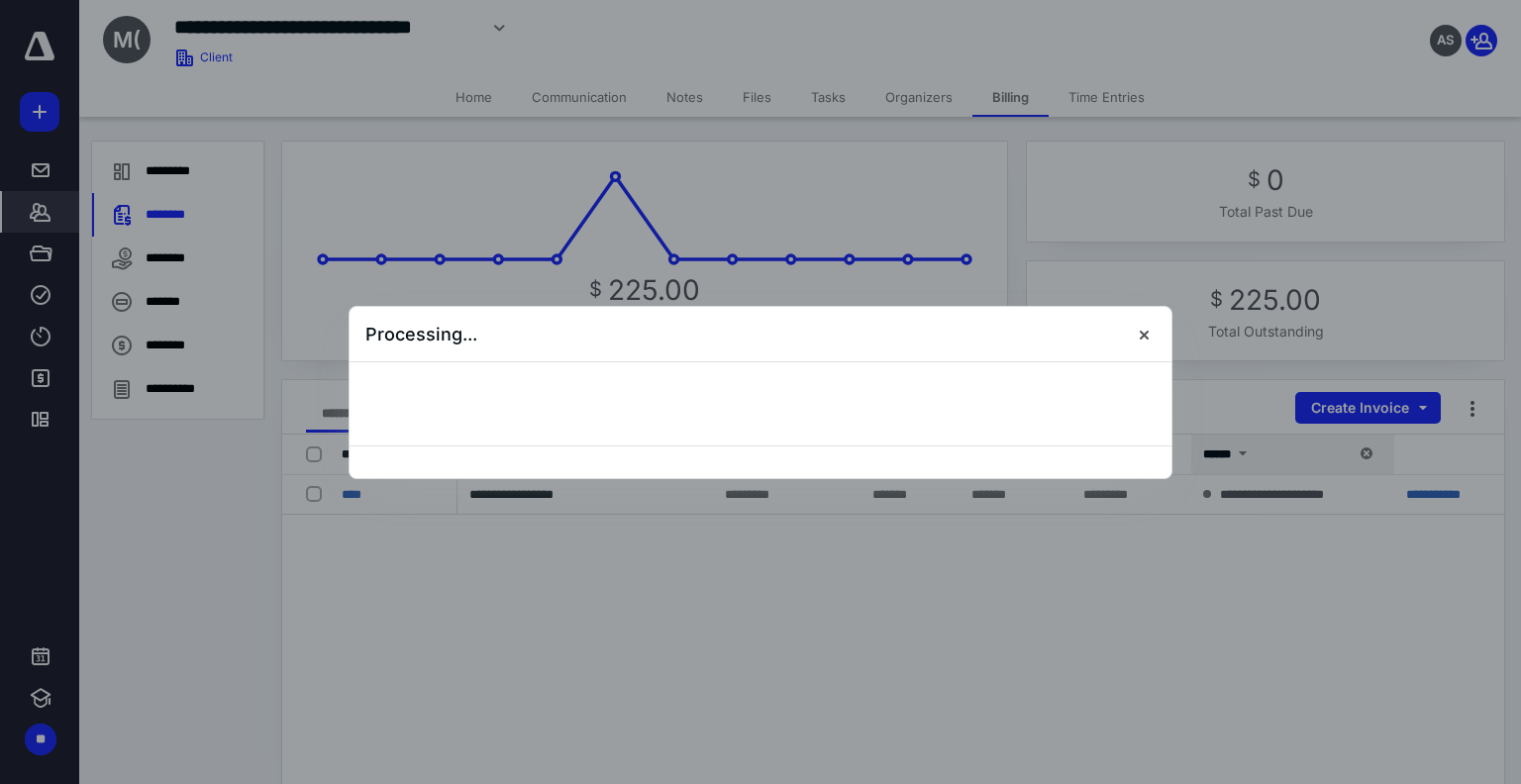 click at bounding box center [760, 392] 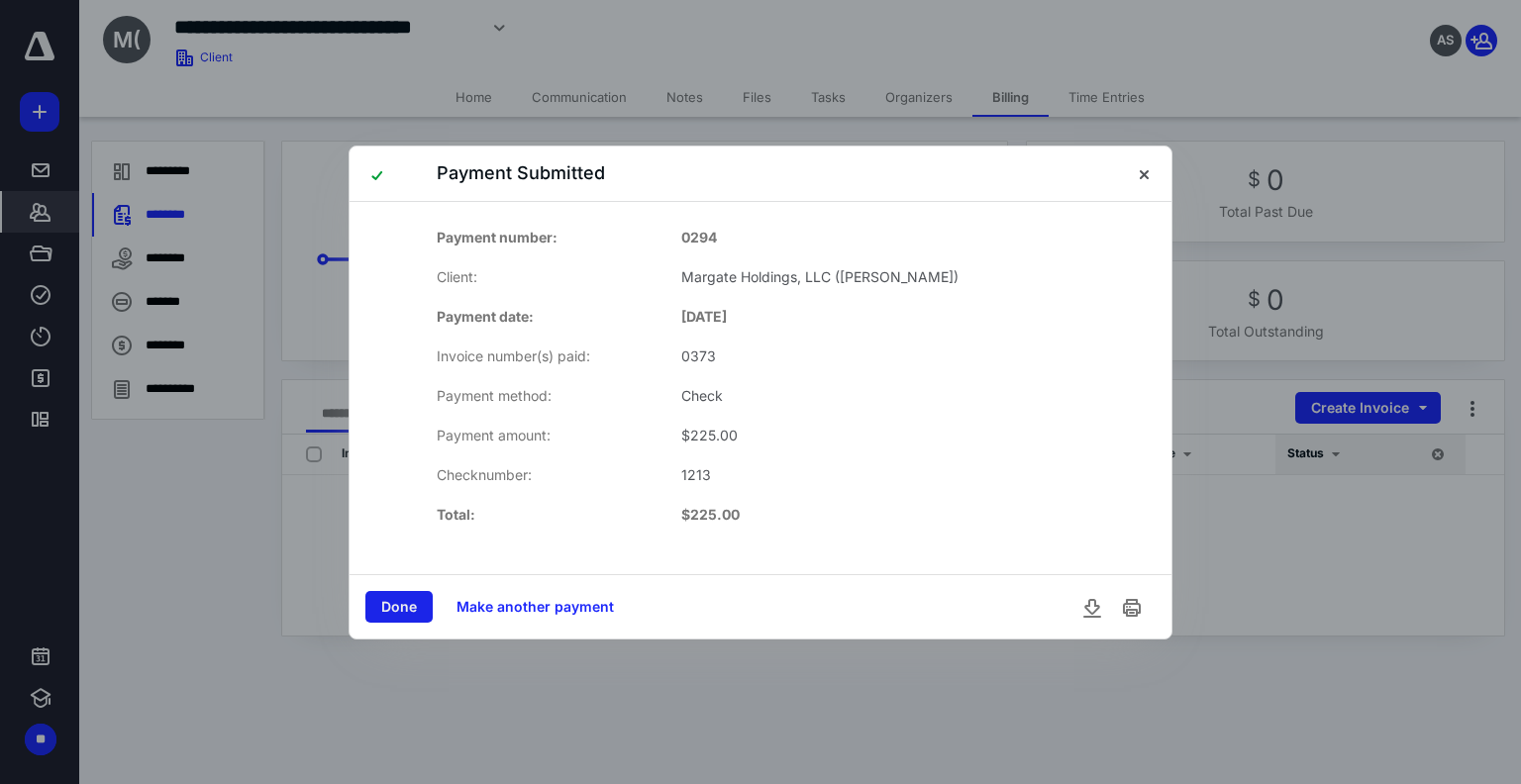 click on "Done" at bounding box center [399, 607] 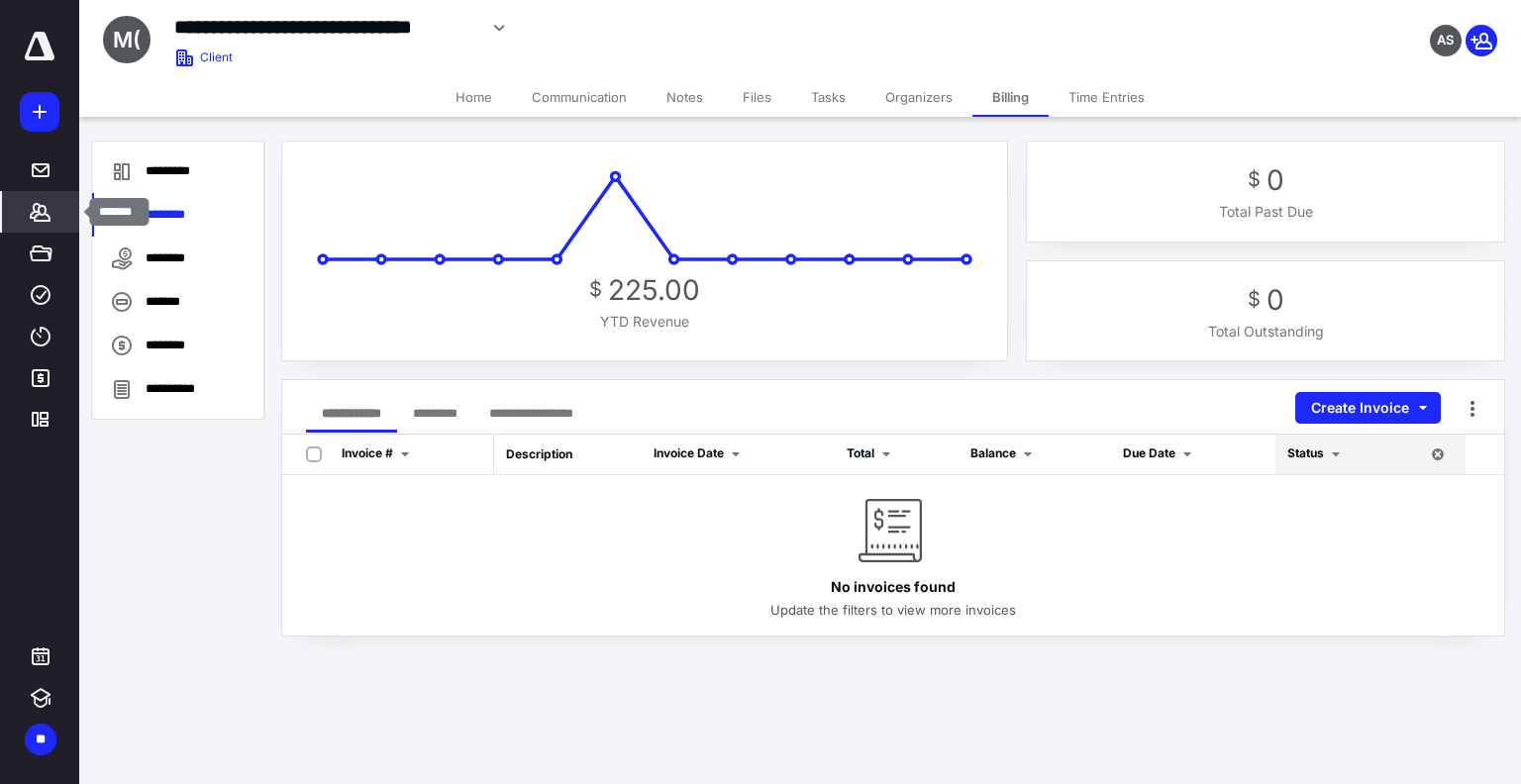 click 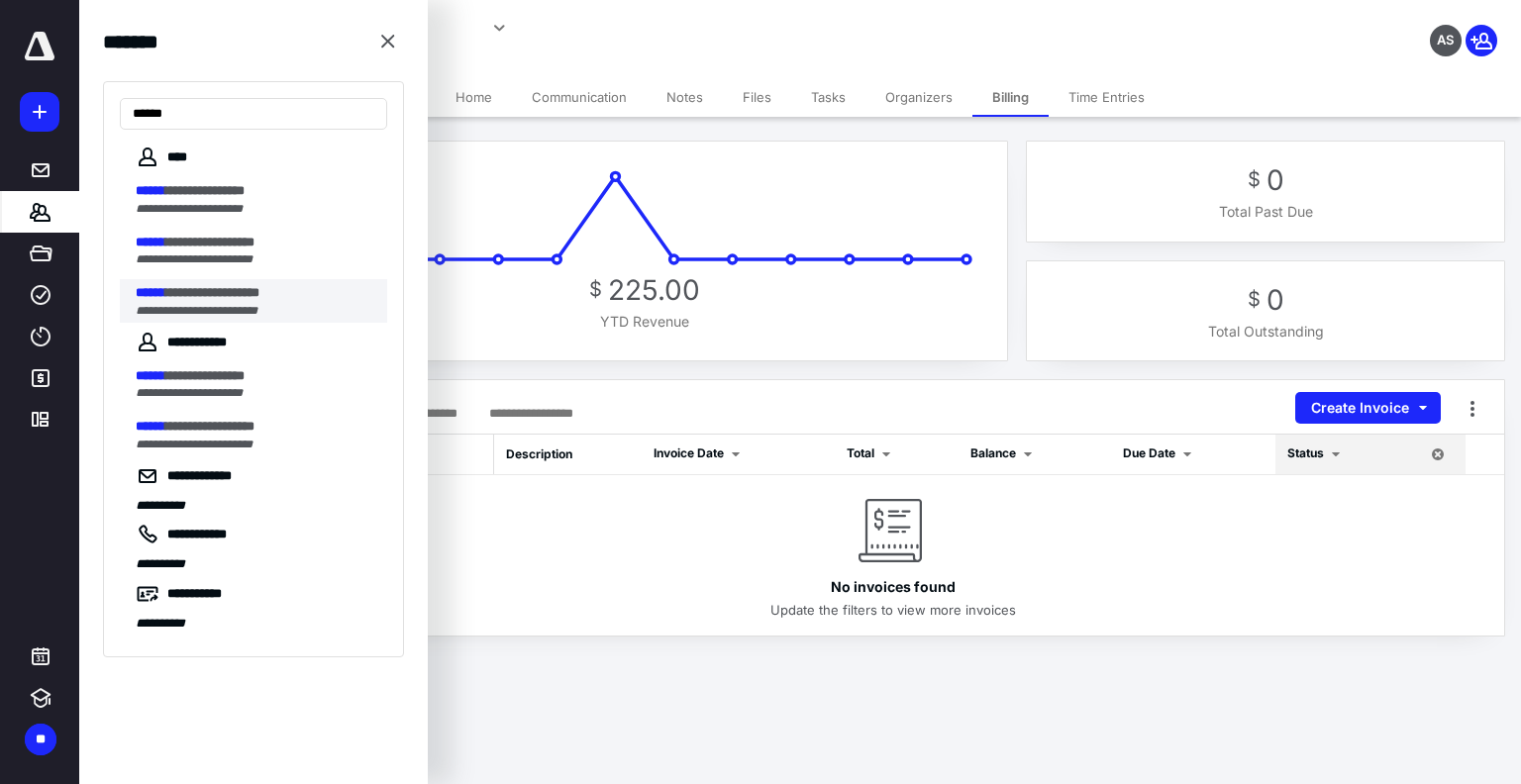 type on "******" 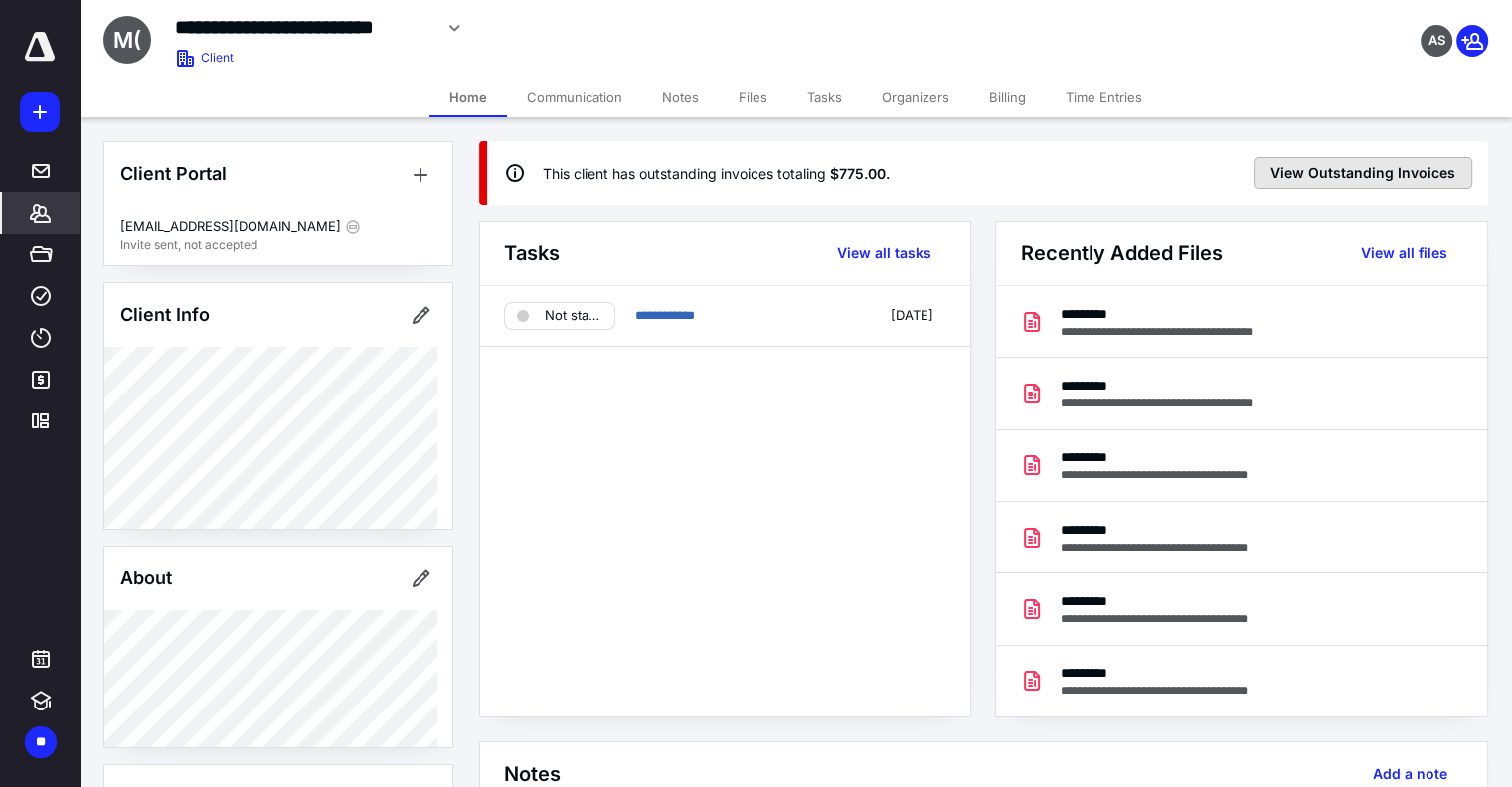 click on "View Outstanding Invoices" at bounding box center (1363, 173) 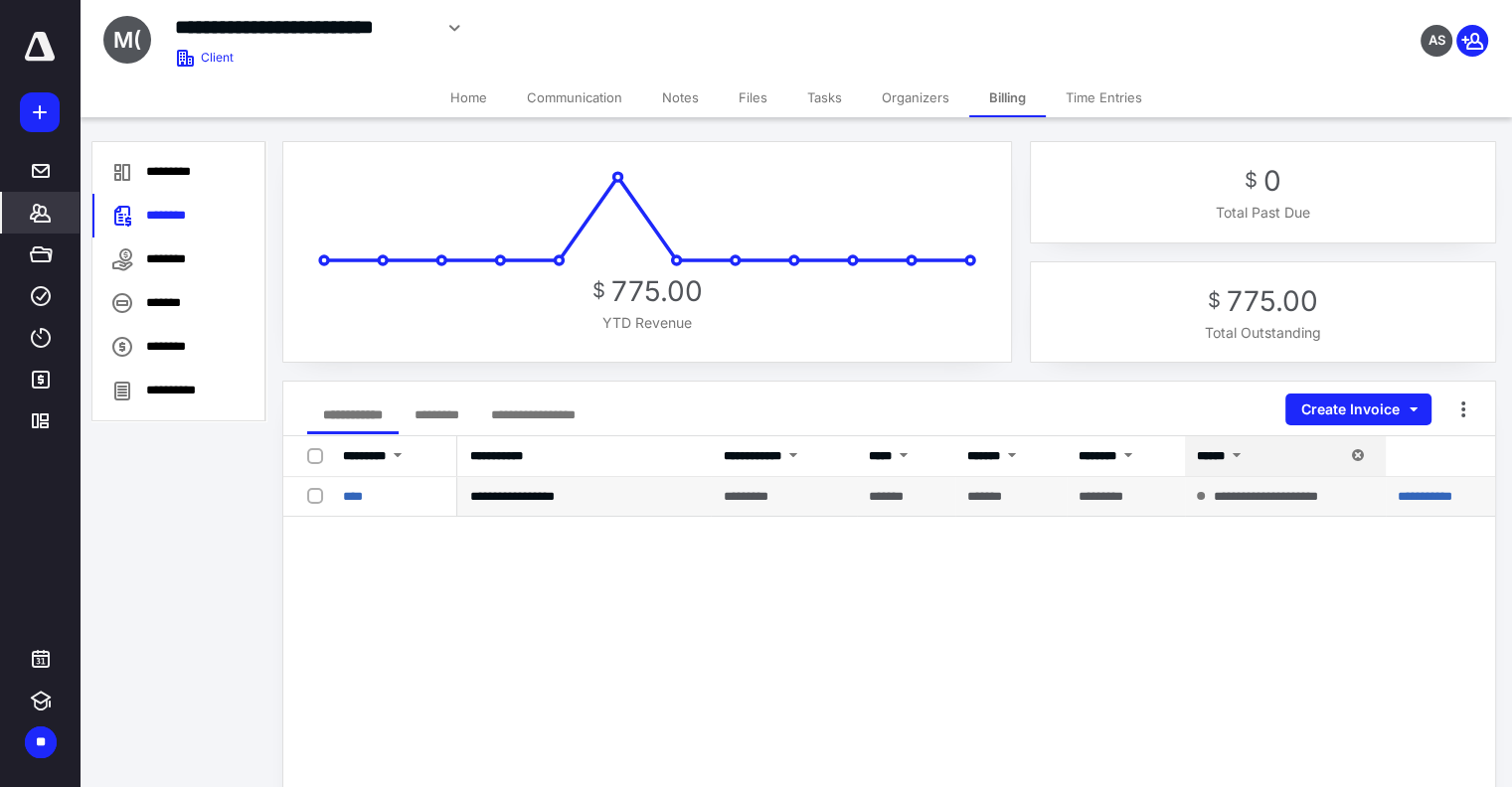 click on "**********" at bounding box center [1440, 497] 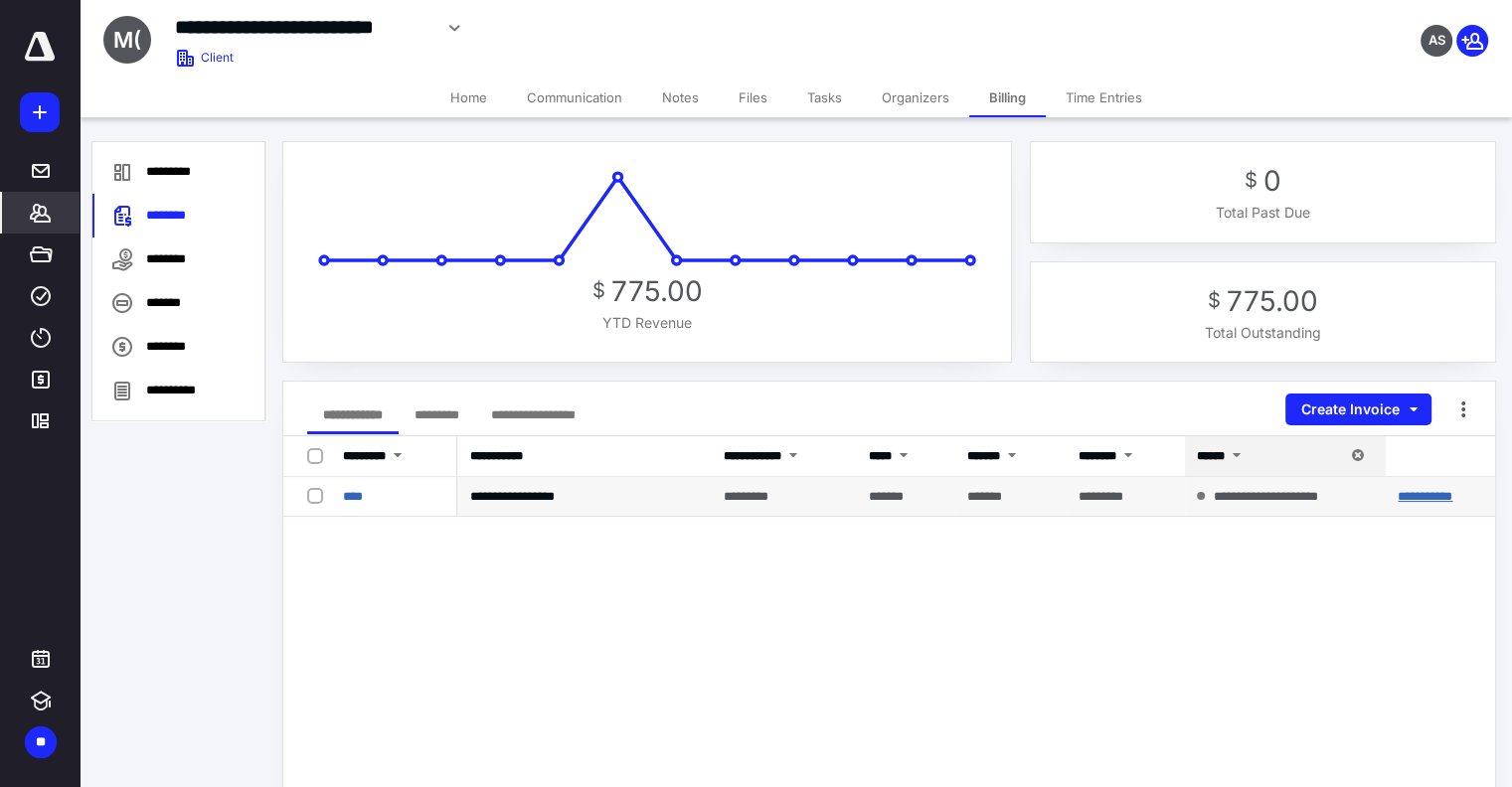 click on "**********" at bounding box center (1425, 496) 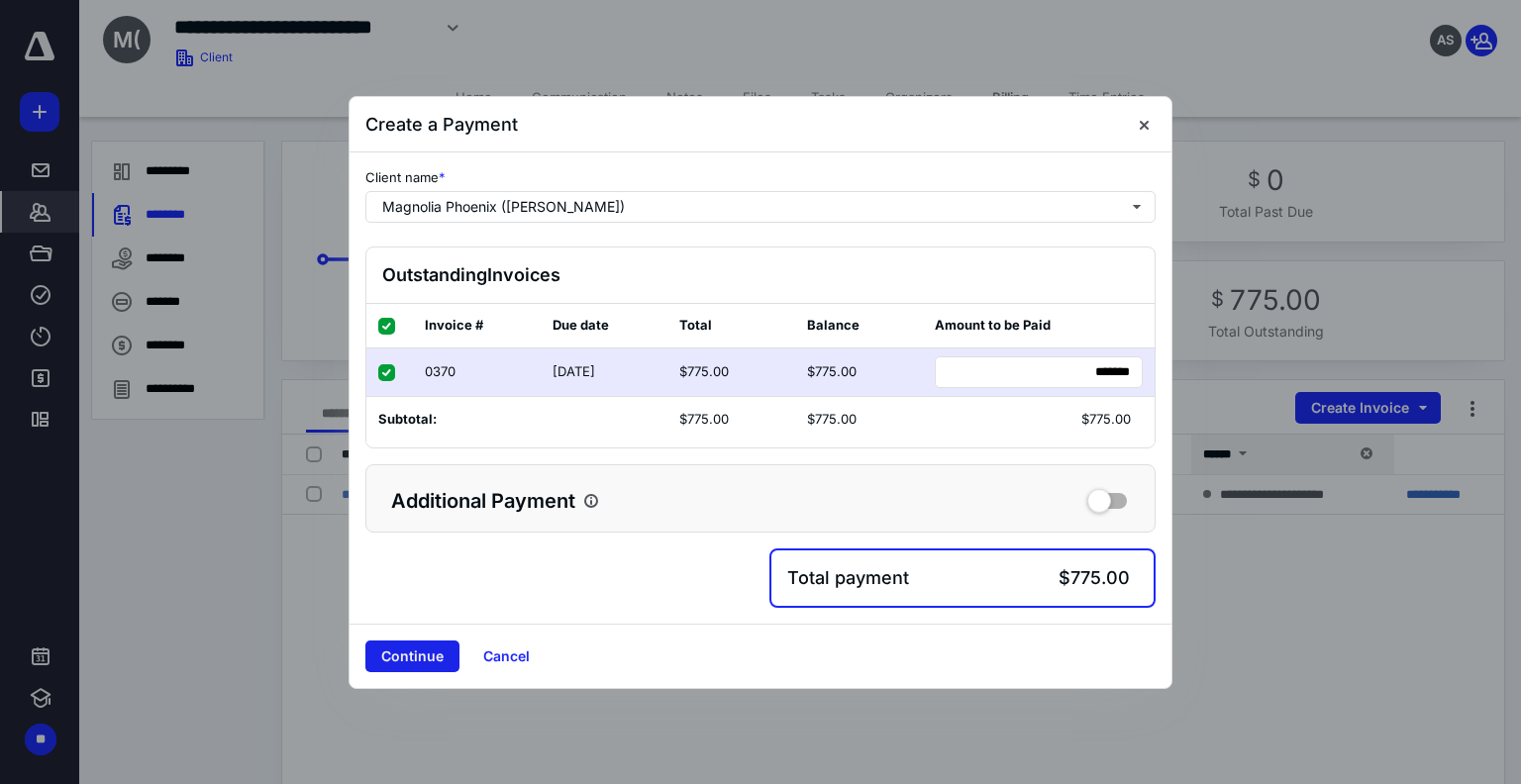 click on "Continue" at bounding box center [412, 656] 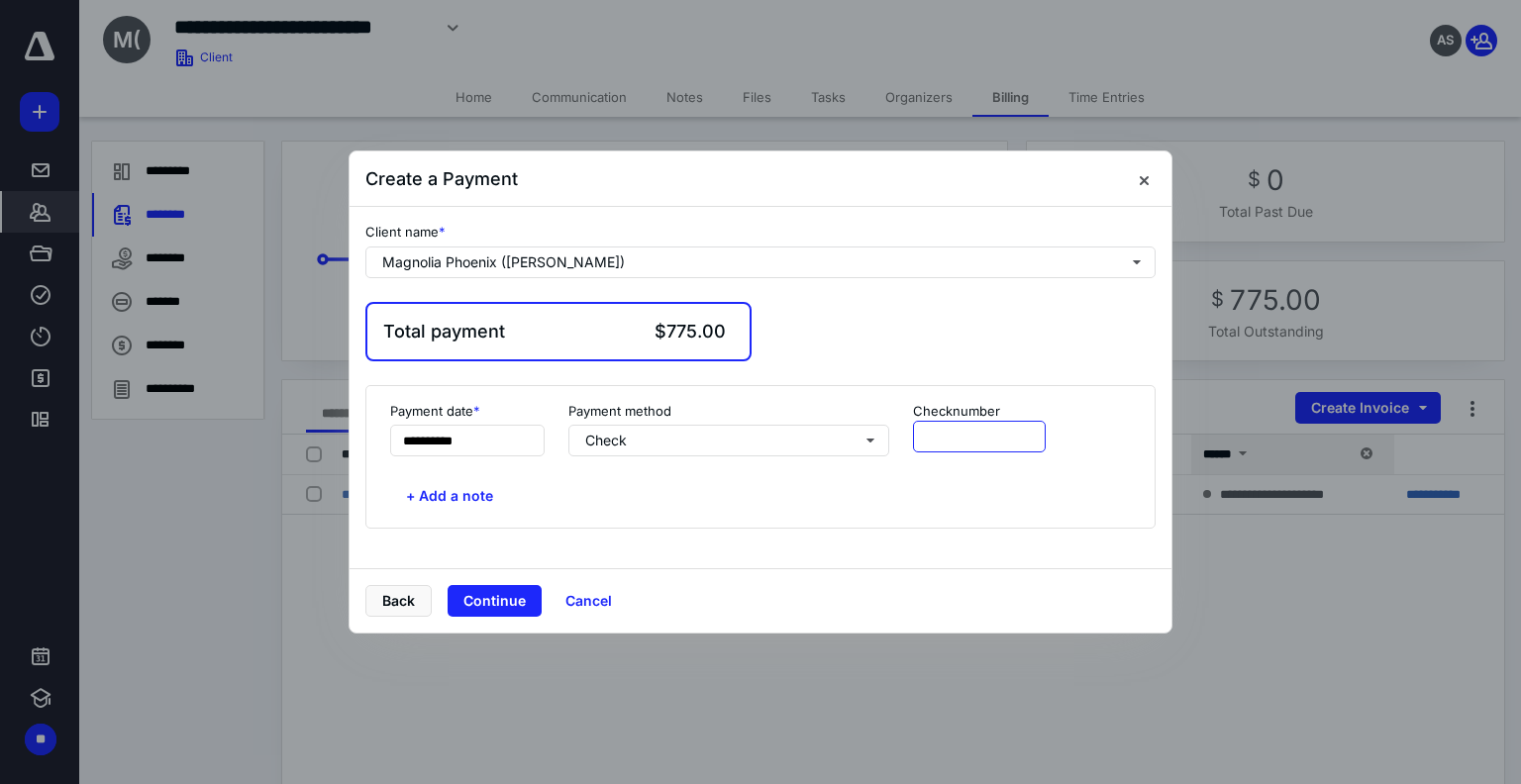 click at bounding box center (979, 437) 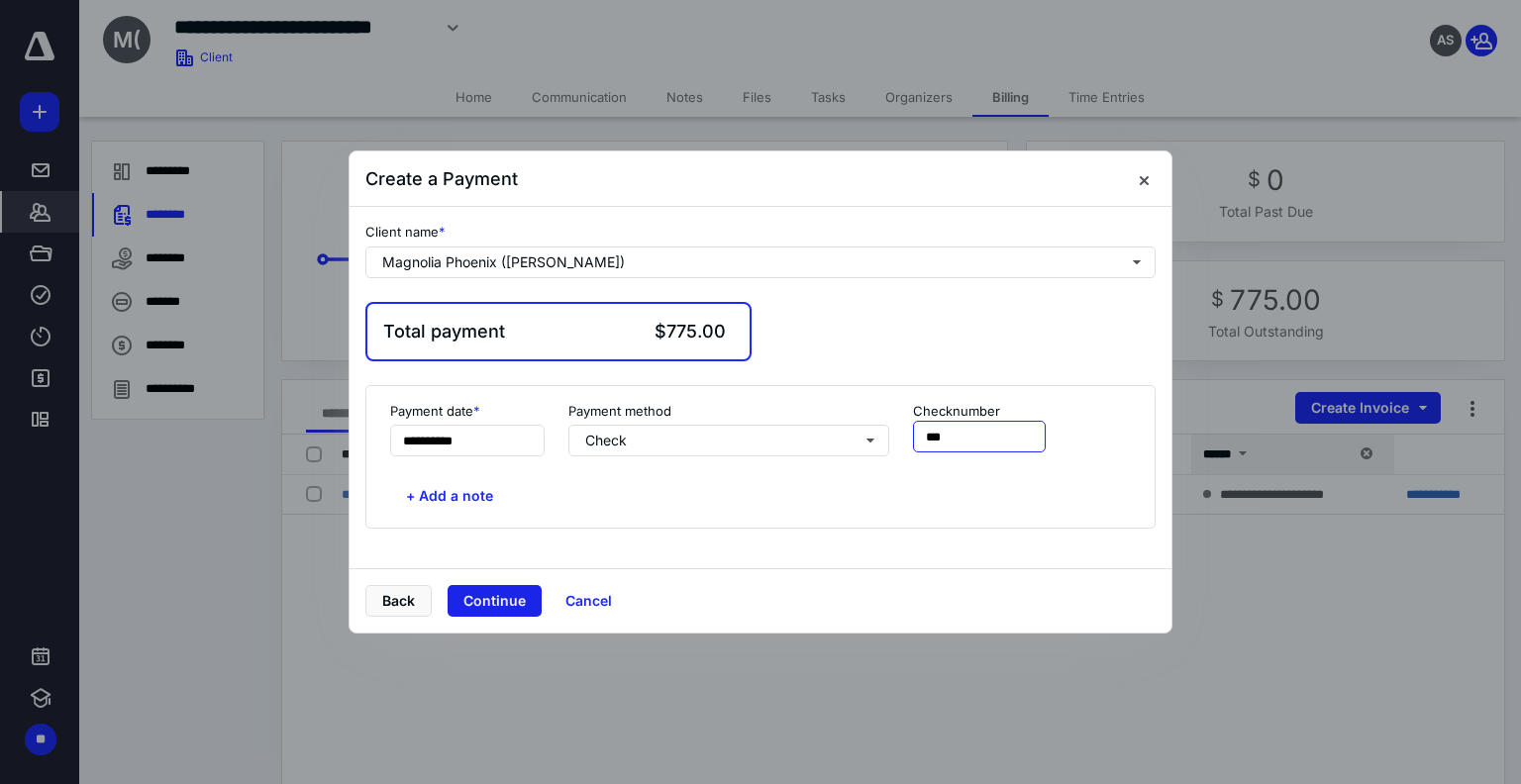 type on "***" 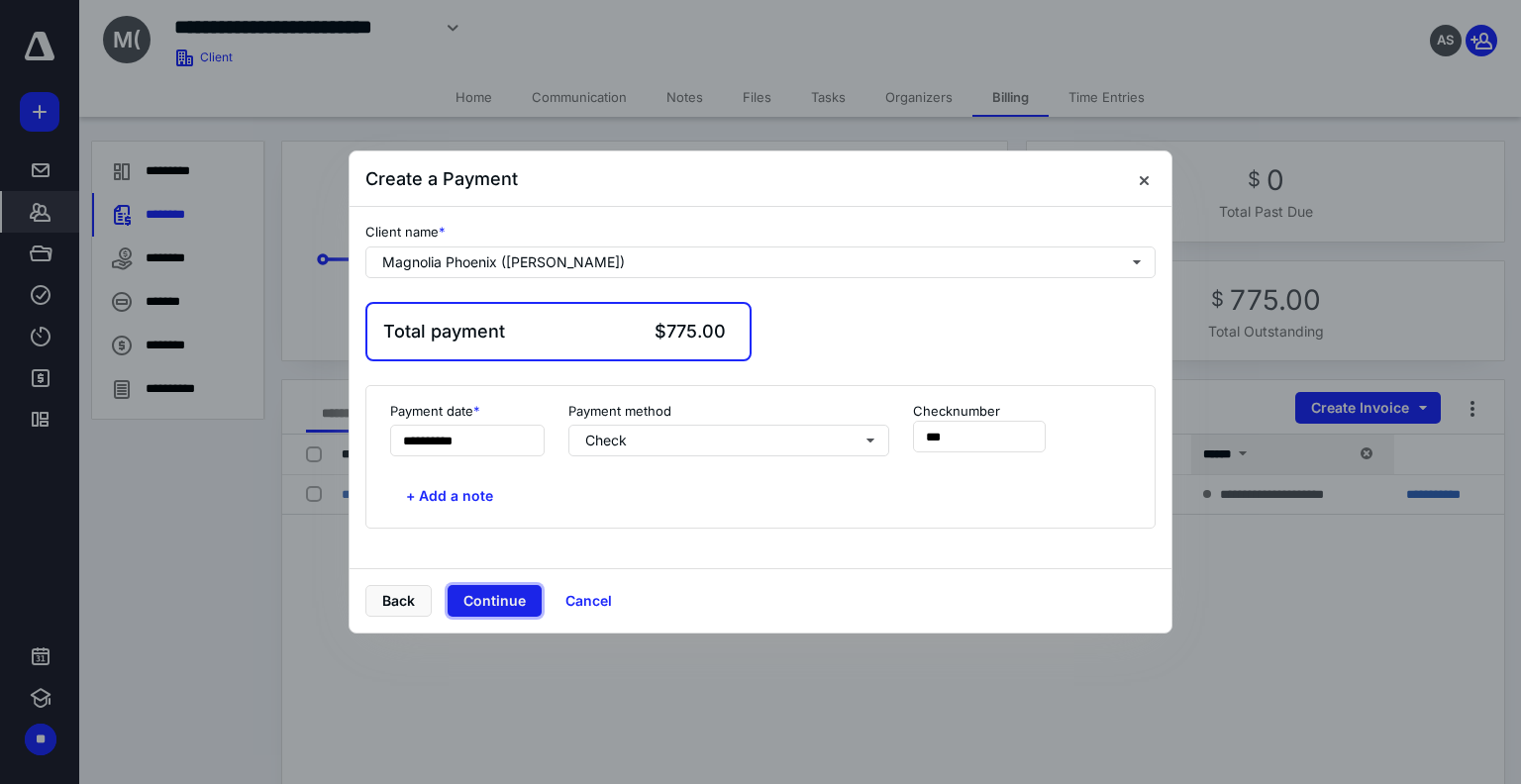click on "Continue" at bounding box center [494, 601] 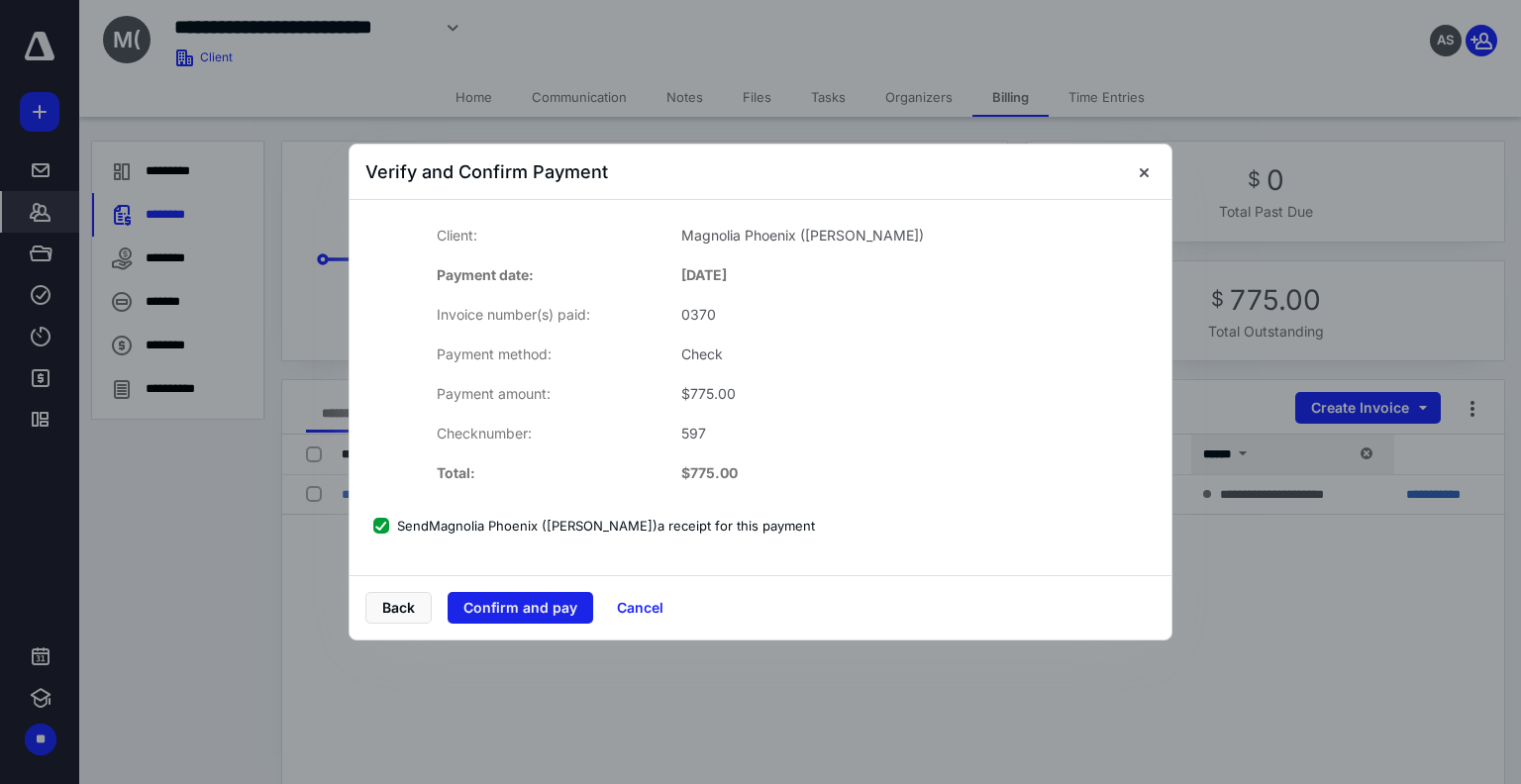 click on "Confirm and pay" at bounding box center (520, 608) 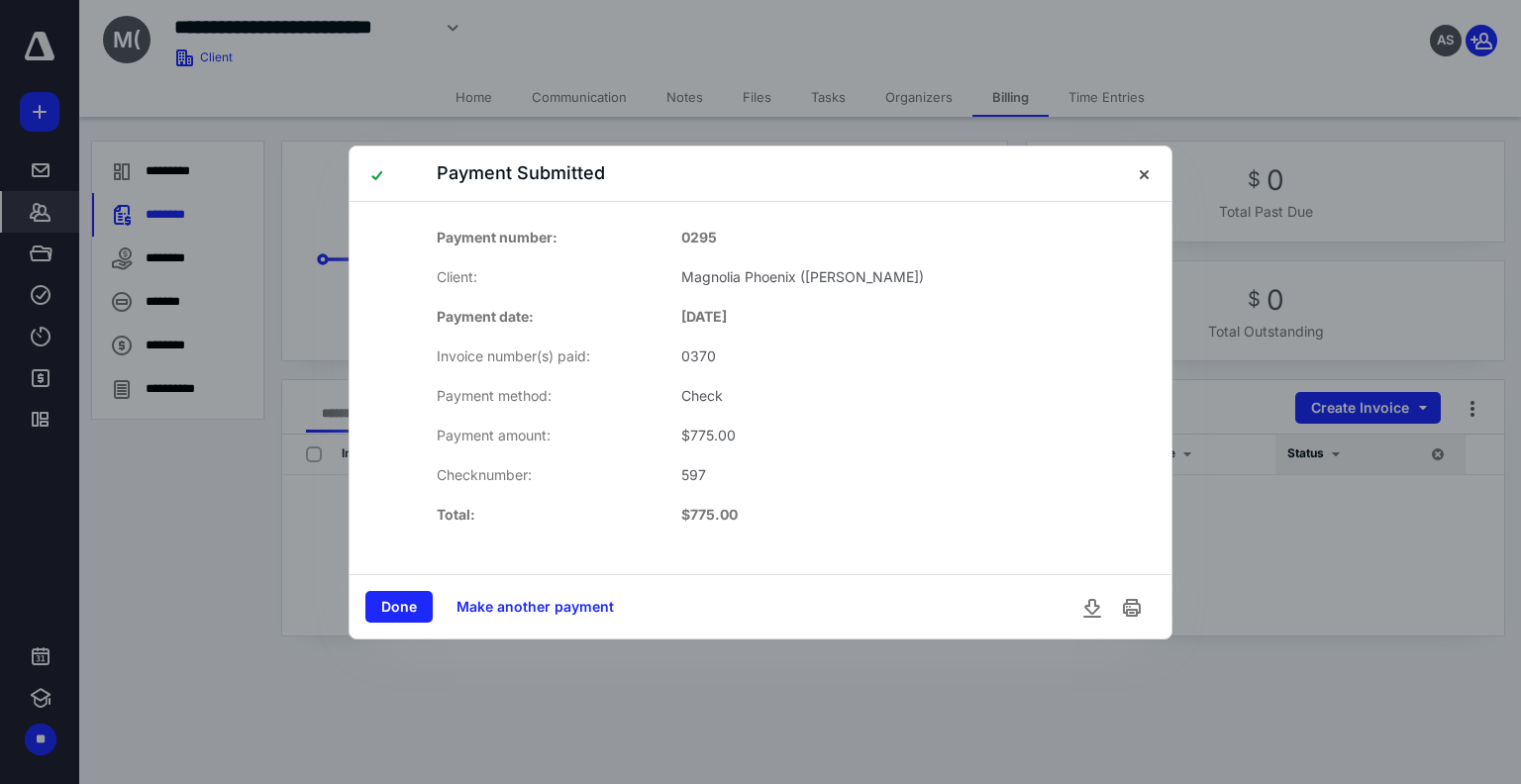 click on "Done" at bounding box center (399, 607) 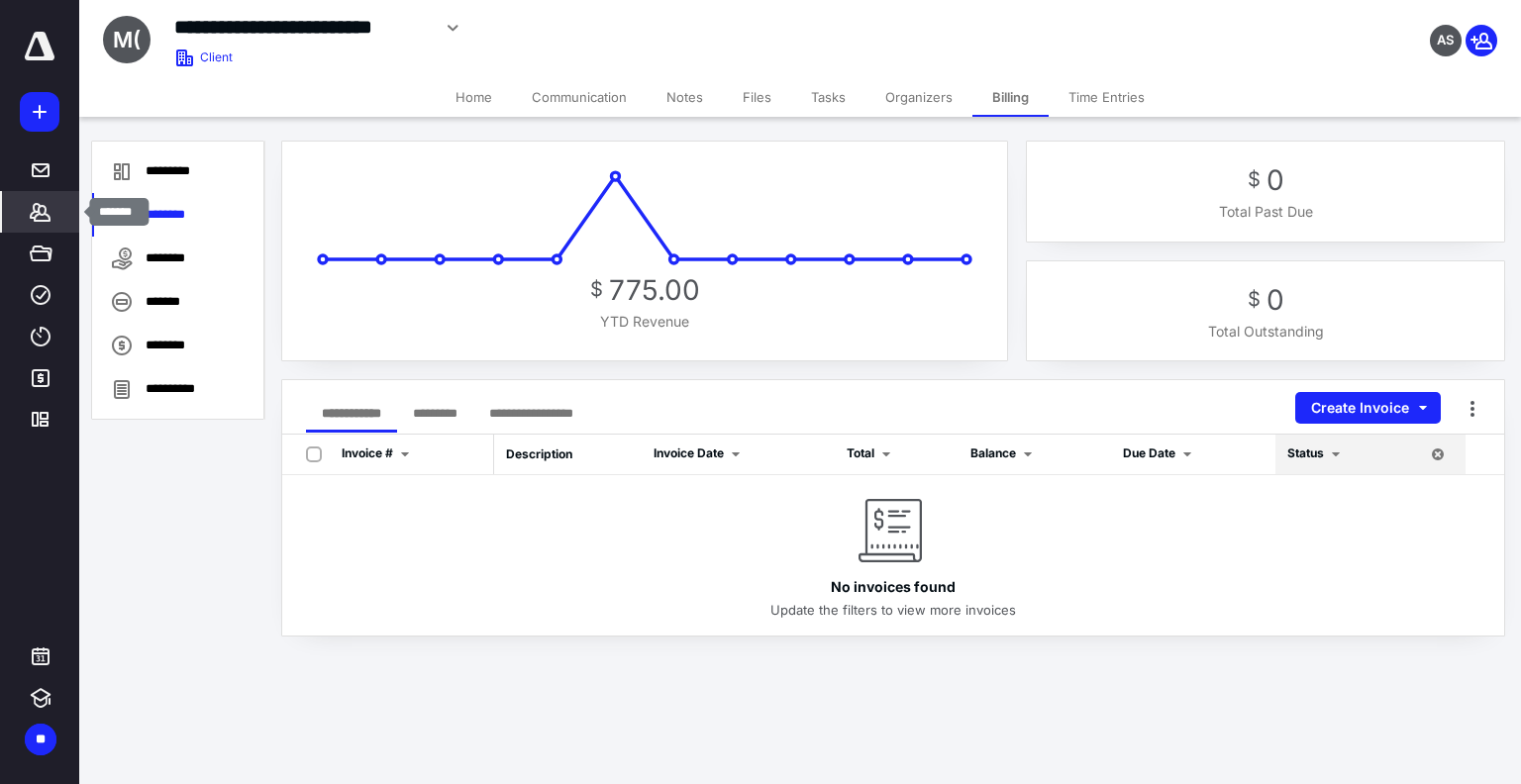click 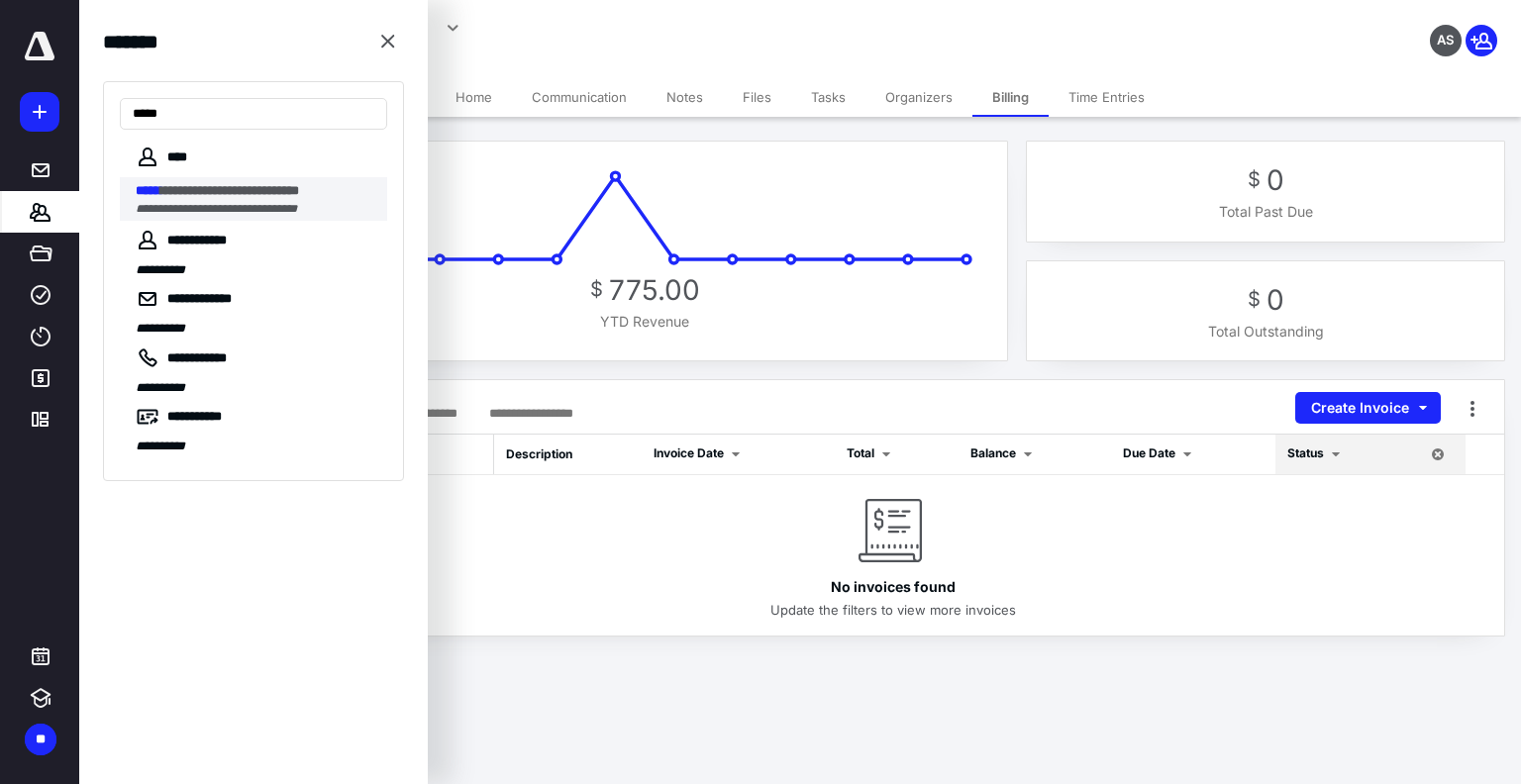 type on "*****" 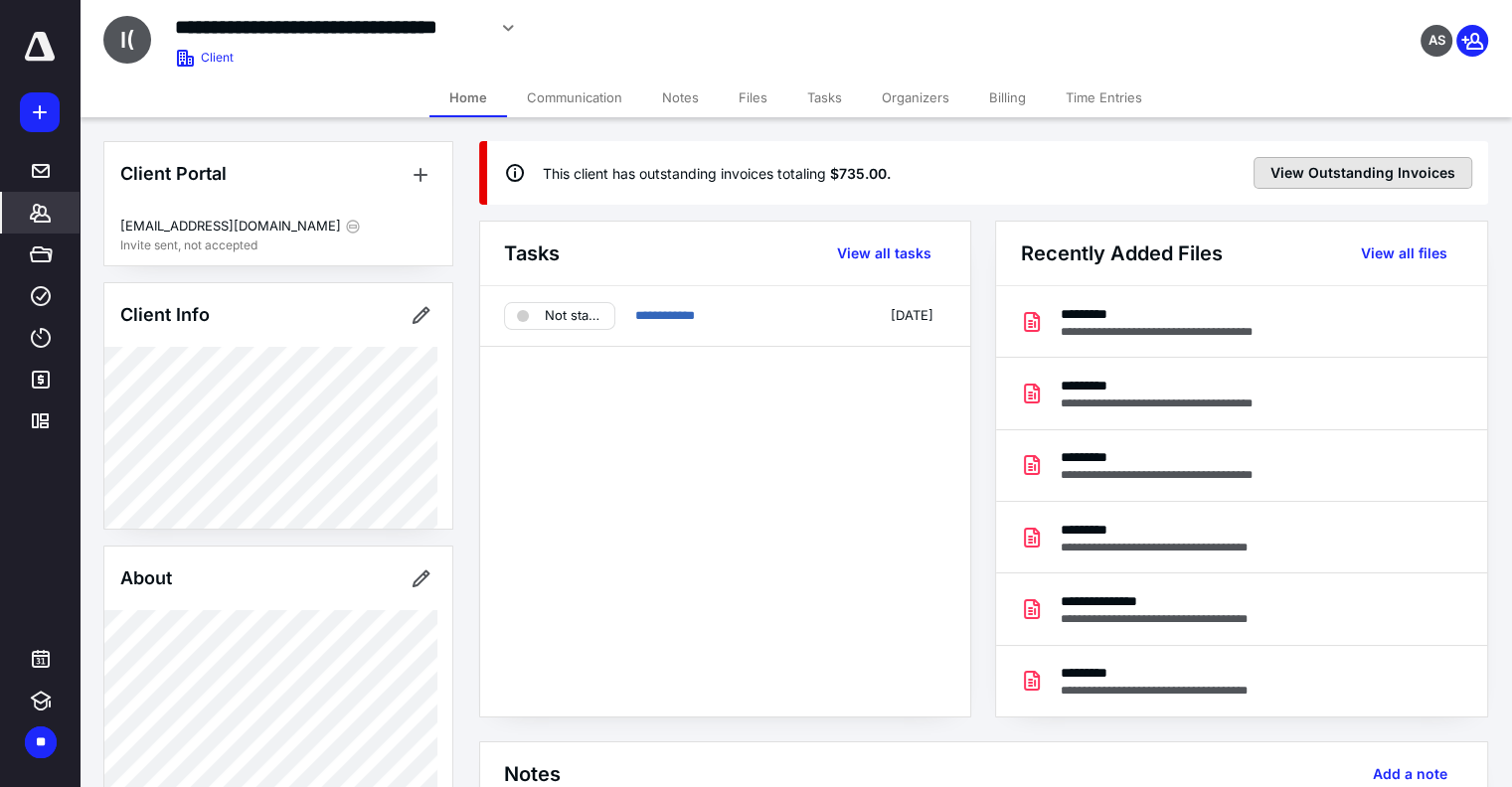 click on "View Outstanding Invoices" at bounding box center [1363, 173] 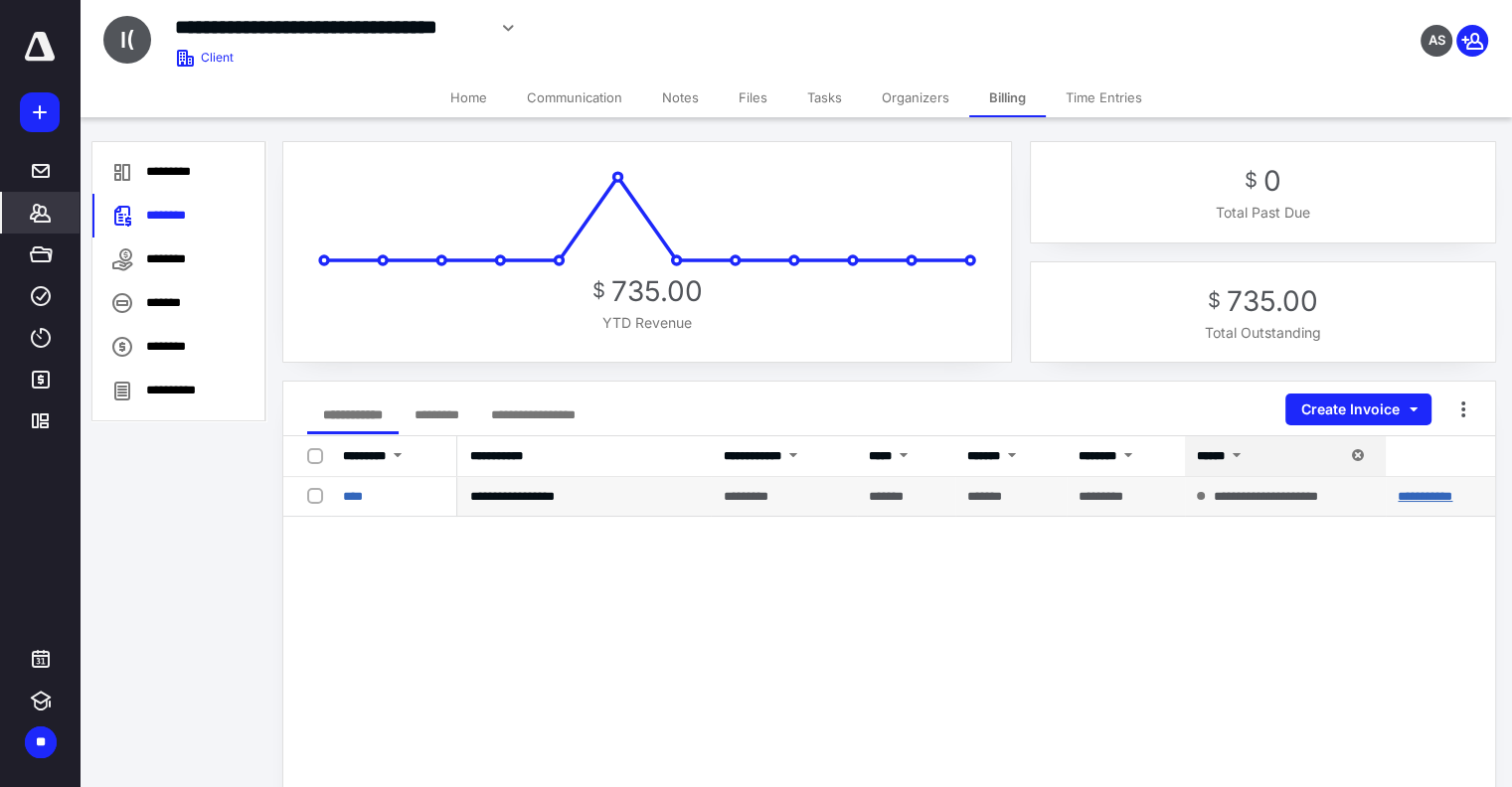 click on "**********" at bounding box center [1425, 496] 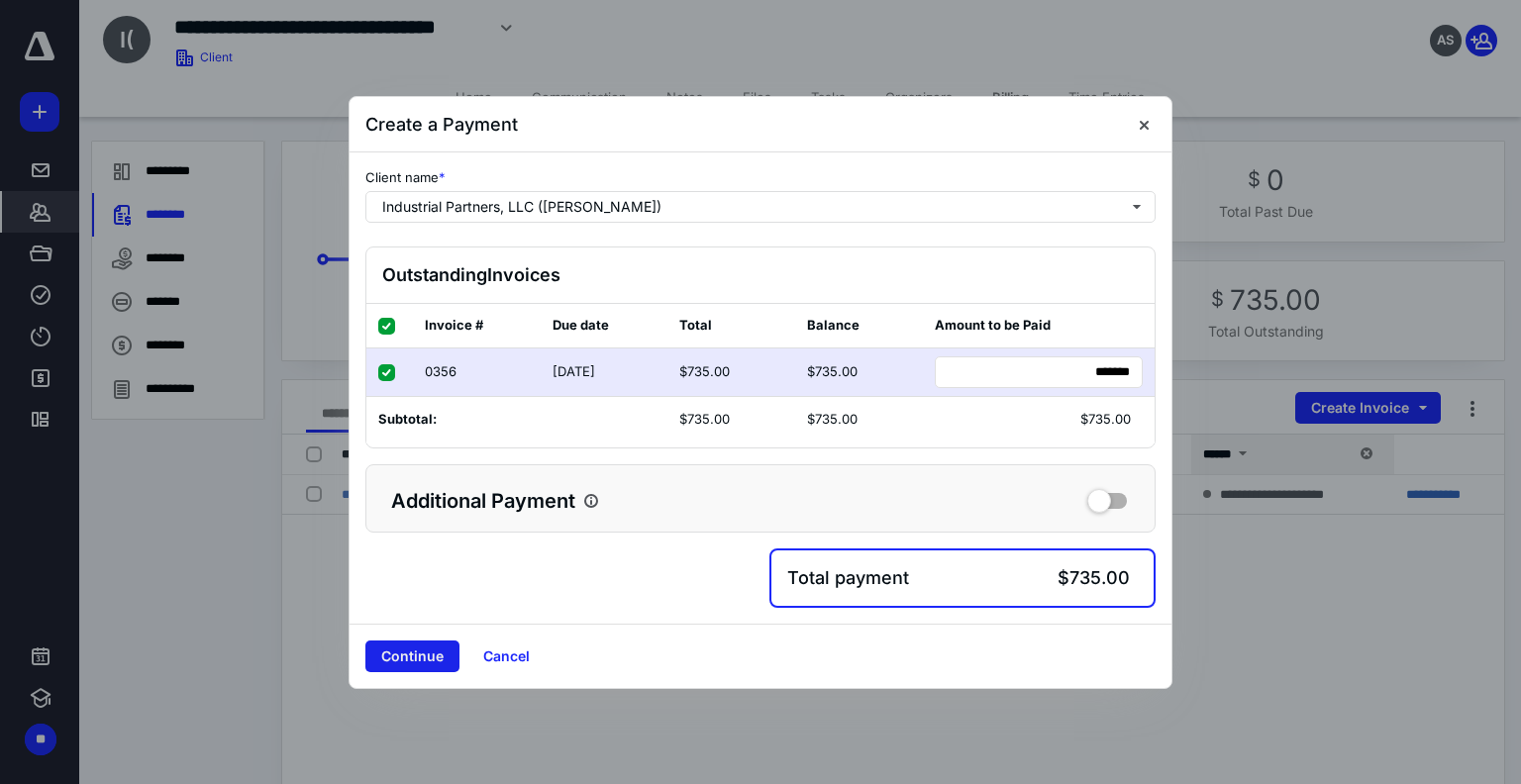 click on "Continue" at bounding box center [412, 656] 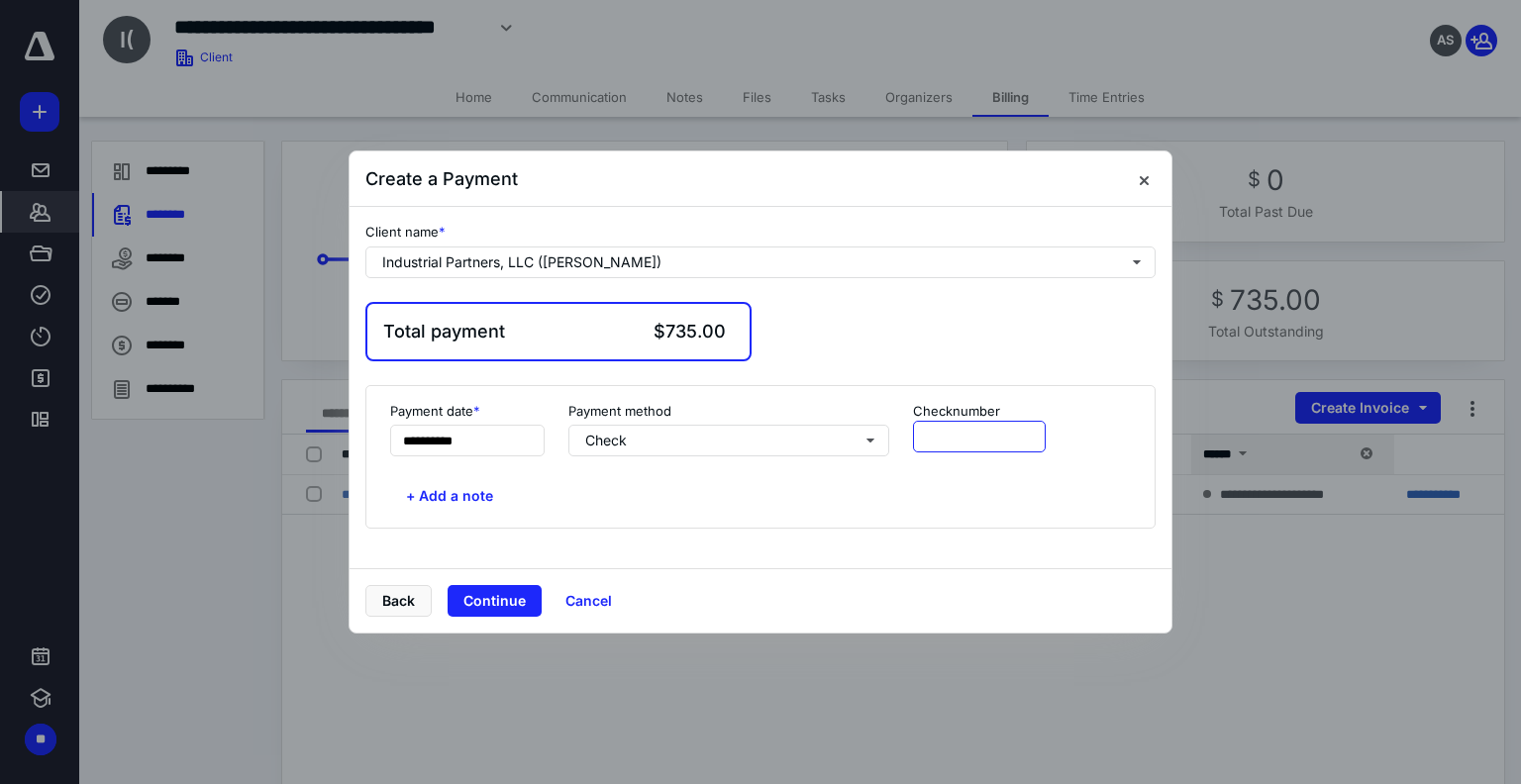 click at bounding box center (979, 437) 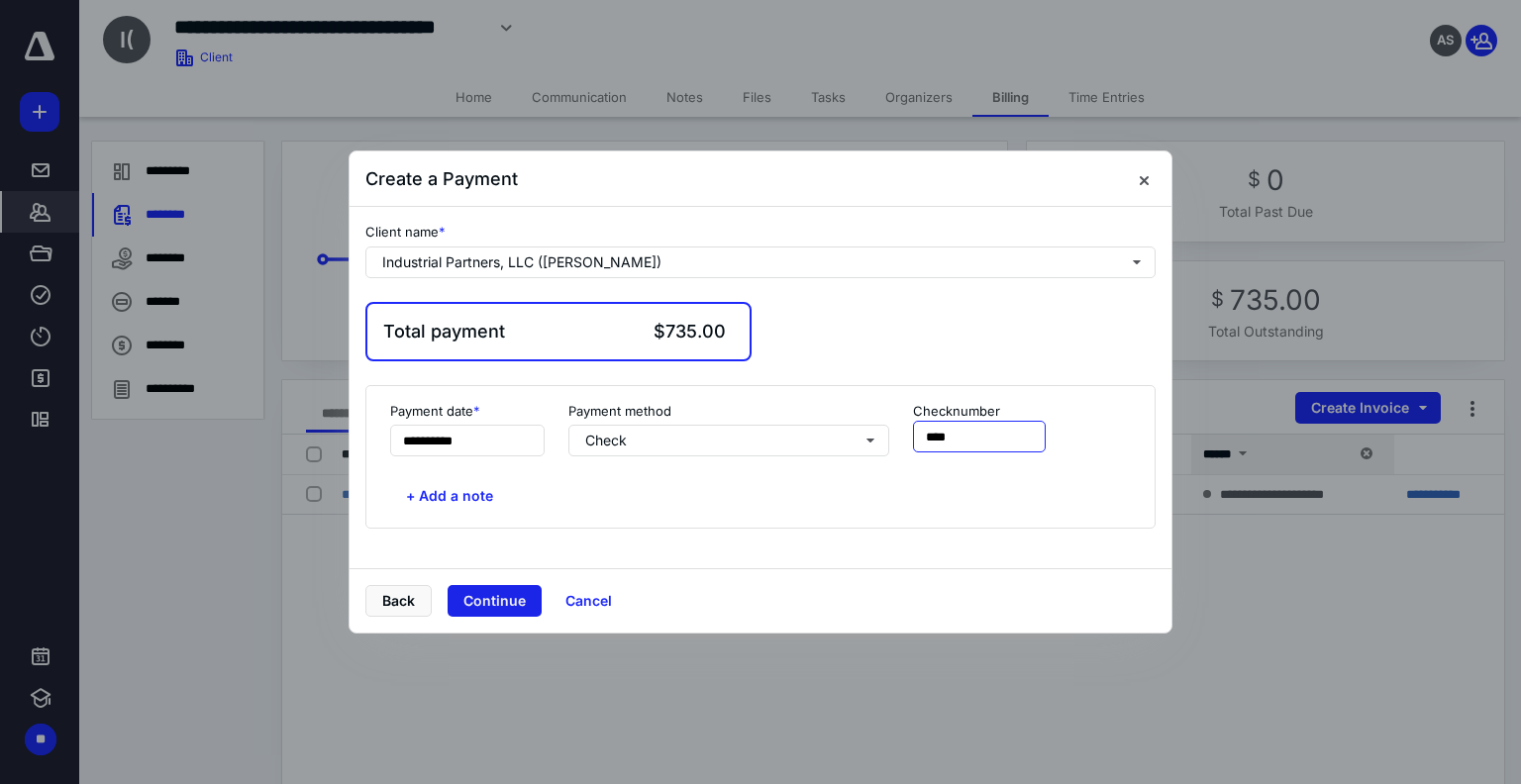 type on "****" 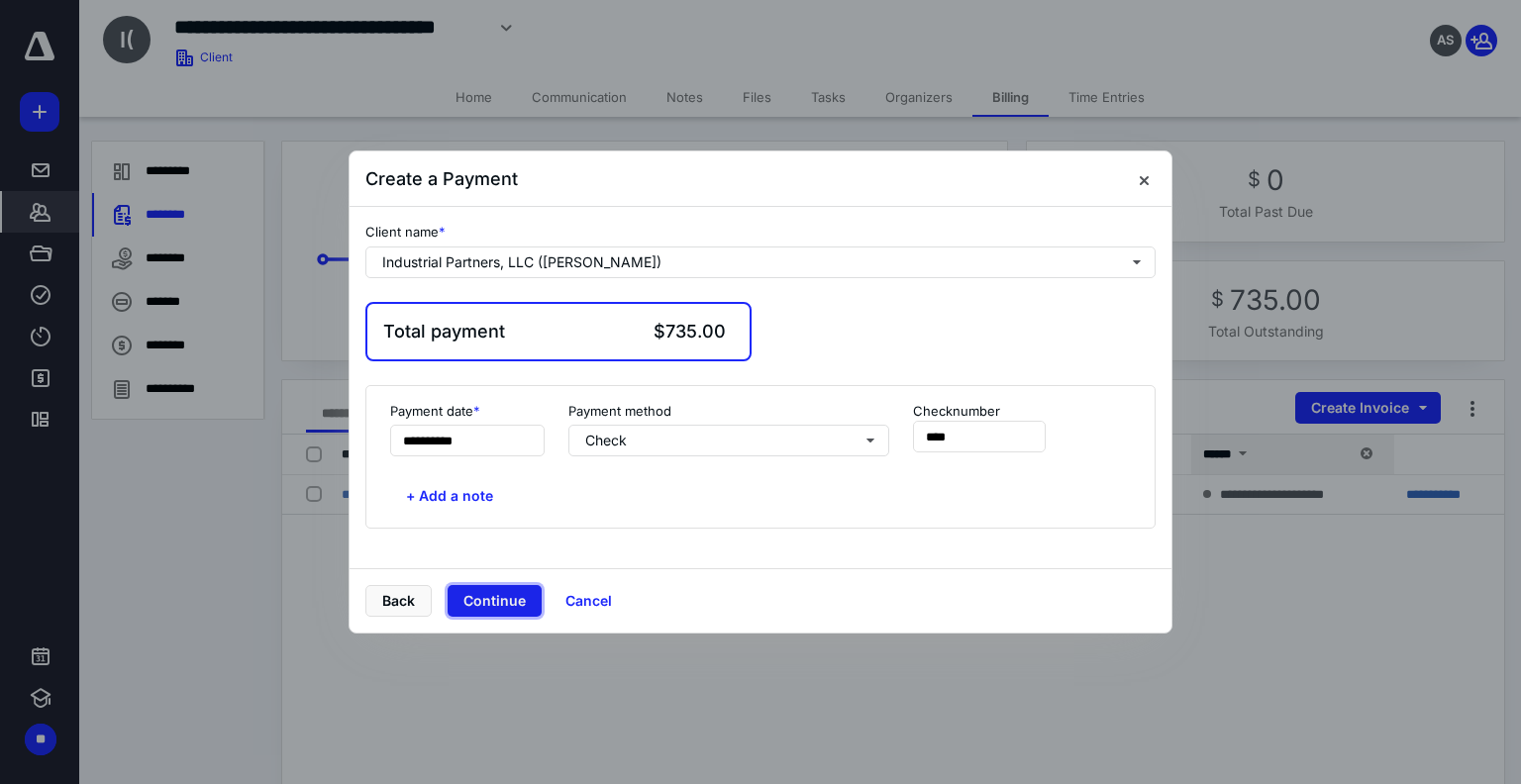 click on "Continue" at bounding box center [494, 601] 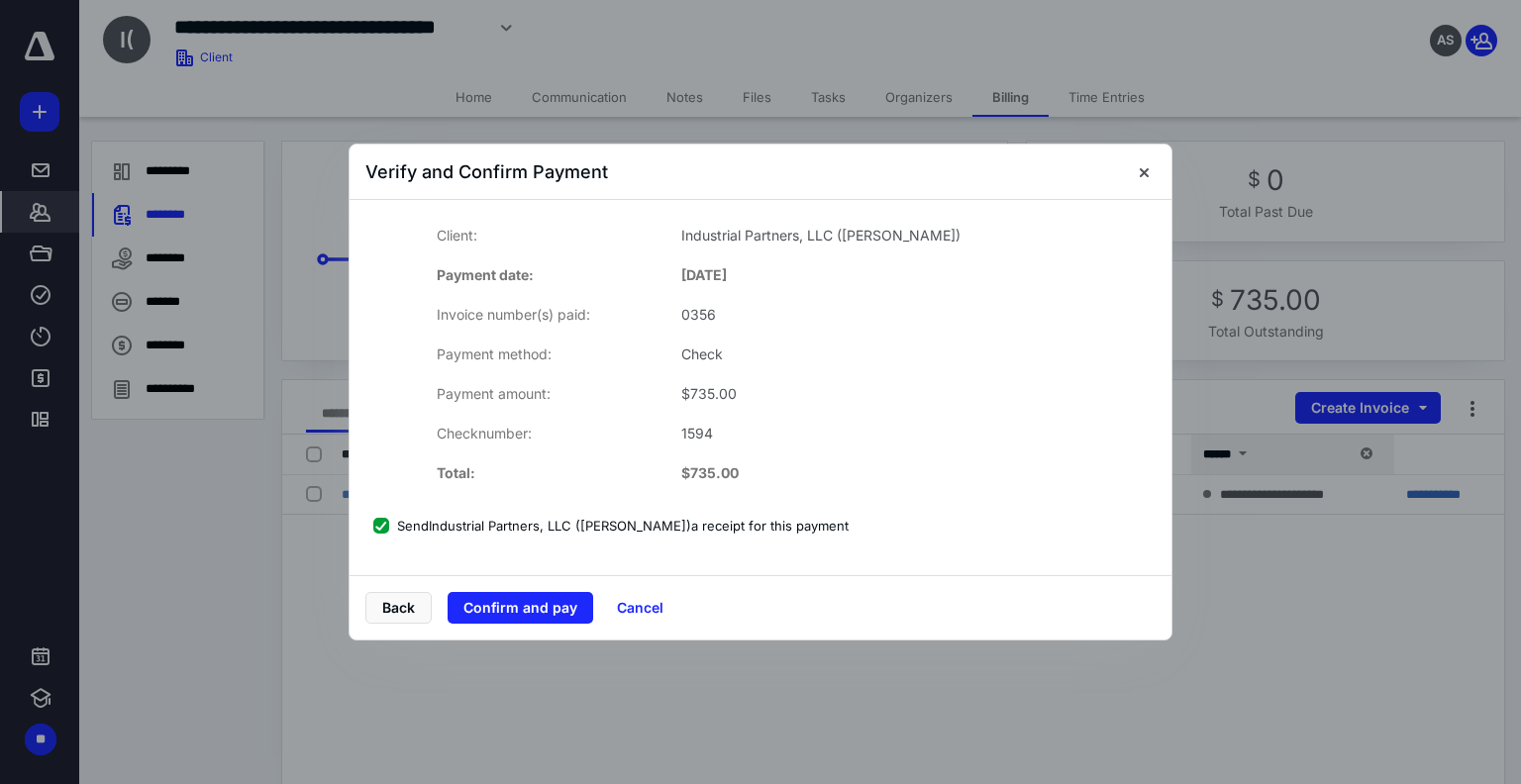 click on "Confirm and pay" at bounding box center [520, 608] 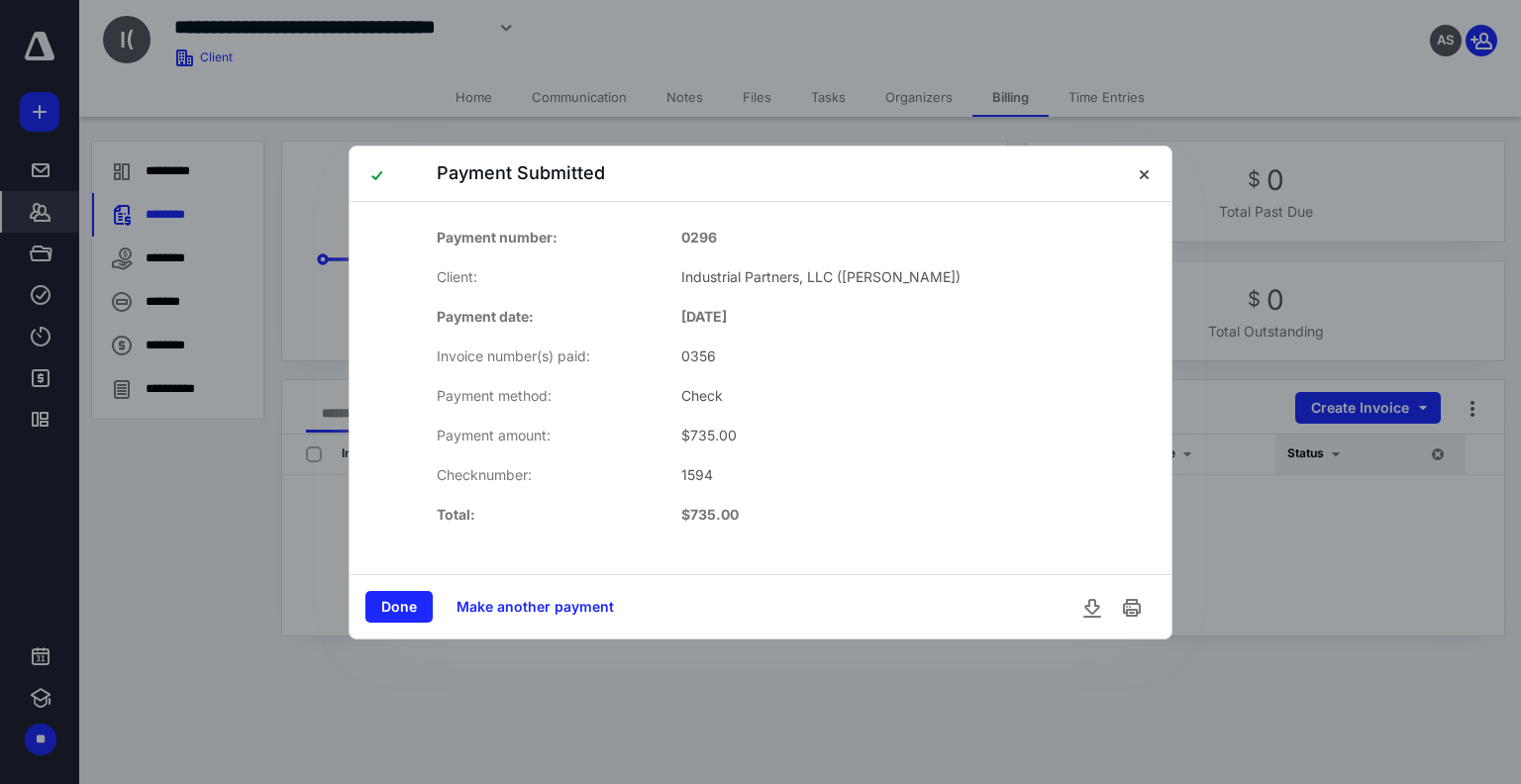 drag, startPoint x: 396, startPoint y: 614, endPoint x: 378, endPoint y: 611, distance: 18.248288 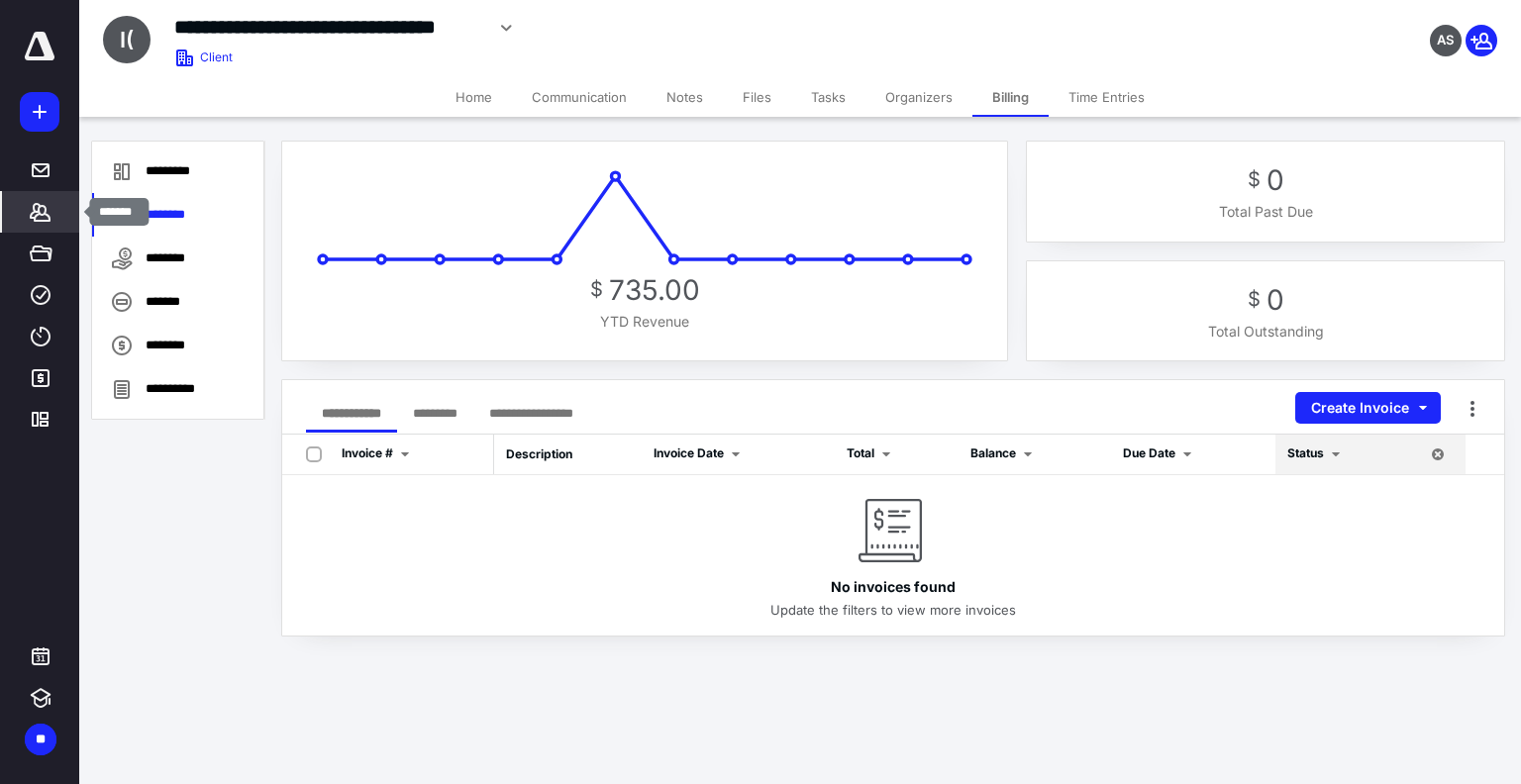 click on "*******" at bounding box center [41, 212] 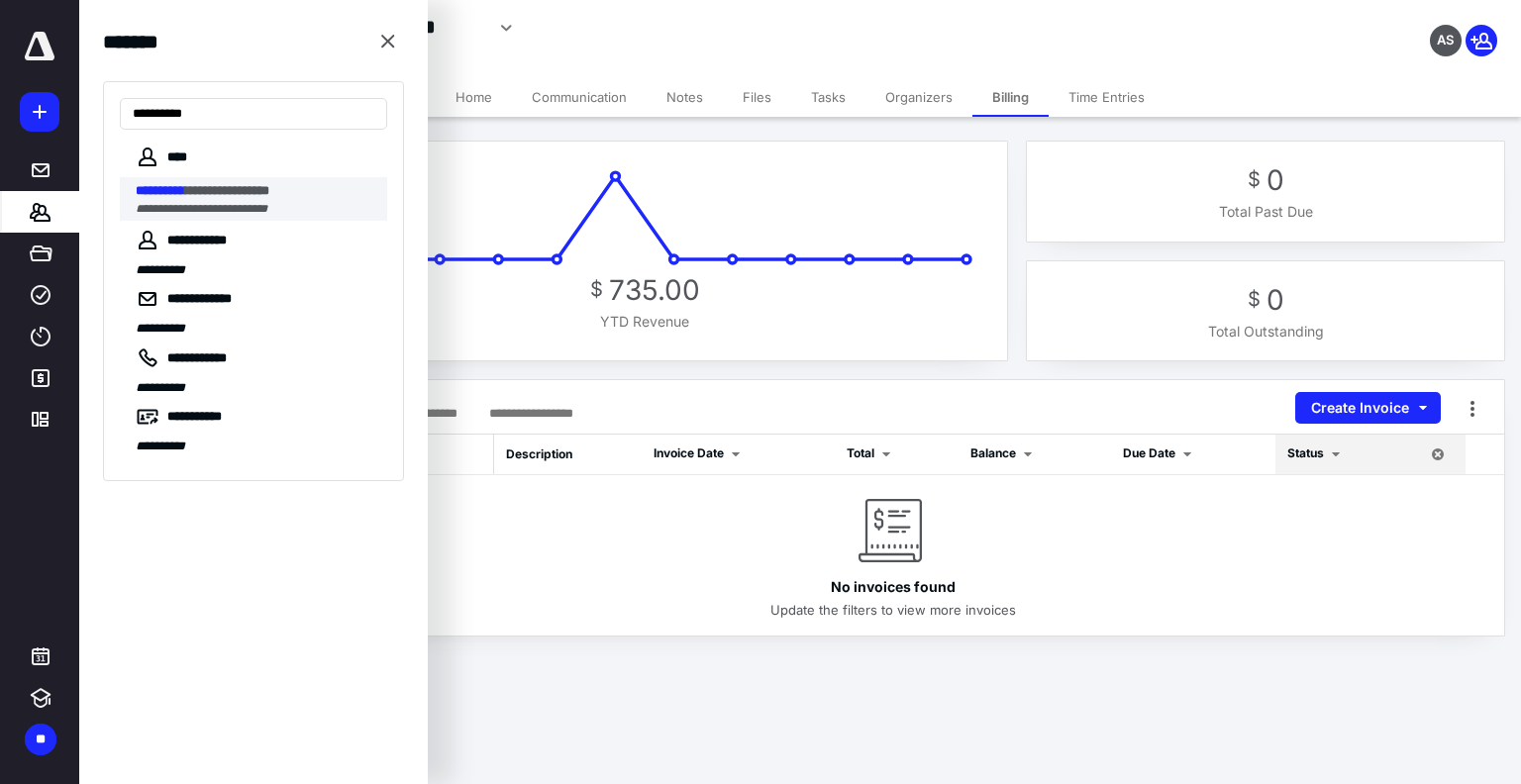 type on "**********" 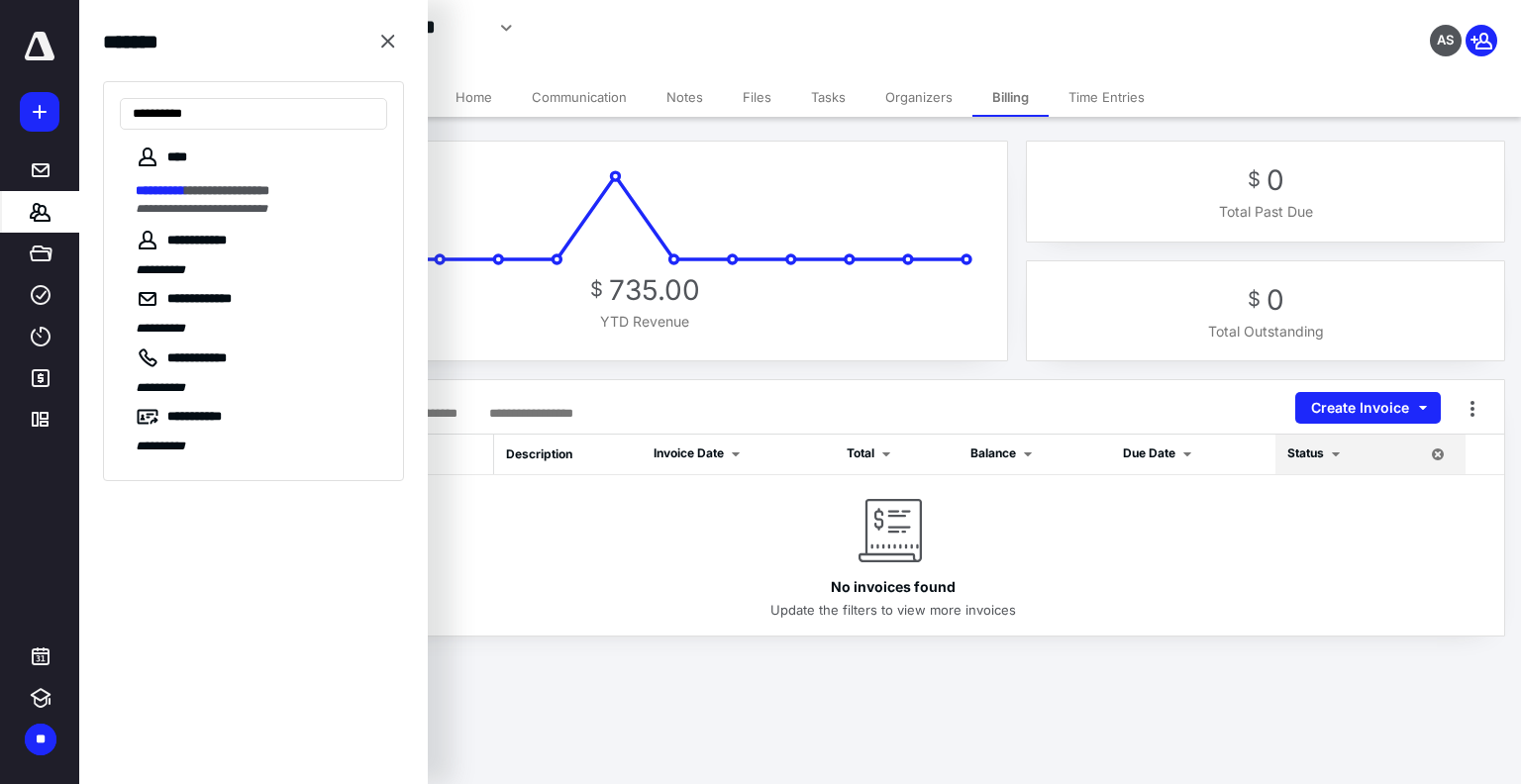 click on "**********" at bounding box center (160, 190) 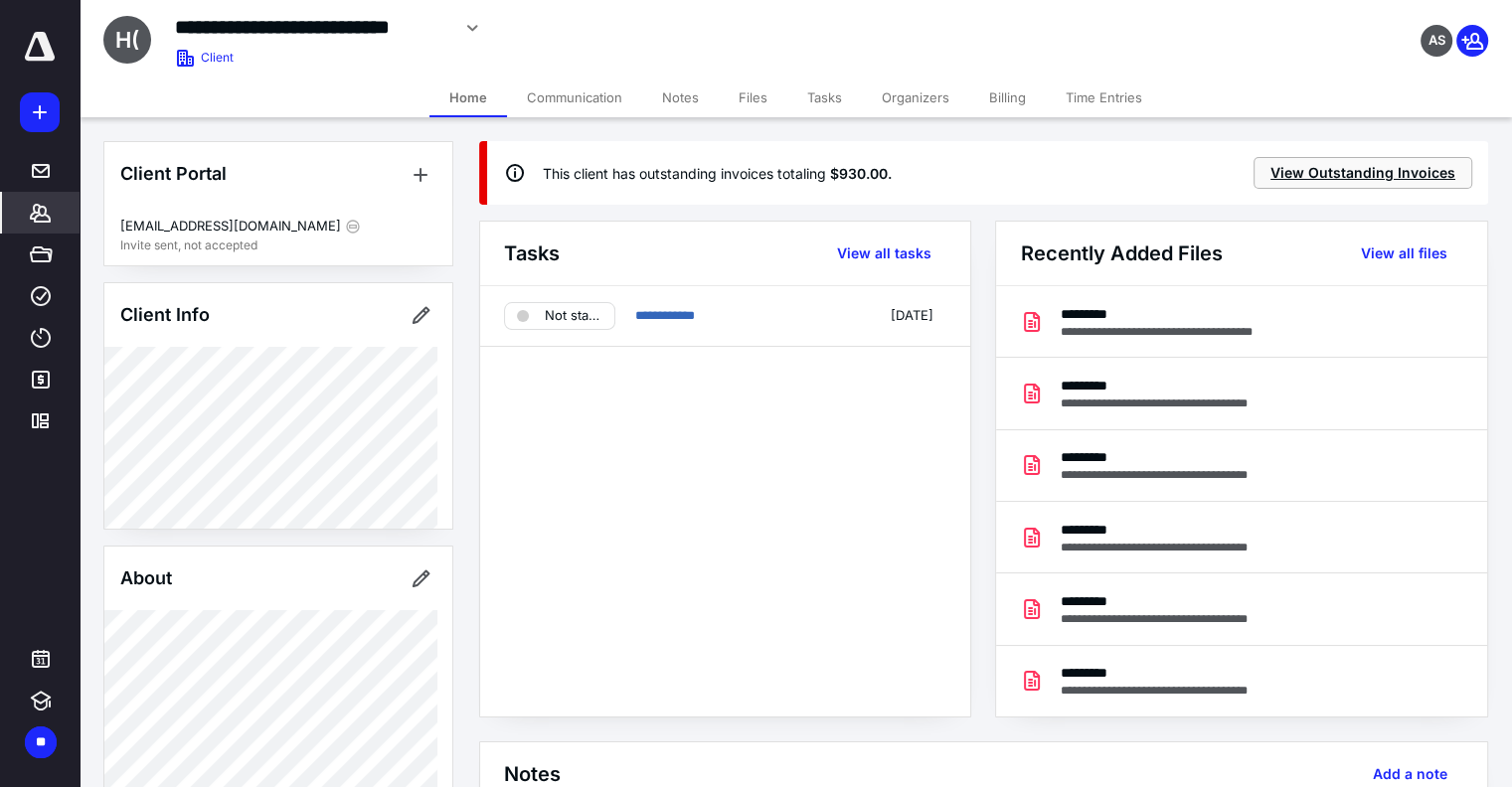 click on "View Outstanding Invoices" at bounding box center [1363, 173] 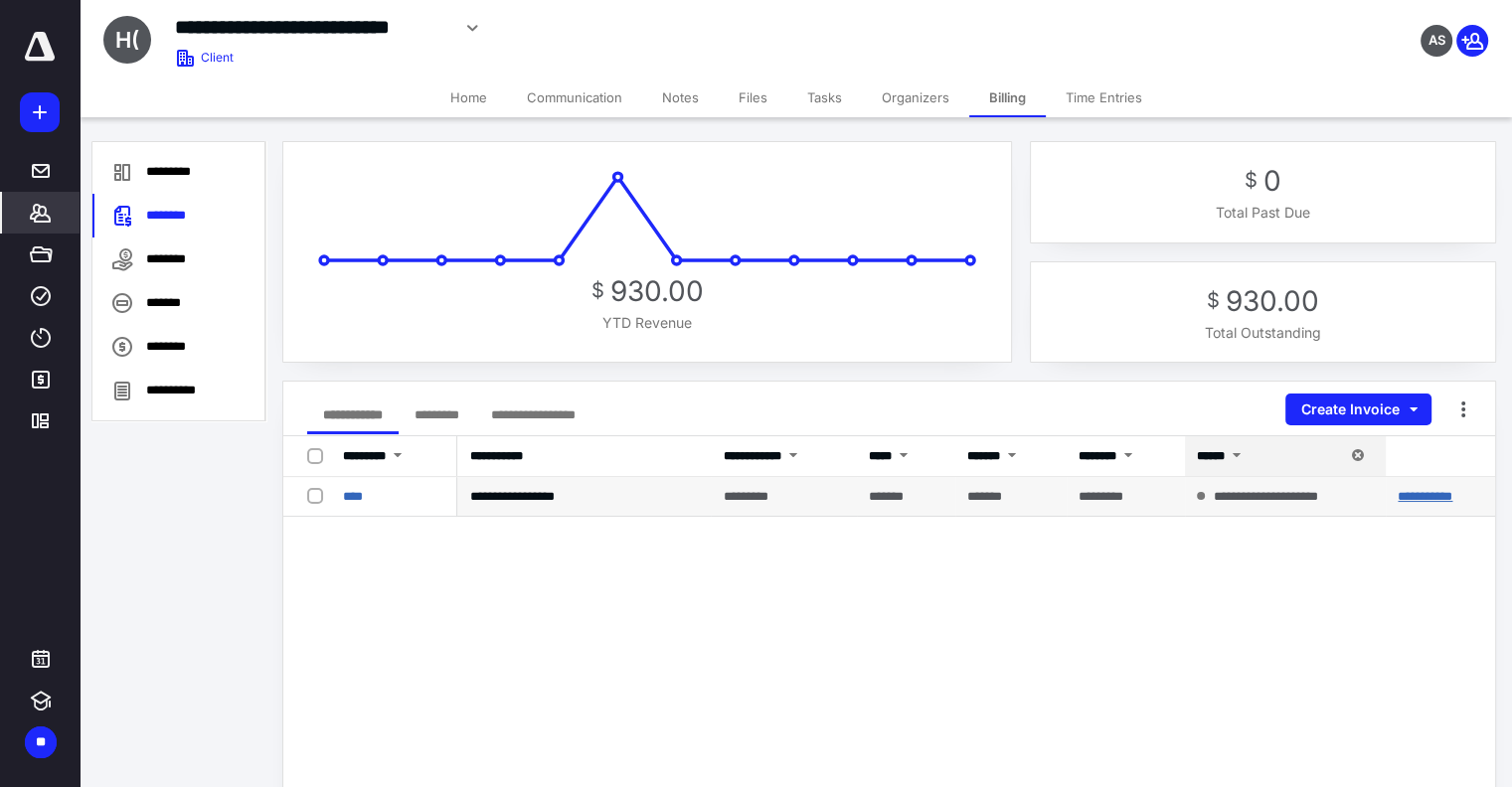 click on "**********" at bounding box center [1425, 496] 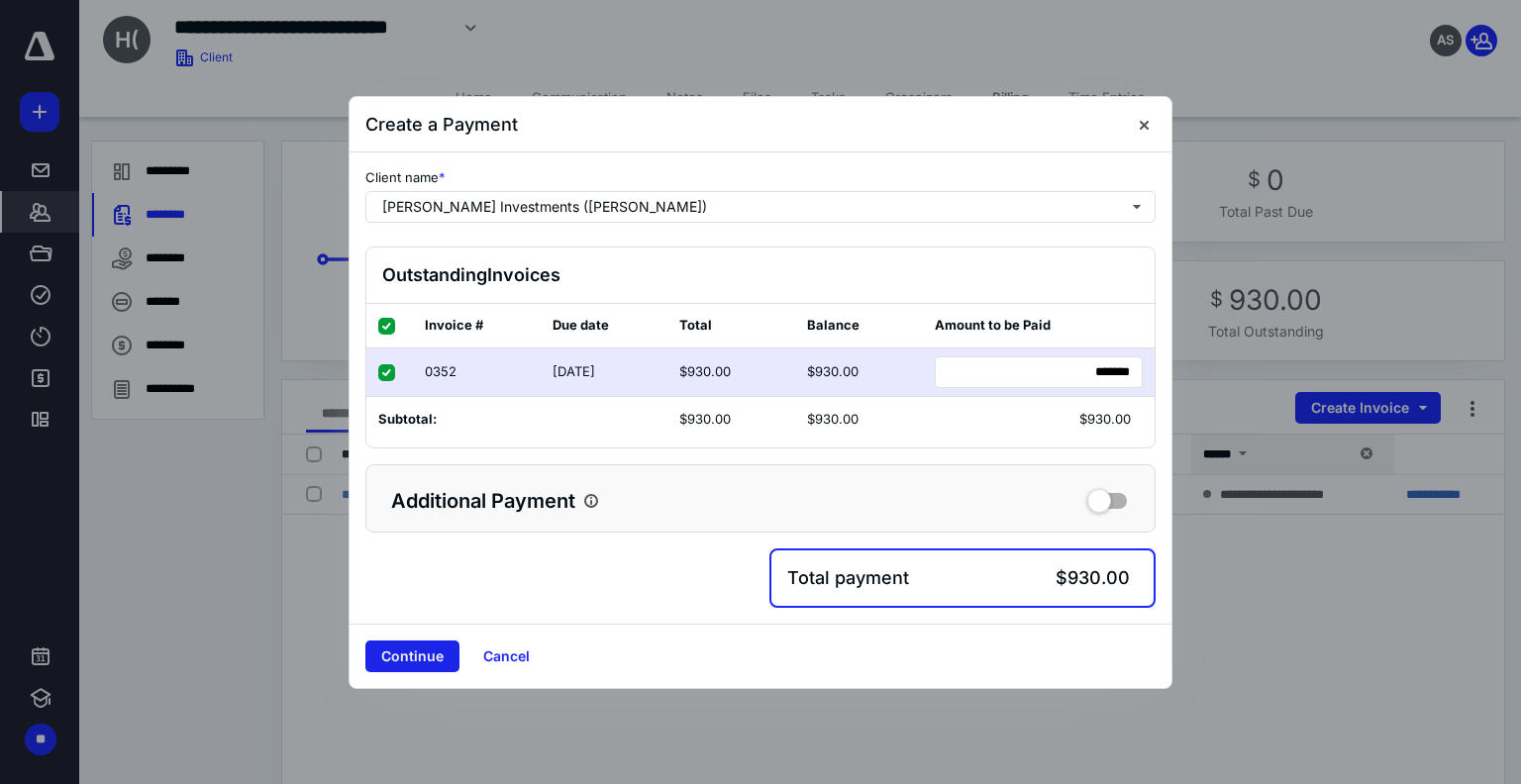 click on "Continue" at bounding box center (412, 656) 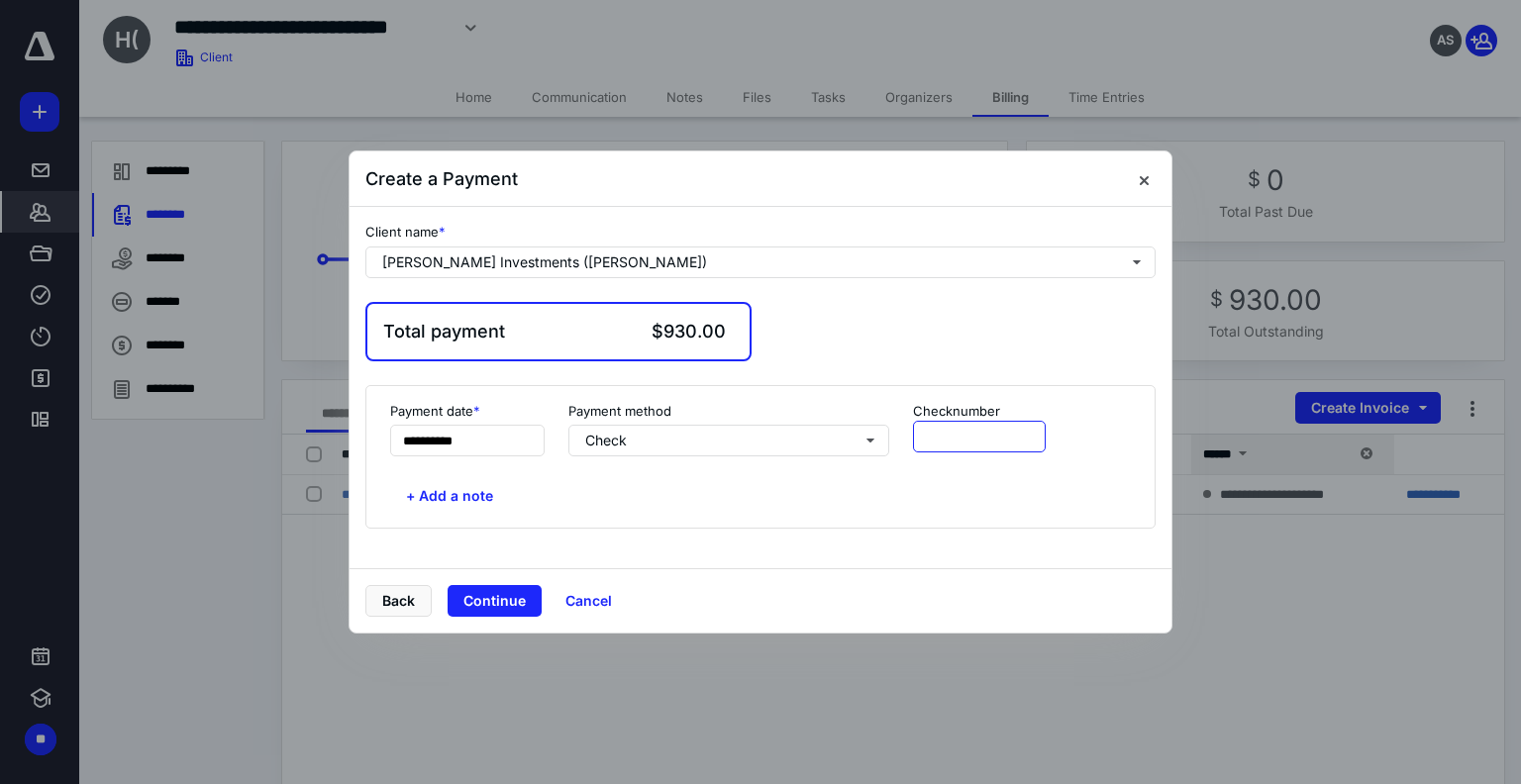 click at bounding box center (979, 437) 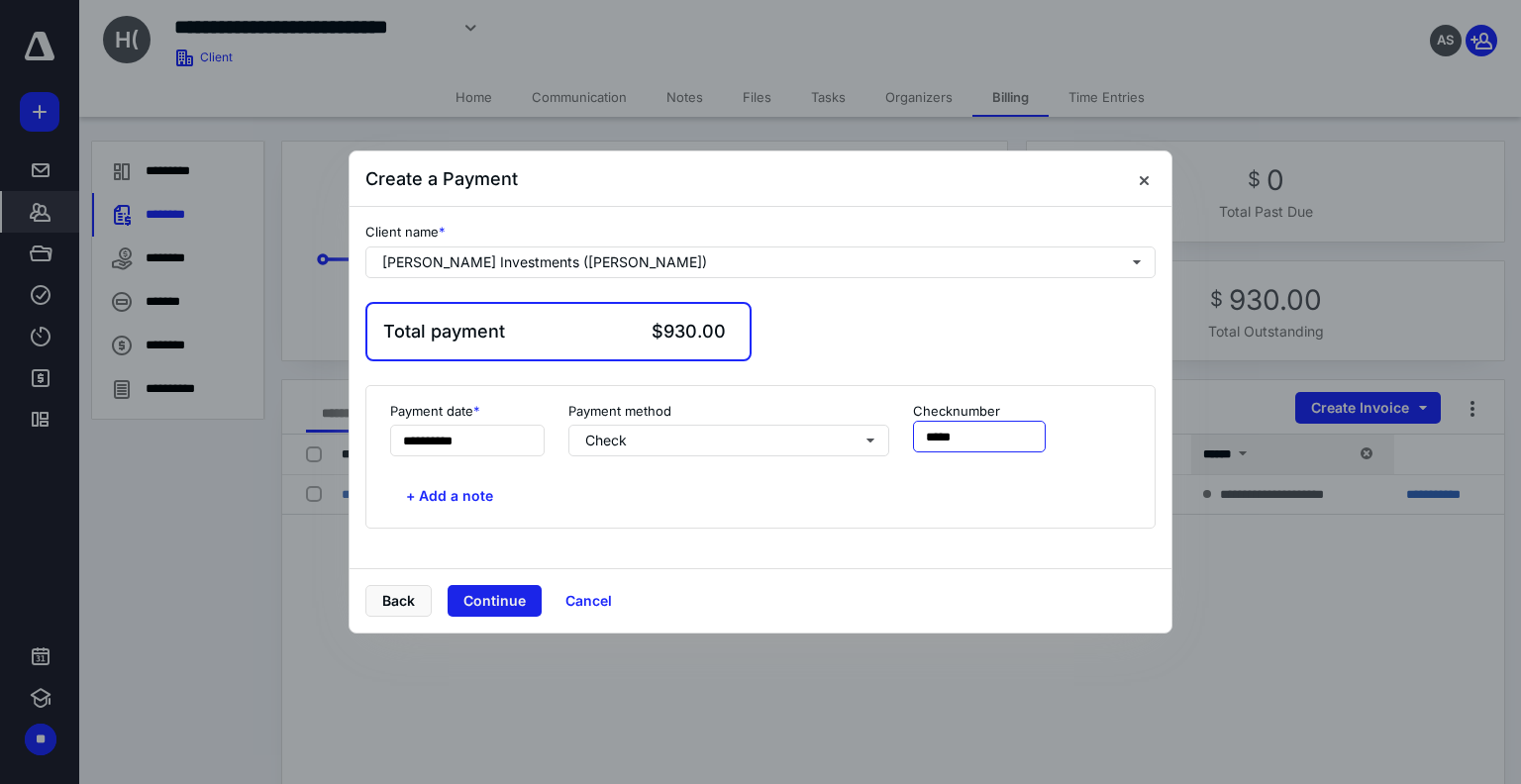type on "*****" 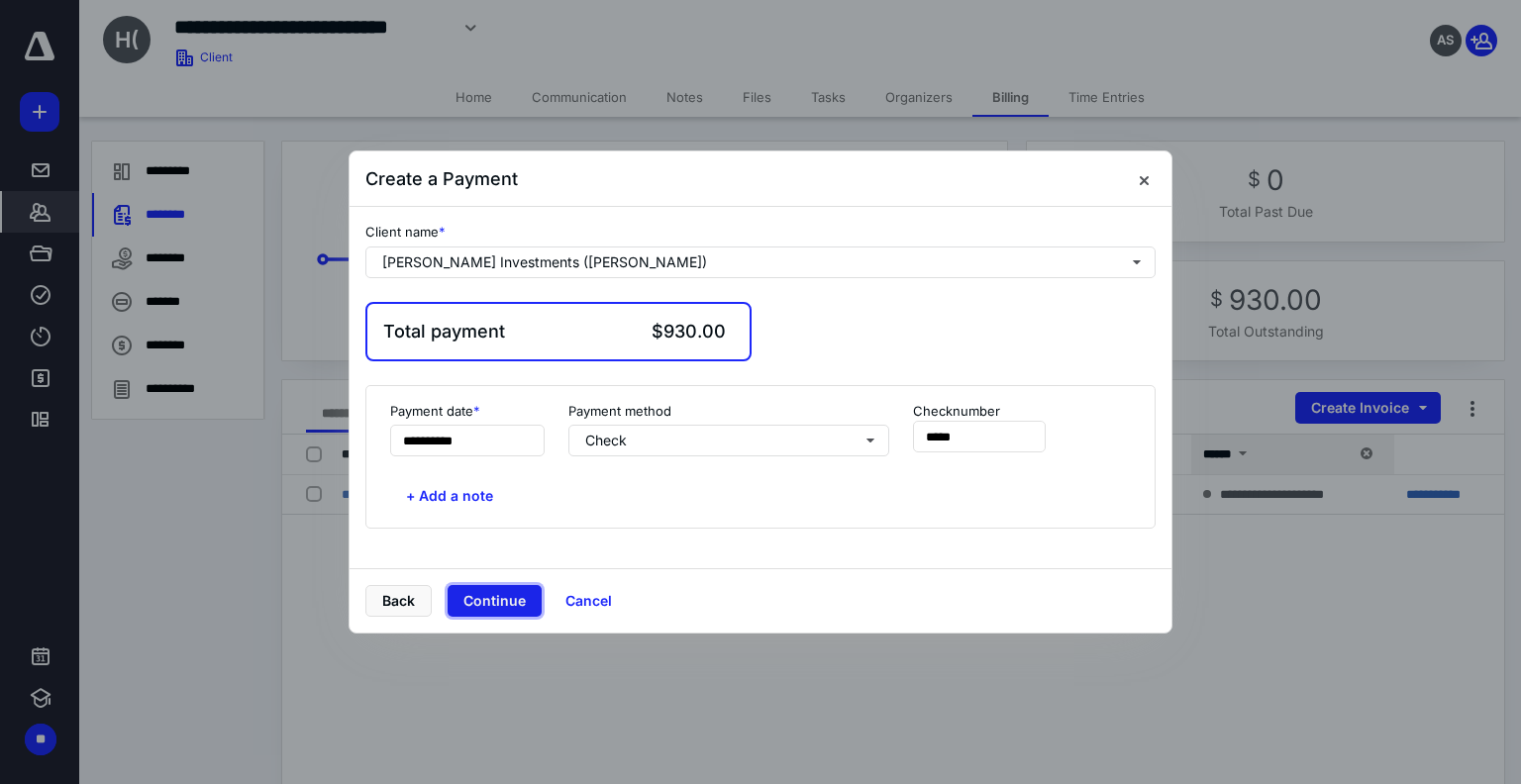 click on "Continue" at bounding box center [494, 601] 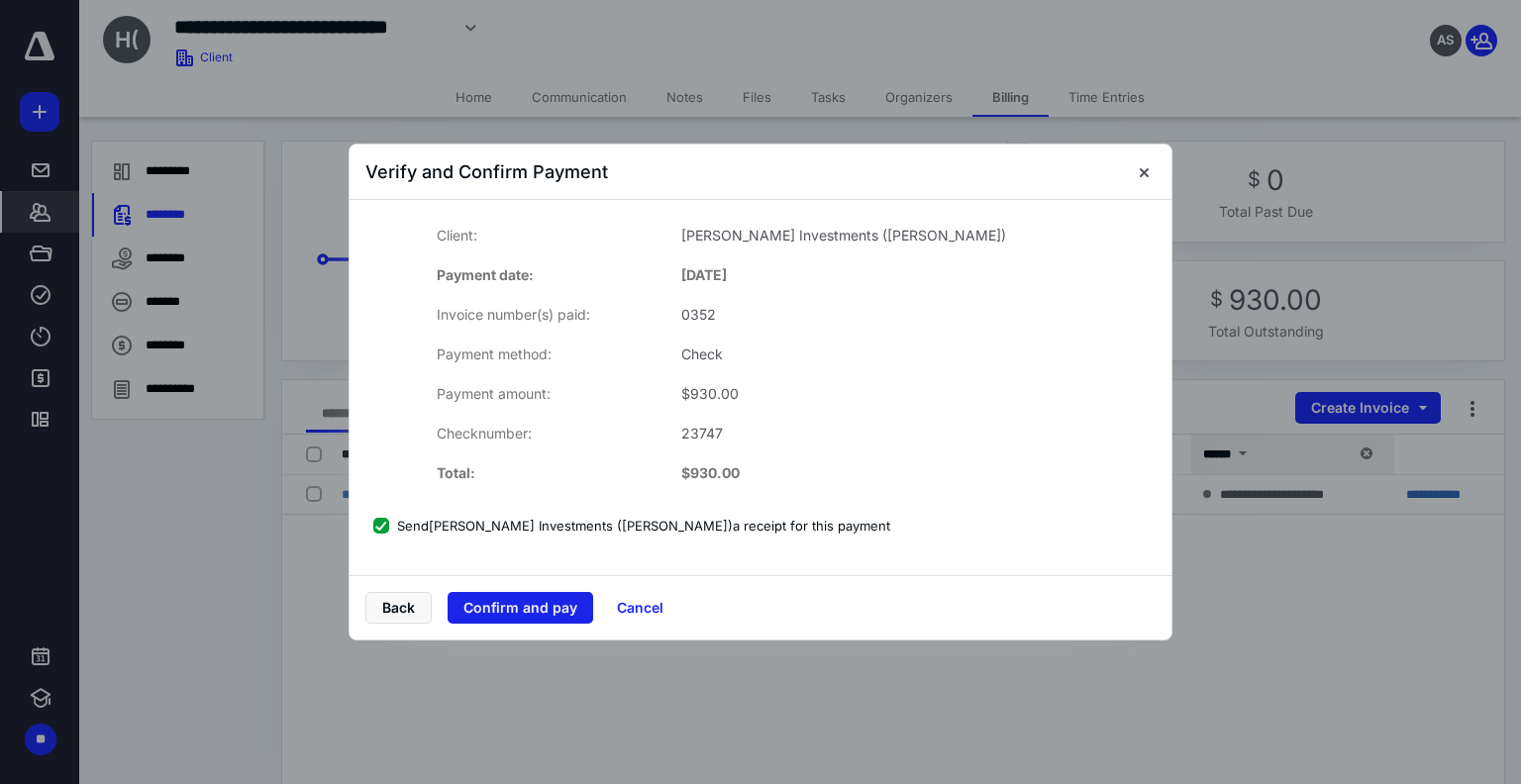click on "Confirm and pay" at bounding box center (520, 608) 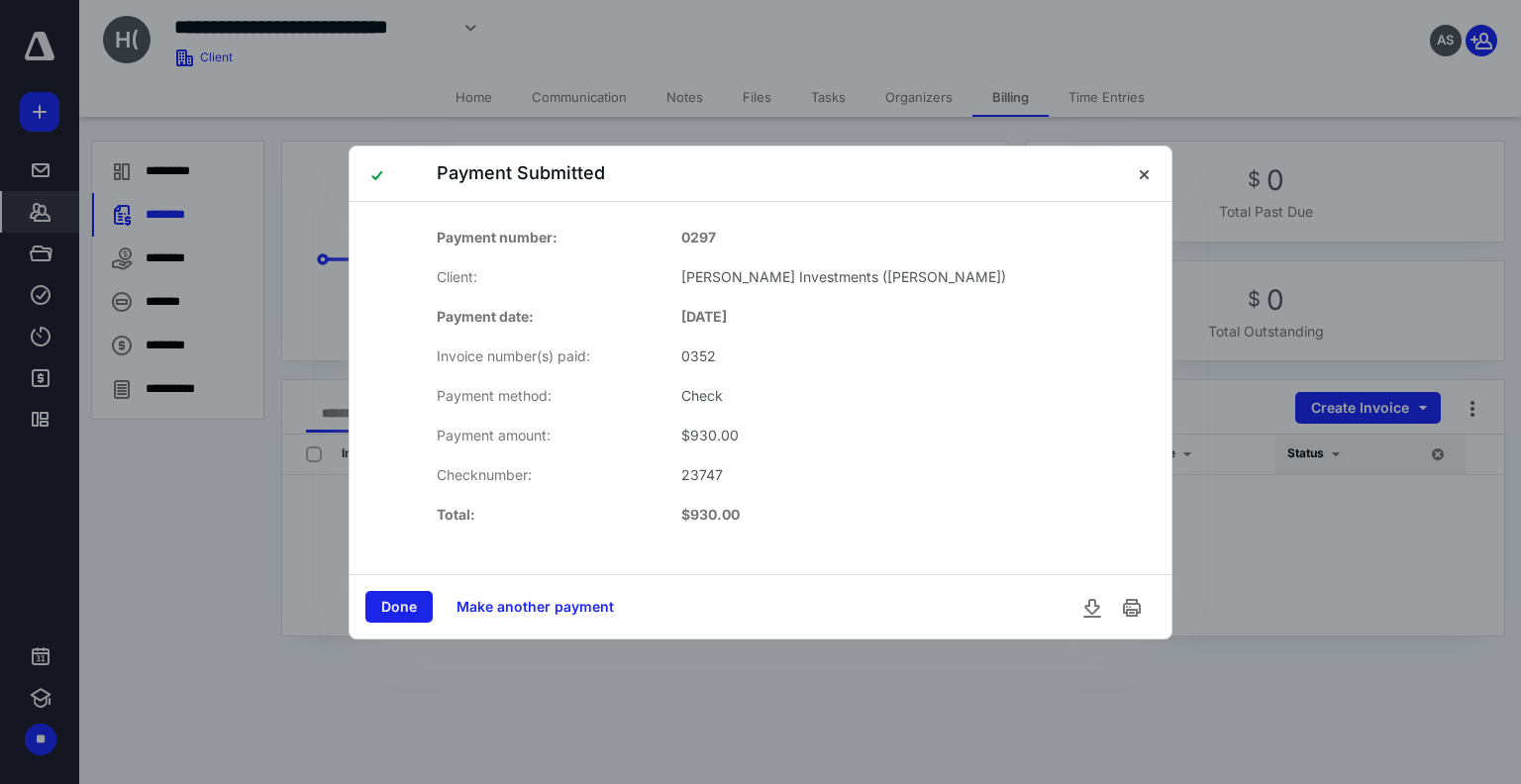 click on "Done" at bounding box center (399, 607) 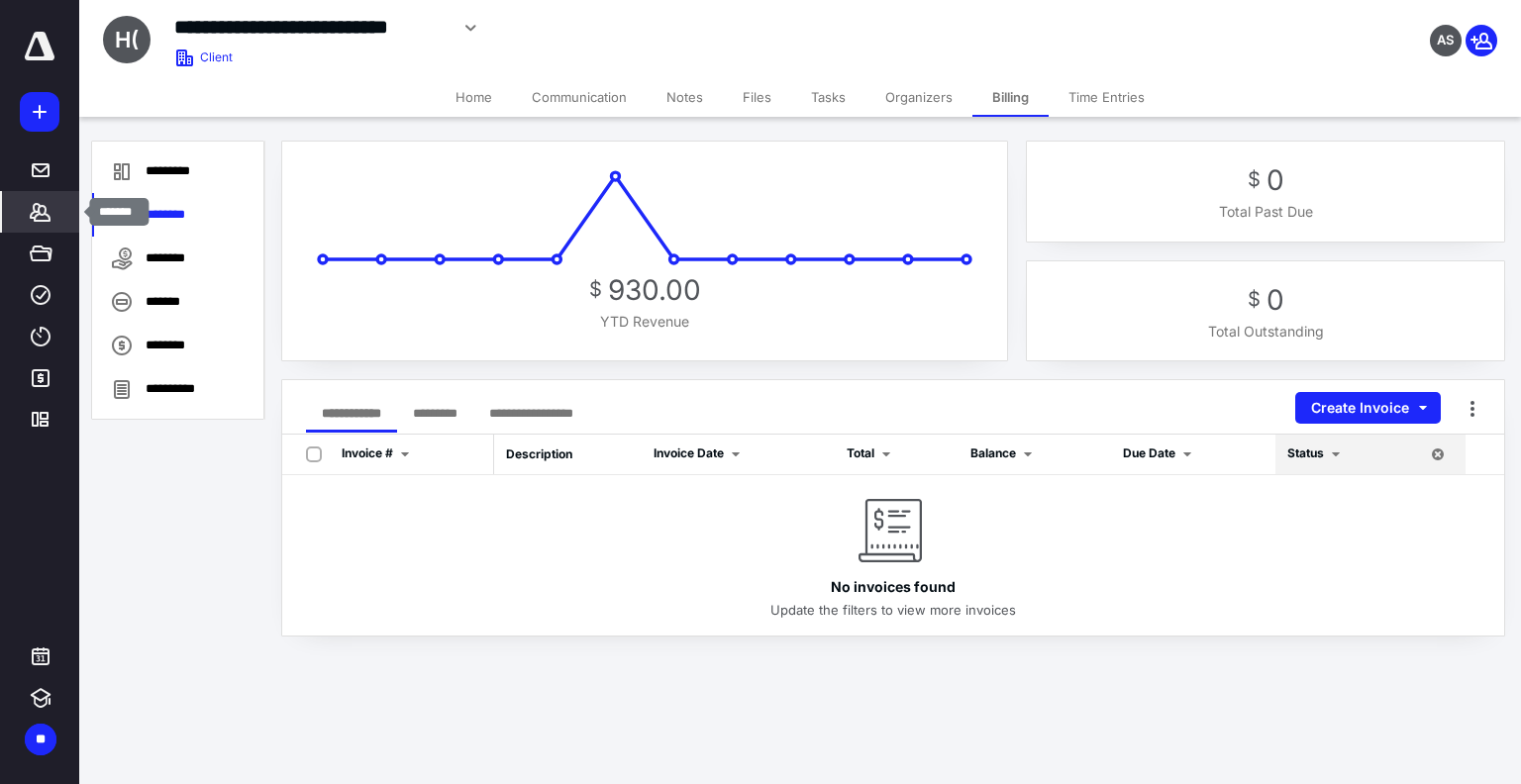 click 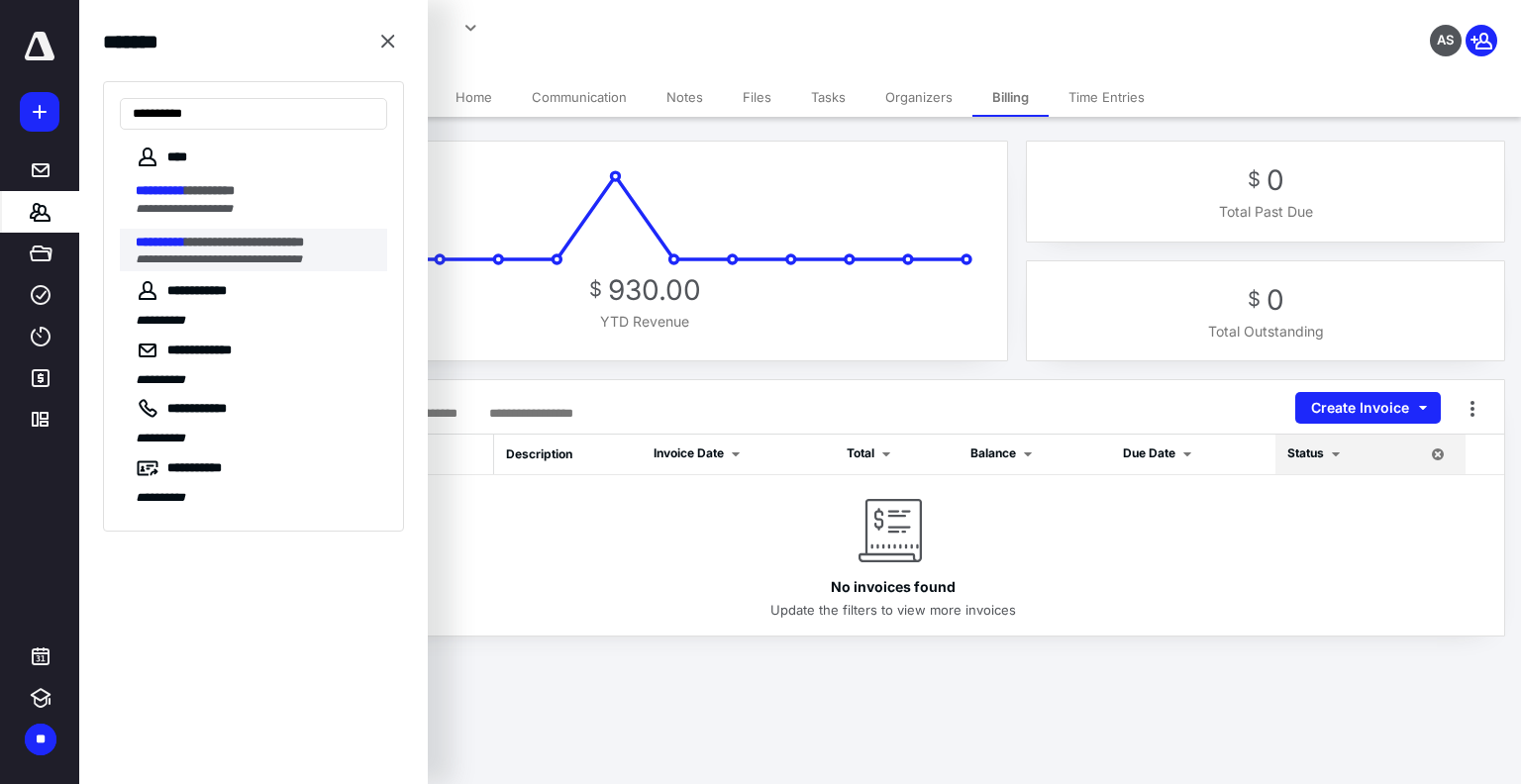 type on "**********" 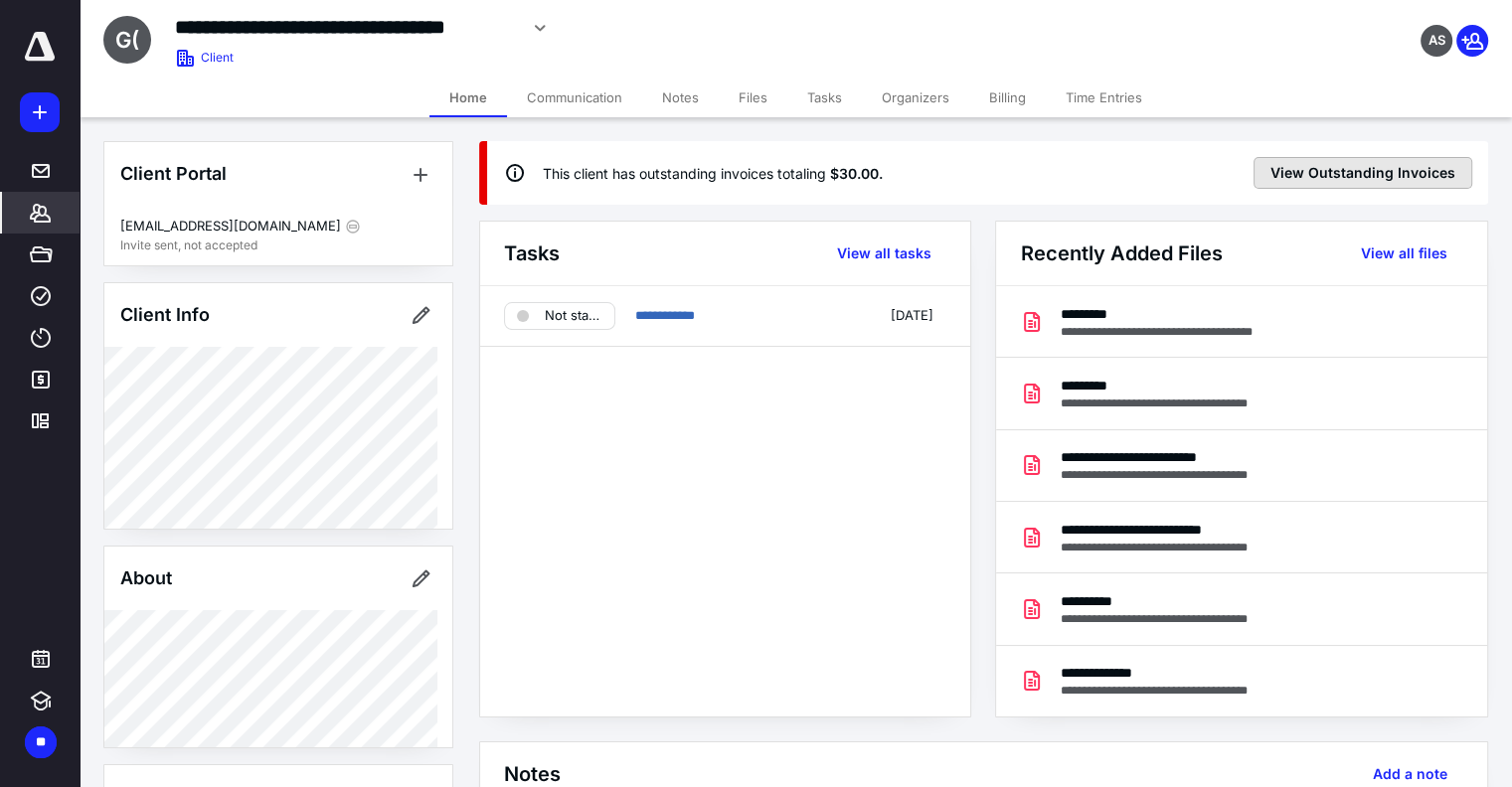 click on "View Outstanding Invoices" at bounding box center [1363, 173] 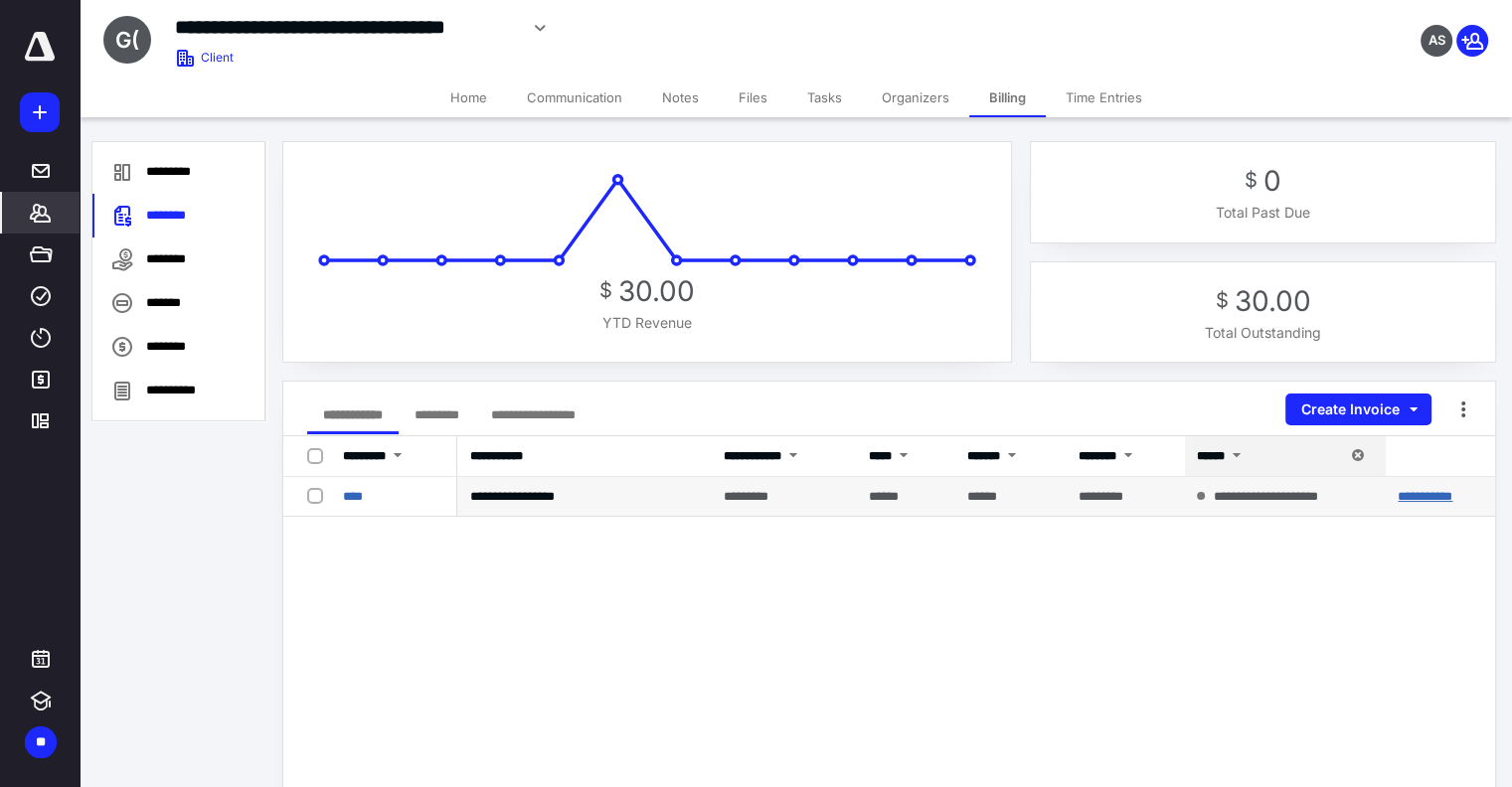 click on "**********" at bounding box center [1440, 497] 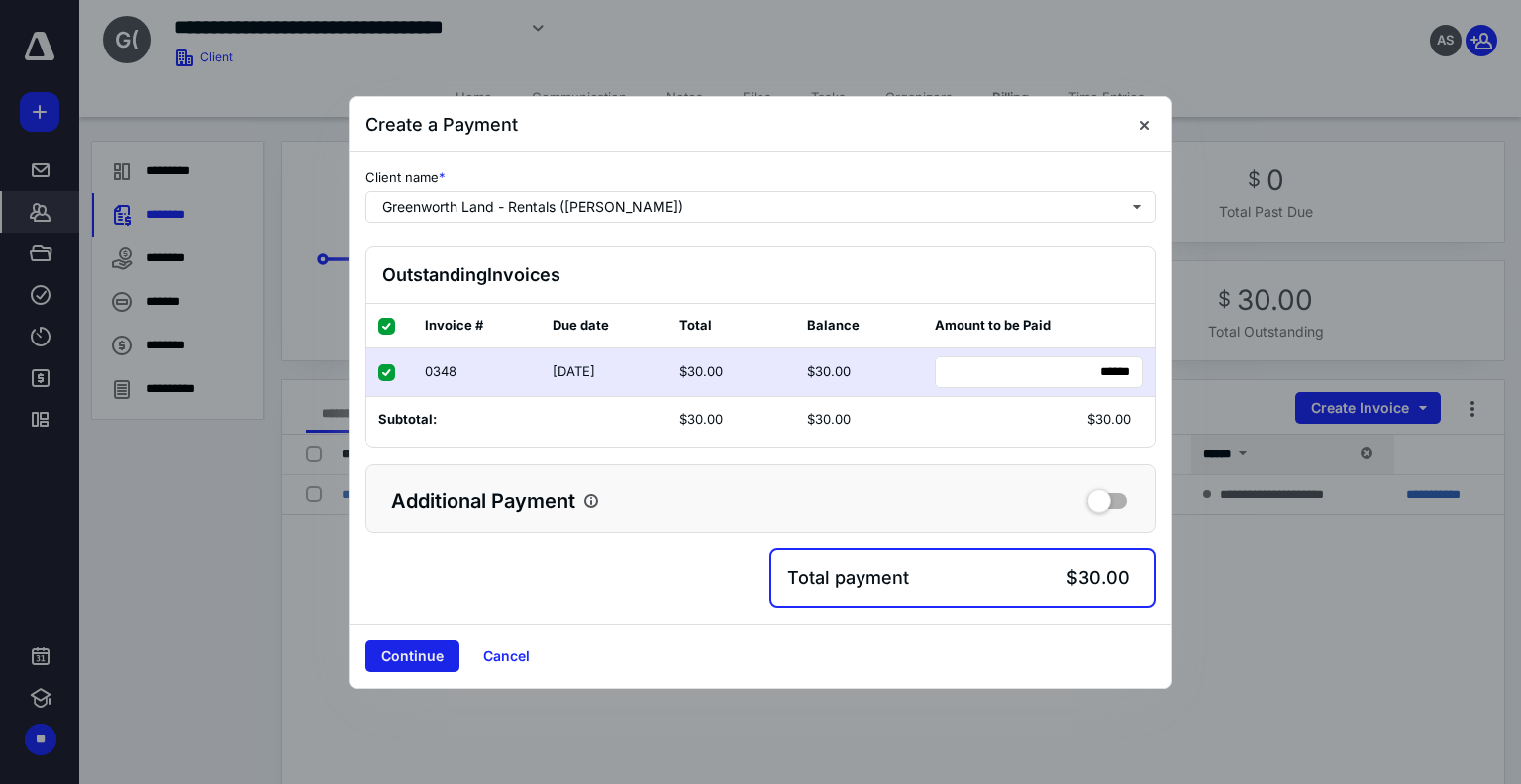 click on "Continue" at bounding box center (412, 656) 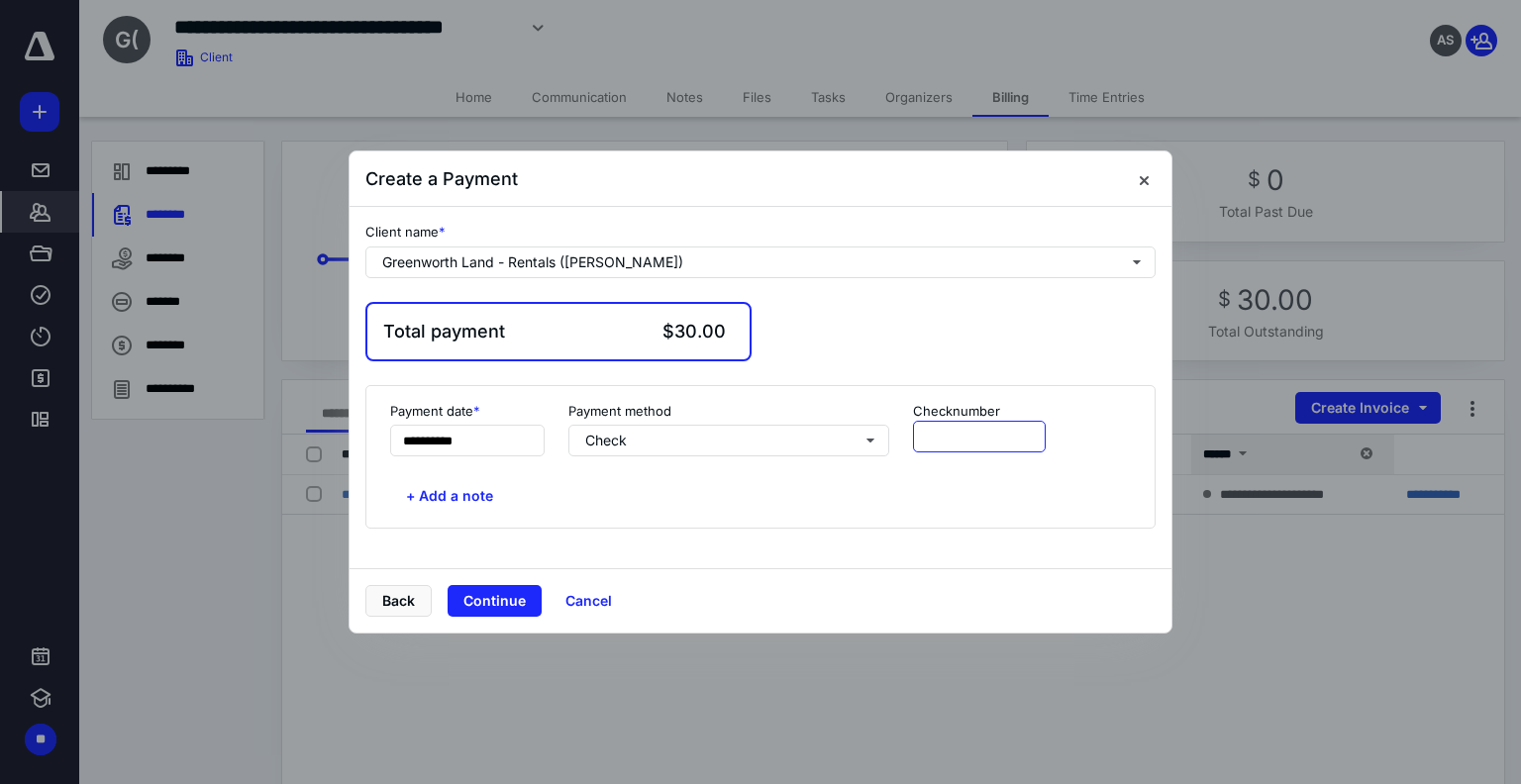 click at bounding box center (979, 437) 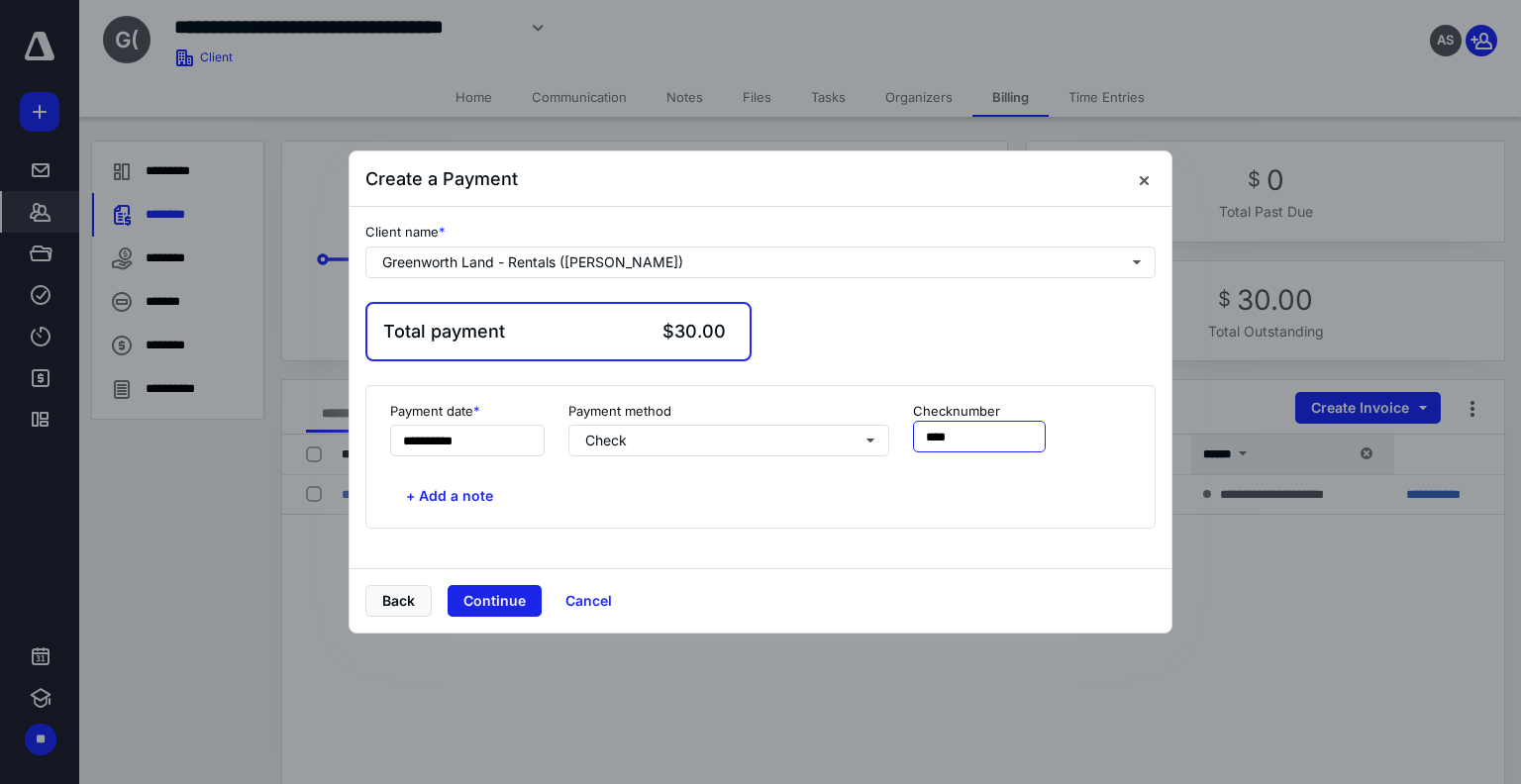 type on "****" 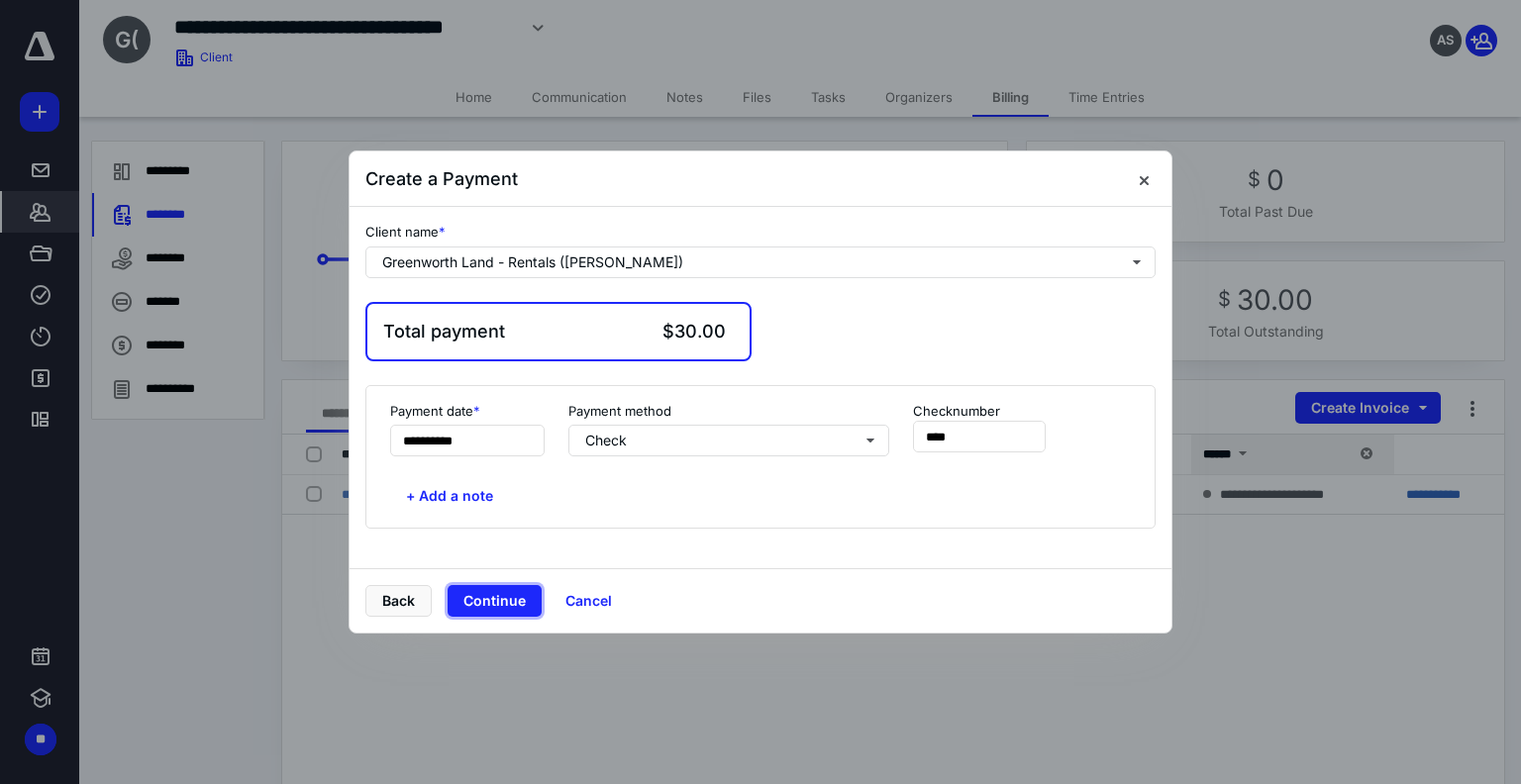 click on "Continue" at bounding box center (494, 601) 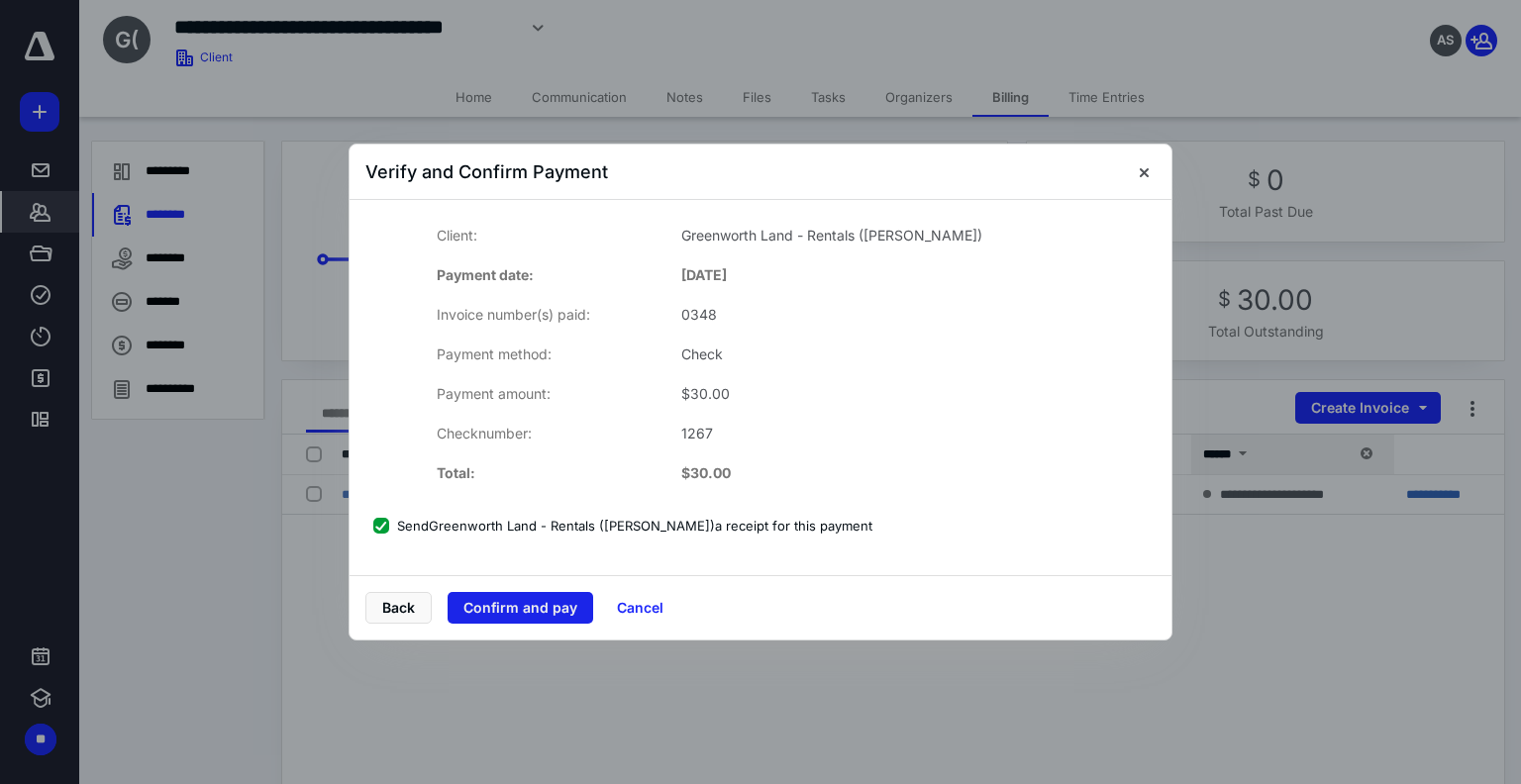 click on "Confirm and pay" at bounding box center (520, 608) 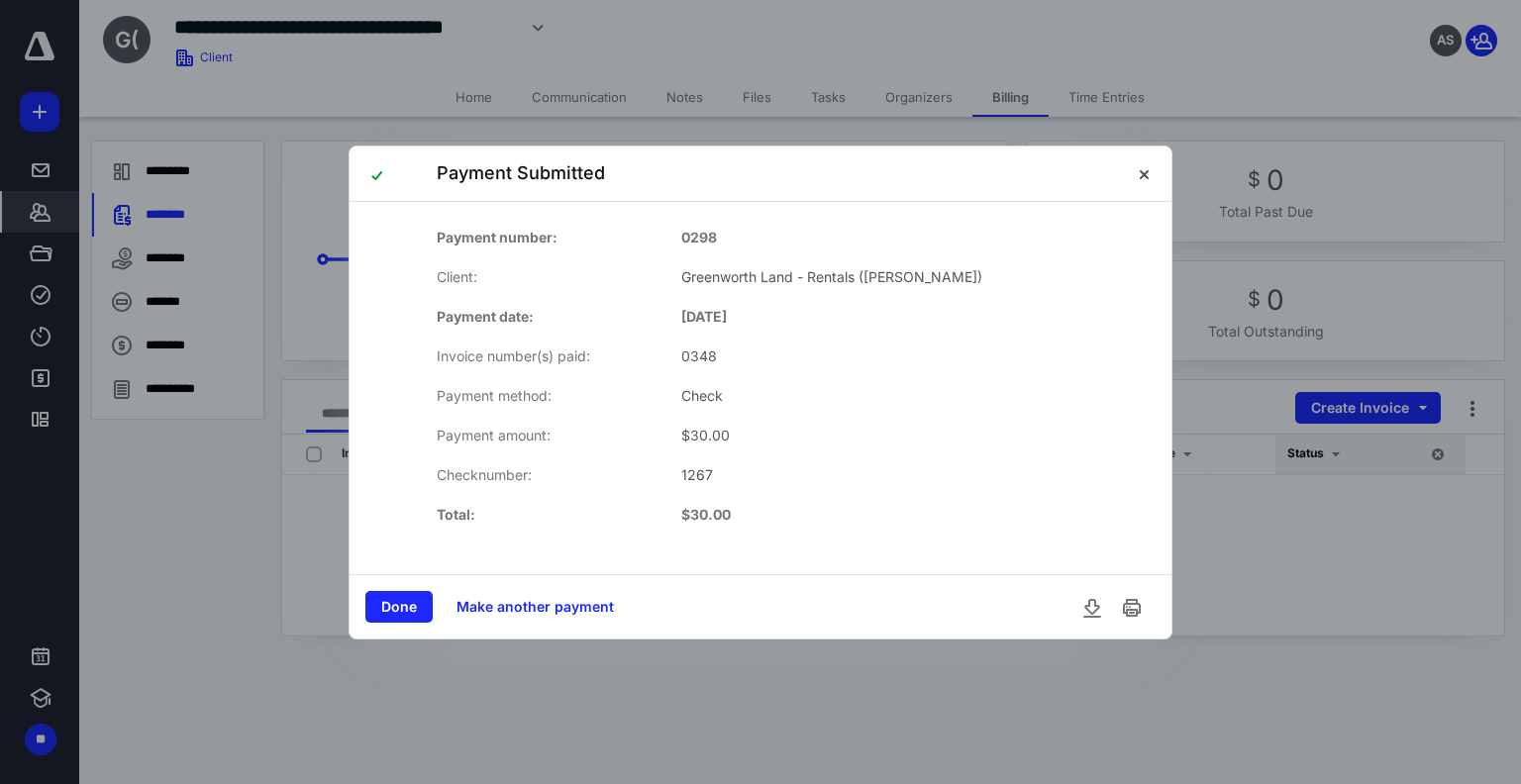 click on "Done" at bounding box center (399, 607) 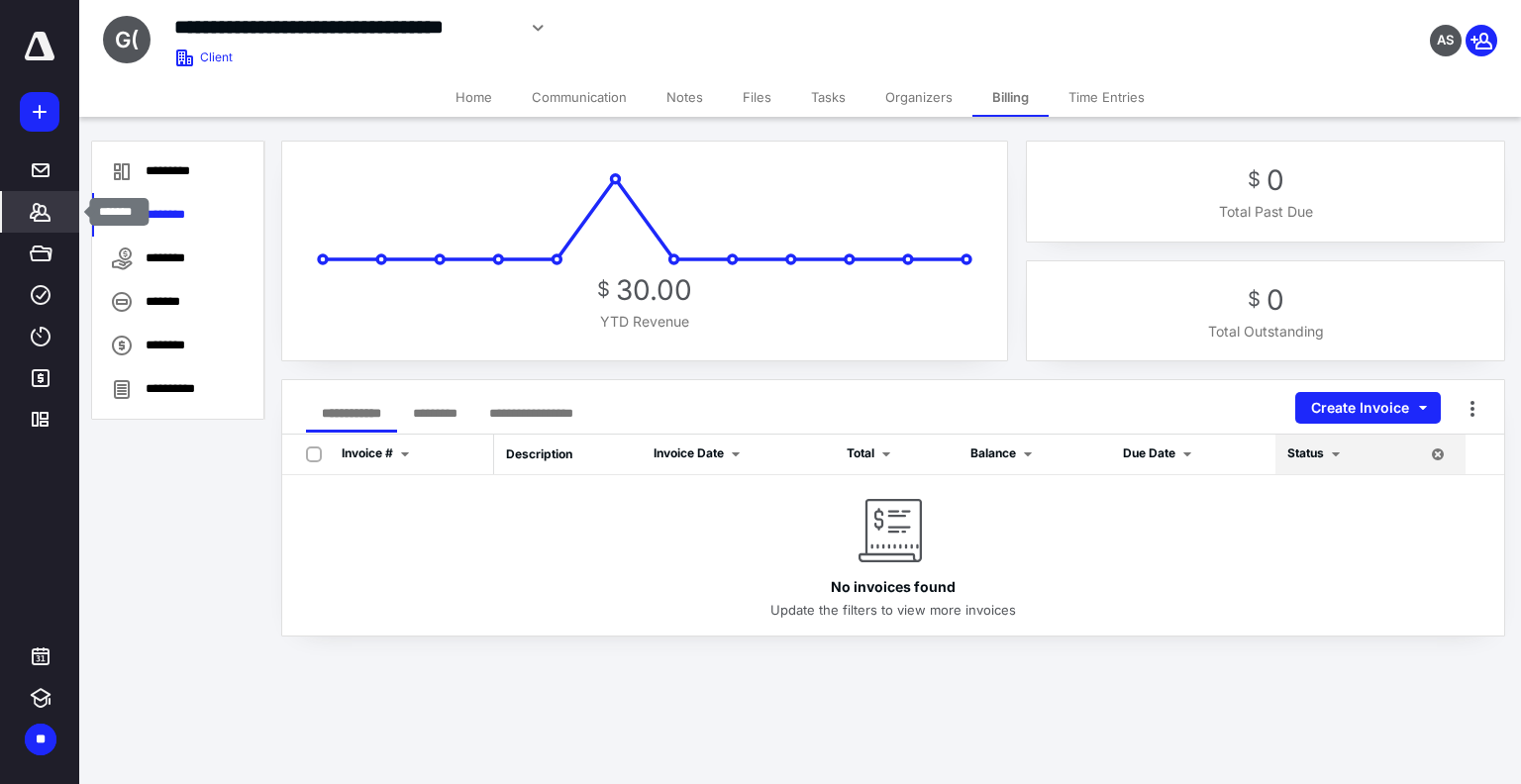 click 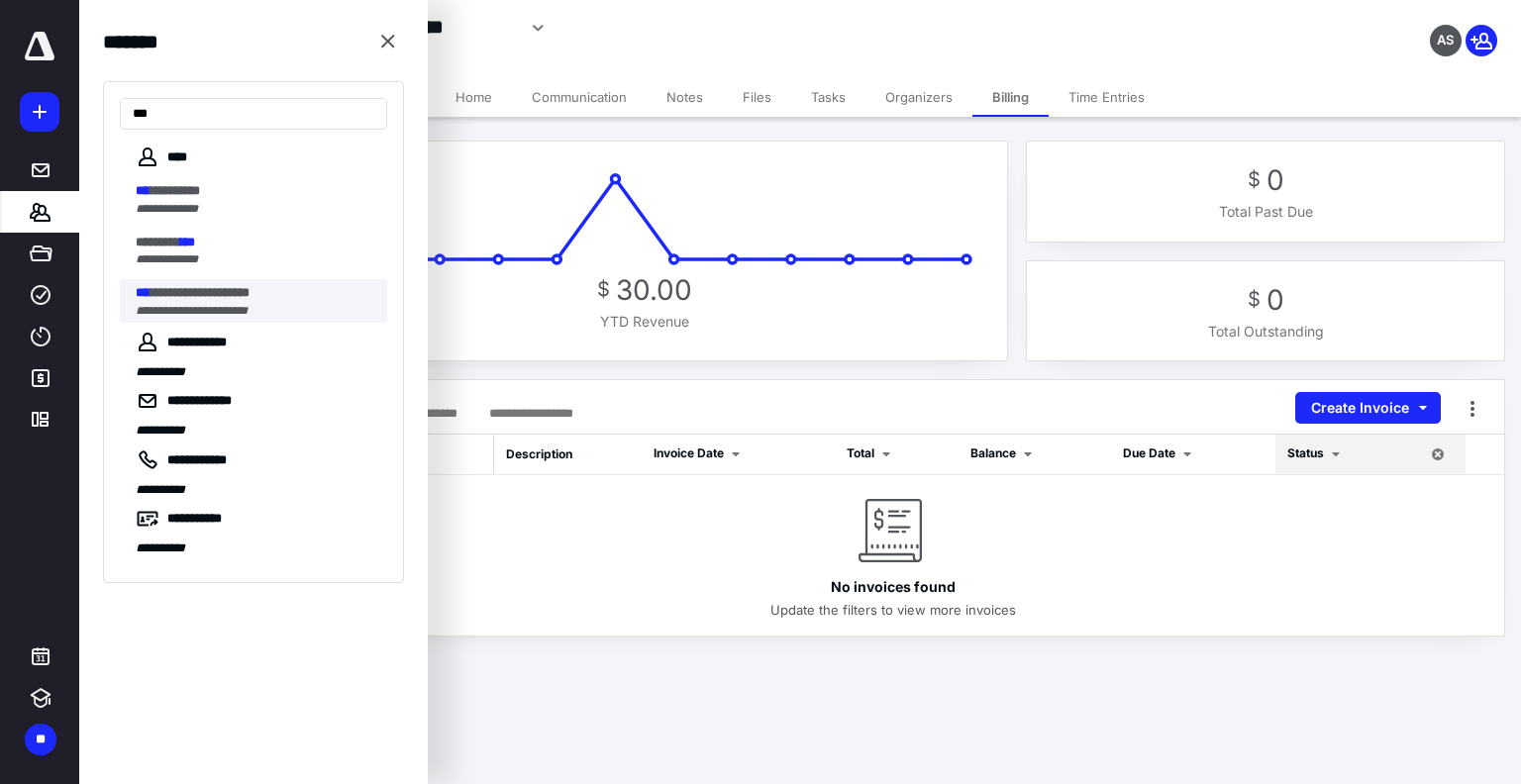 type on "***" 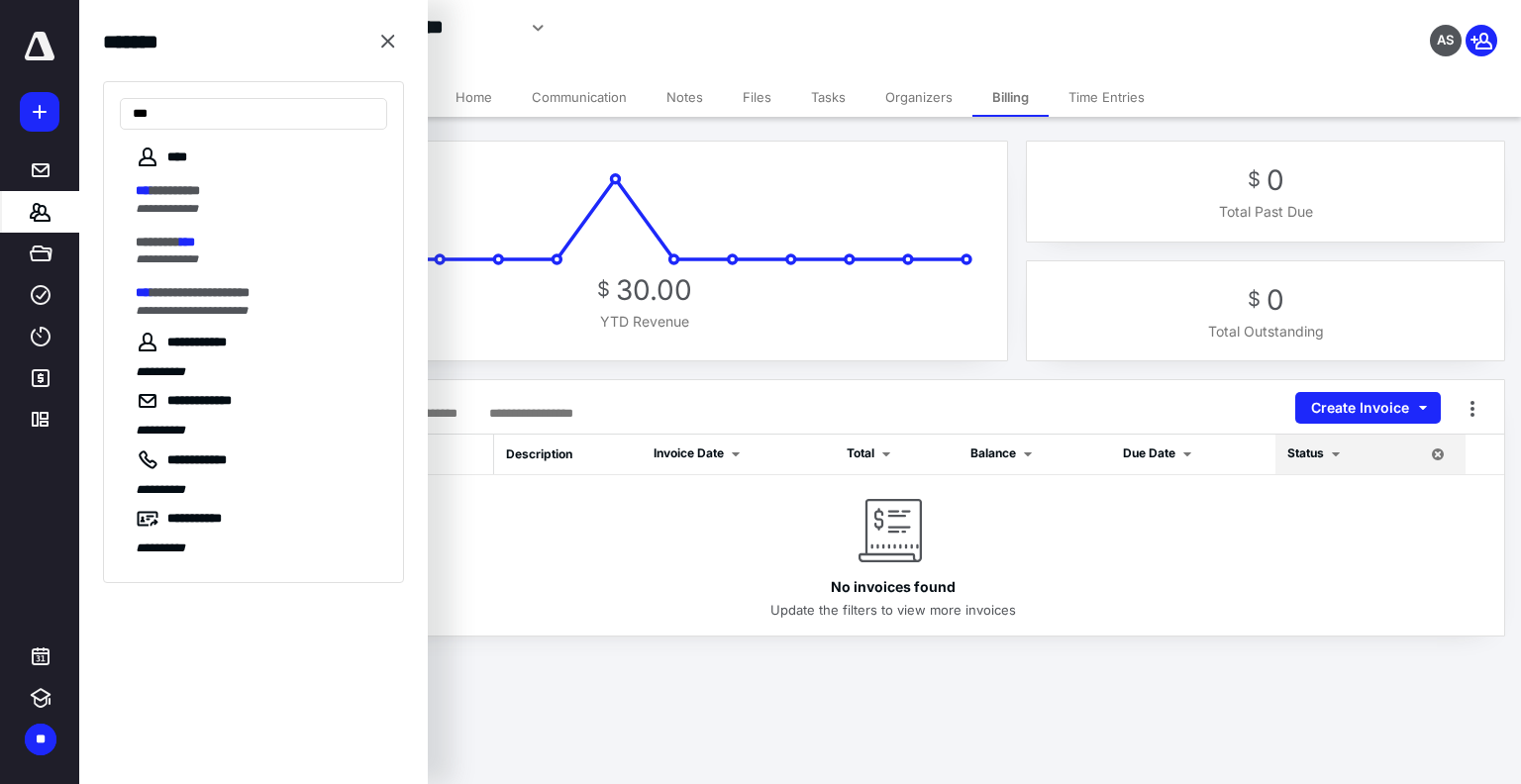 click on "**********" at bounding box center (255, 293) 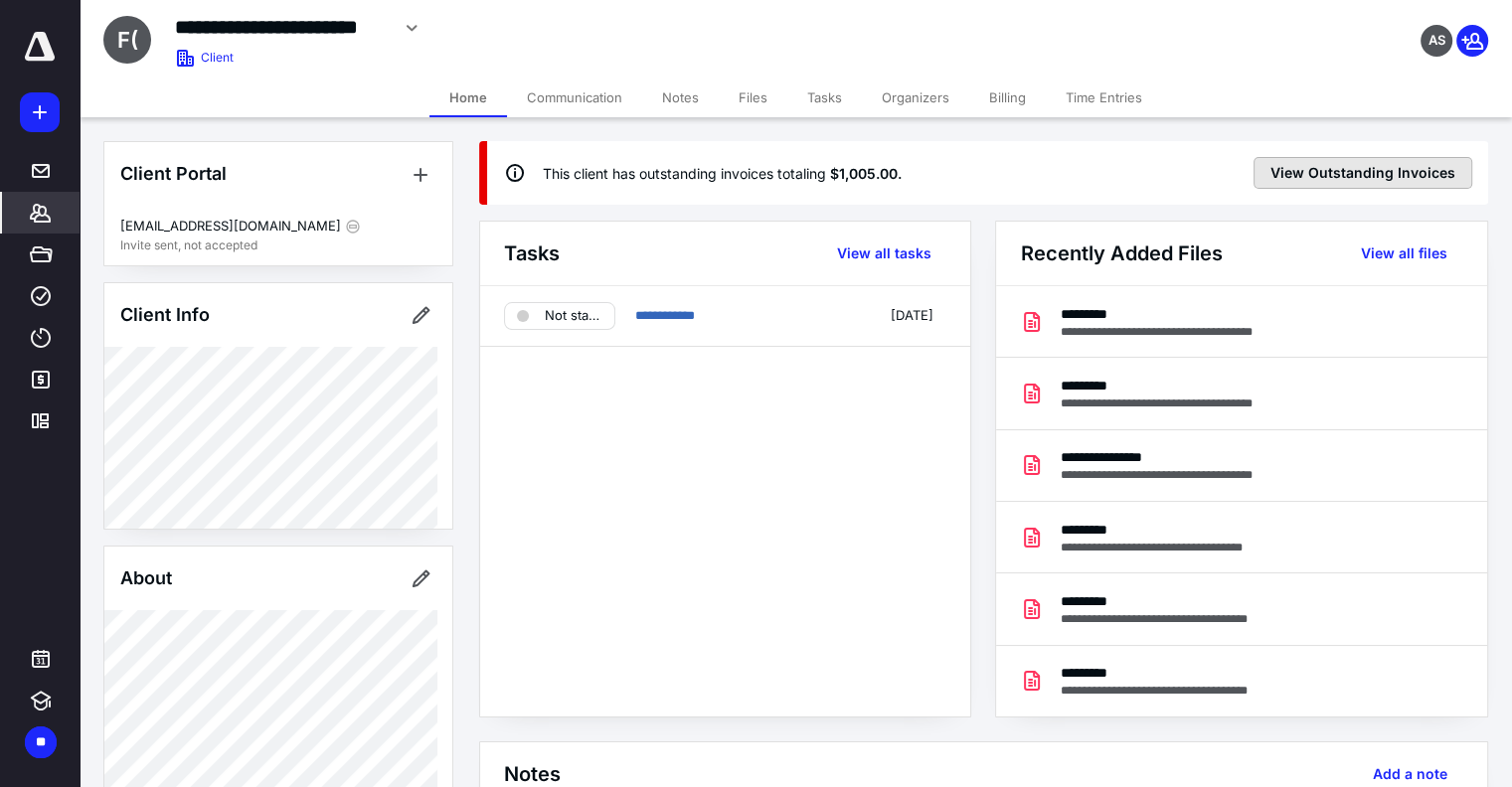 click on "View Outstanding Invoices" at bounding box center (1363, 173) 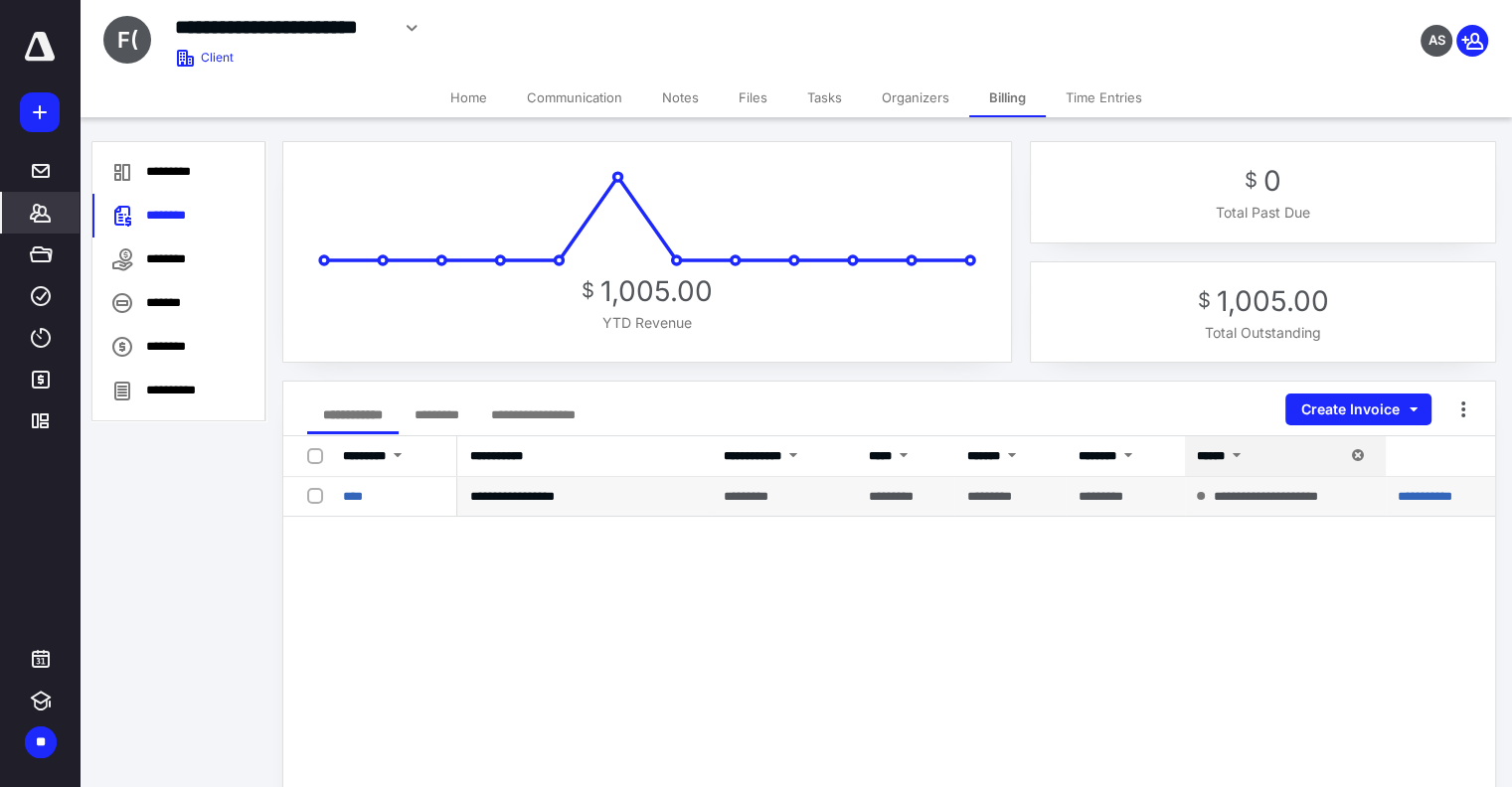 click on "**********" at bounding box center (1440, 497) 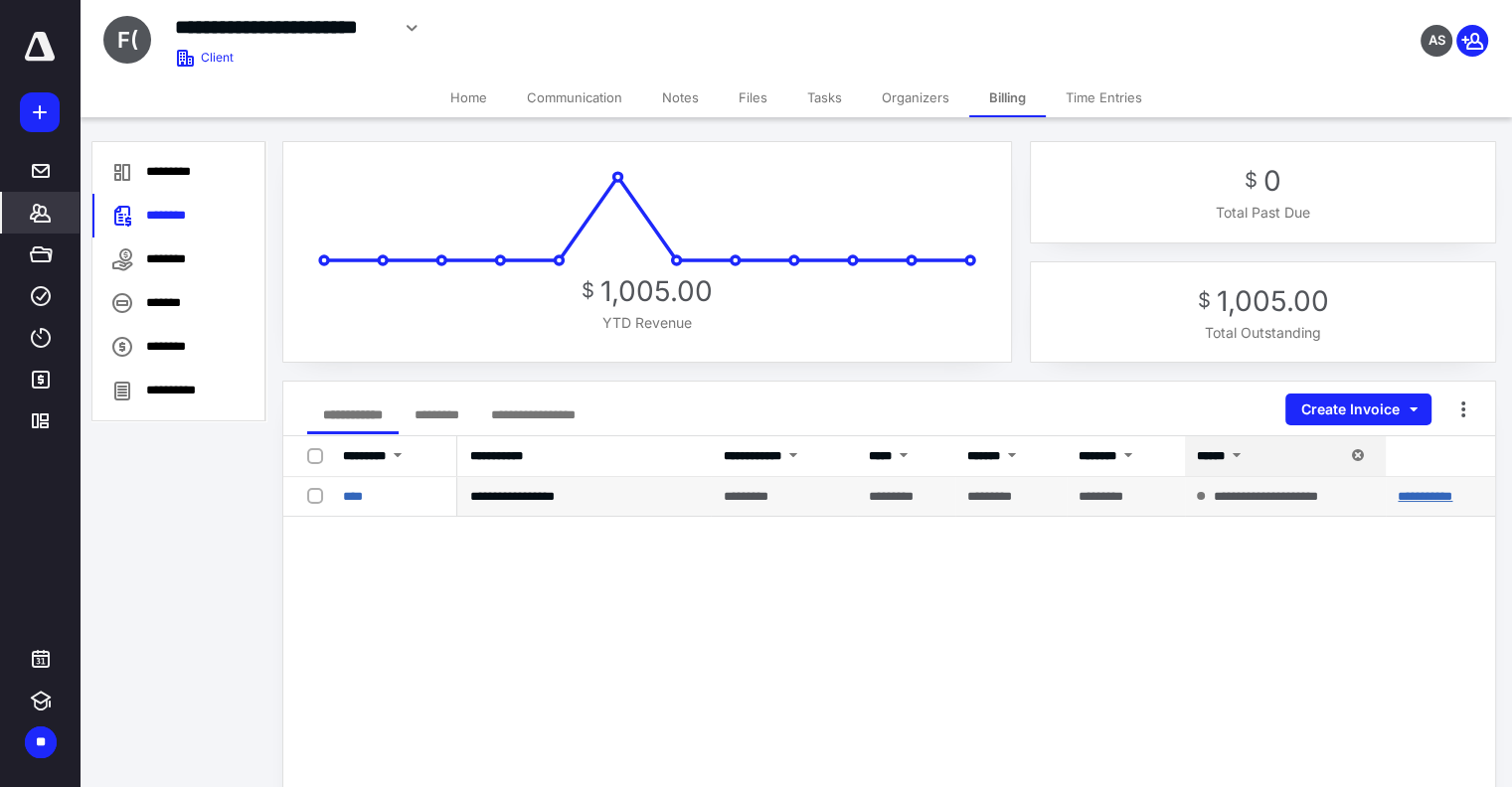 click on "**********" at bounding box center (1425, 496) 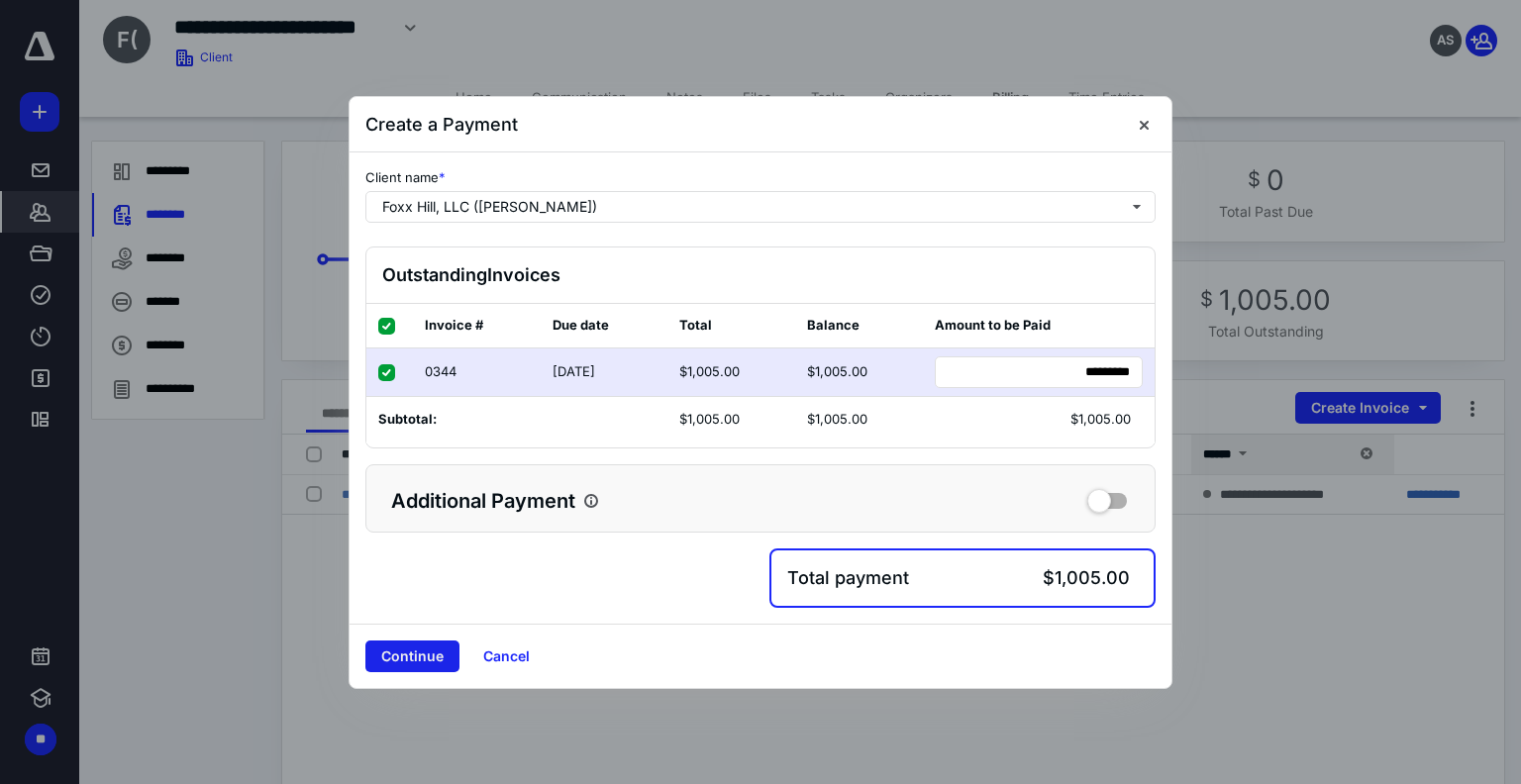 click on "Continue" at bounding box center (412, 656) 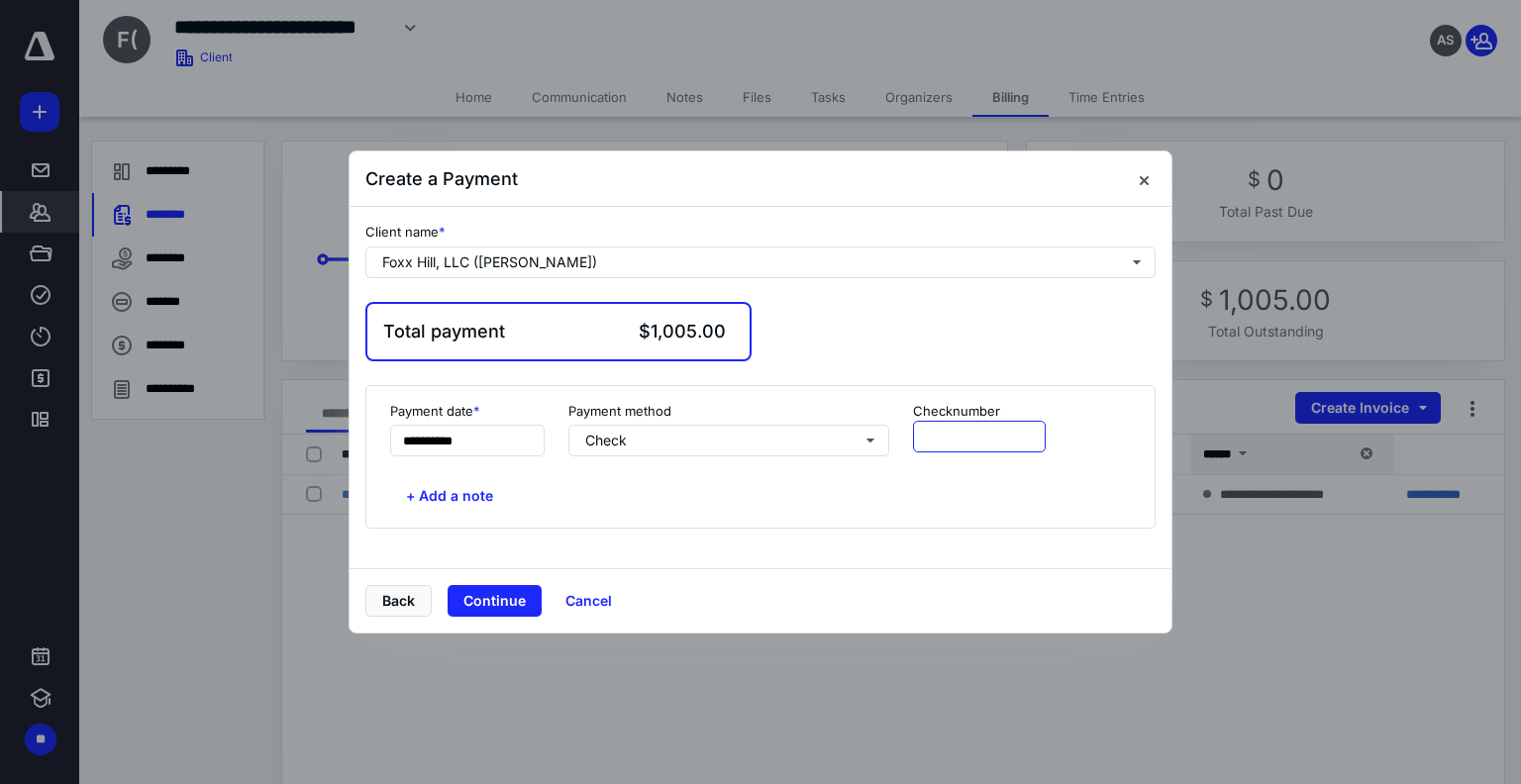 click at bounding box center (979, 437) 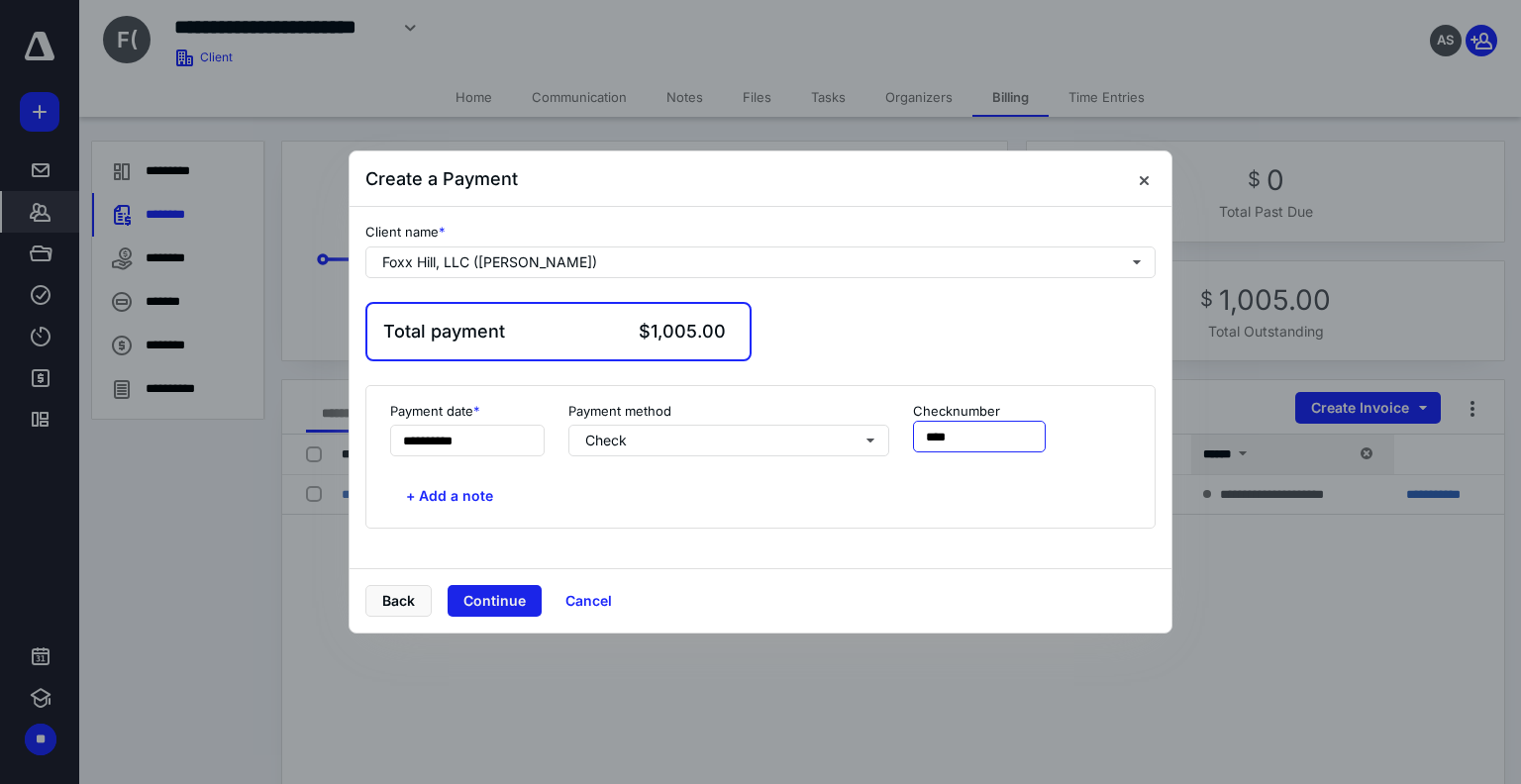 type on "****" 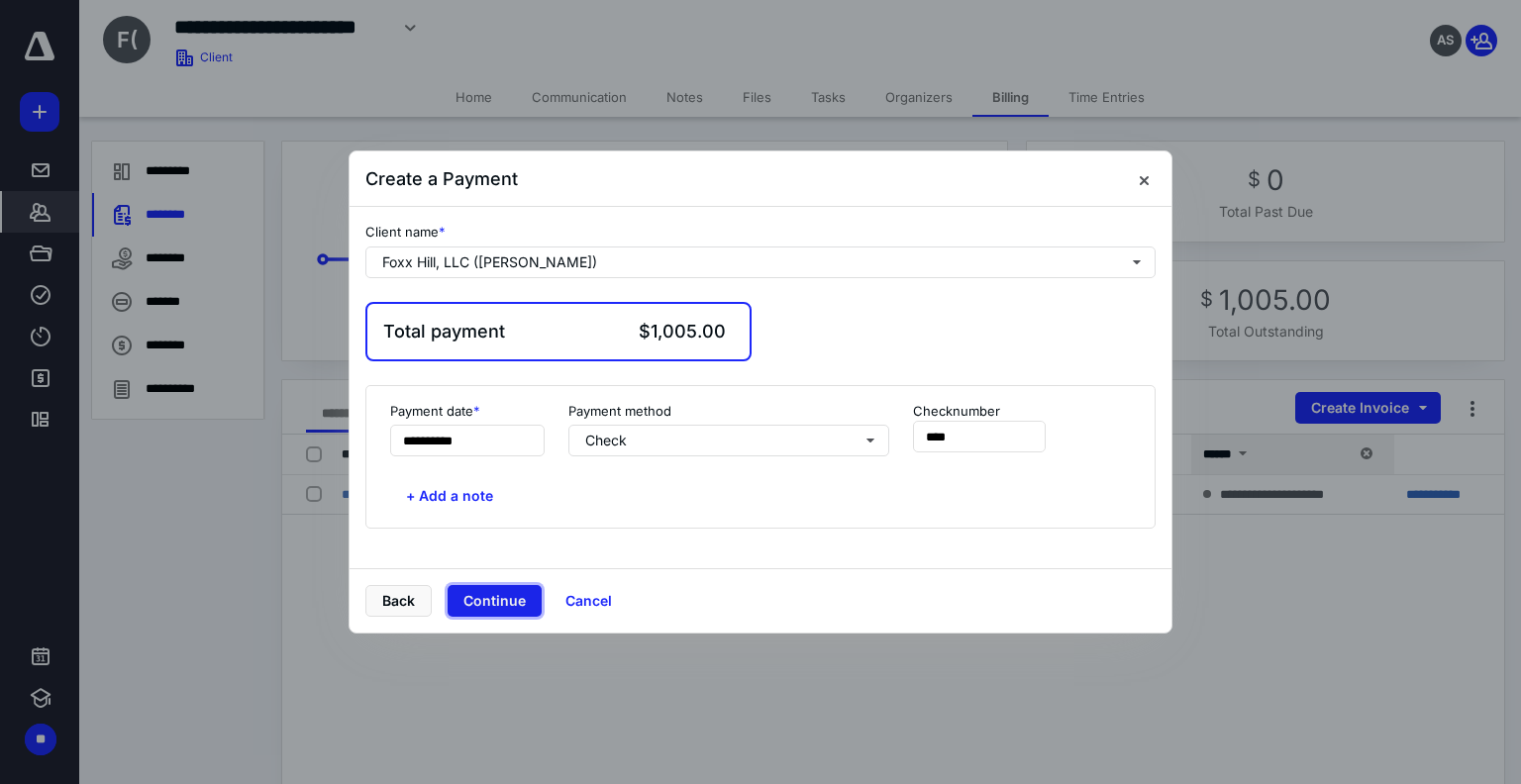 click on "Continue" at bounding box center [494, 601] 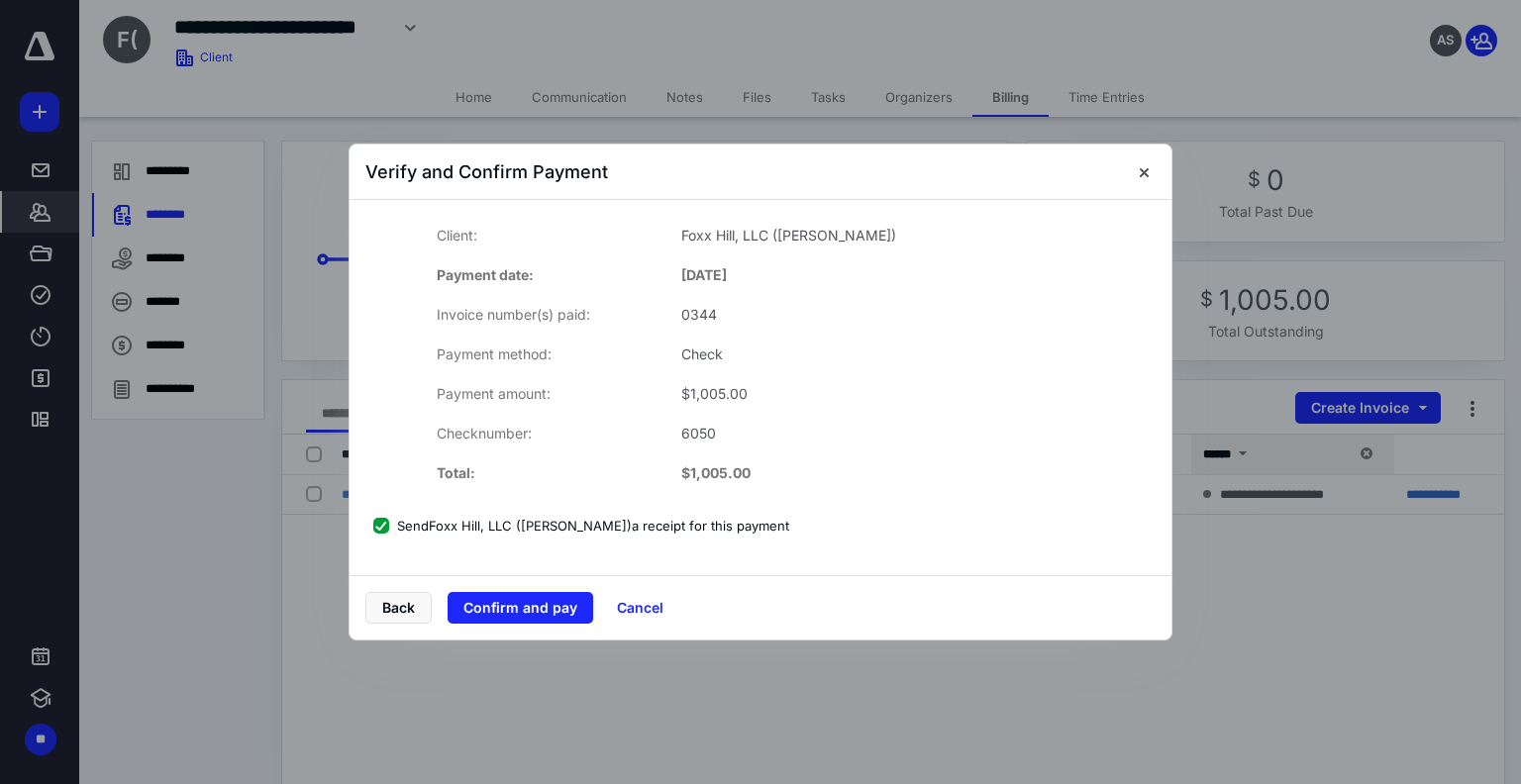 click on "Confirm and pay" at bounding box center (520, 608) 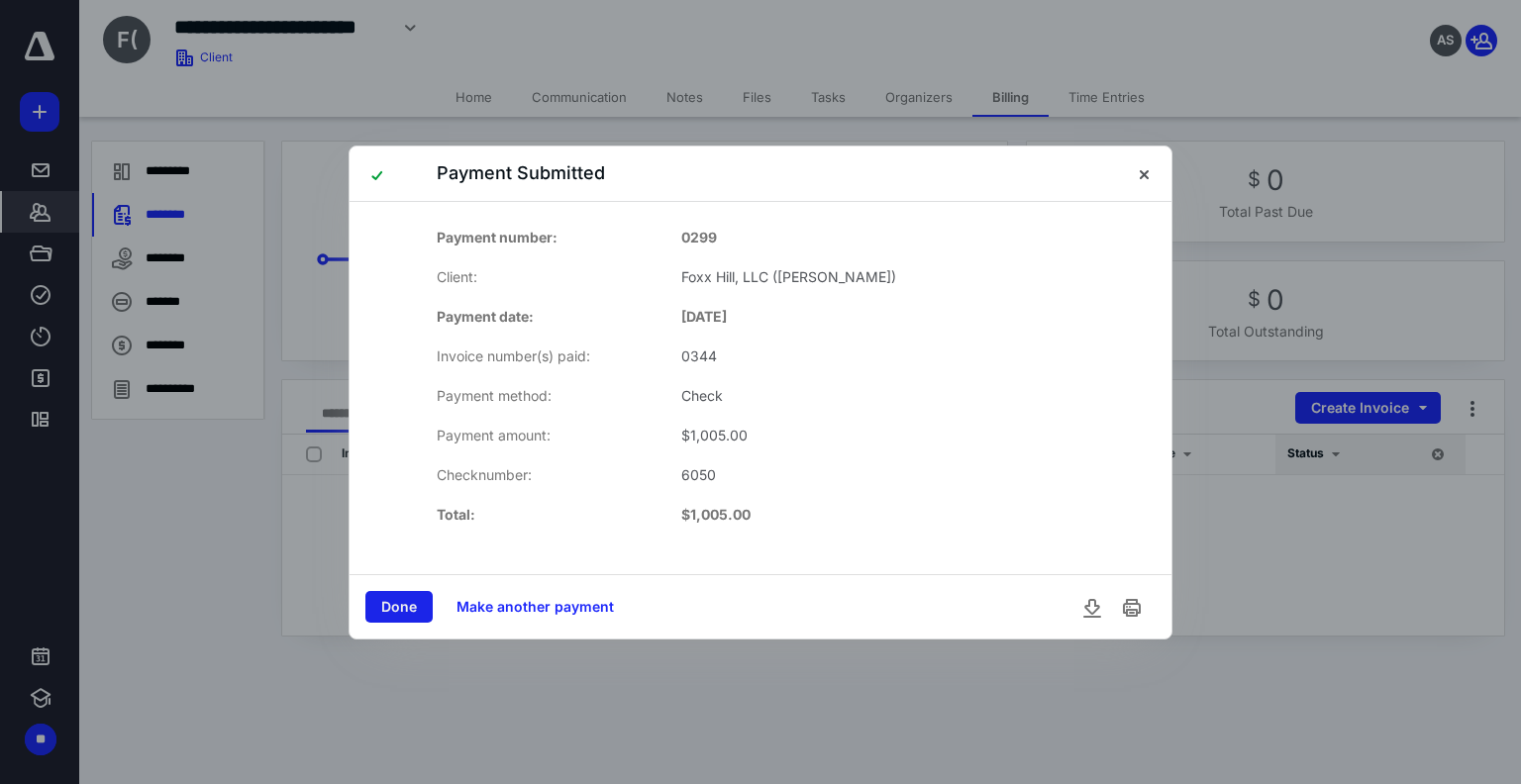 click on "Done" at bounding box center [399, 607] 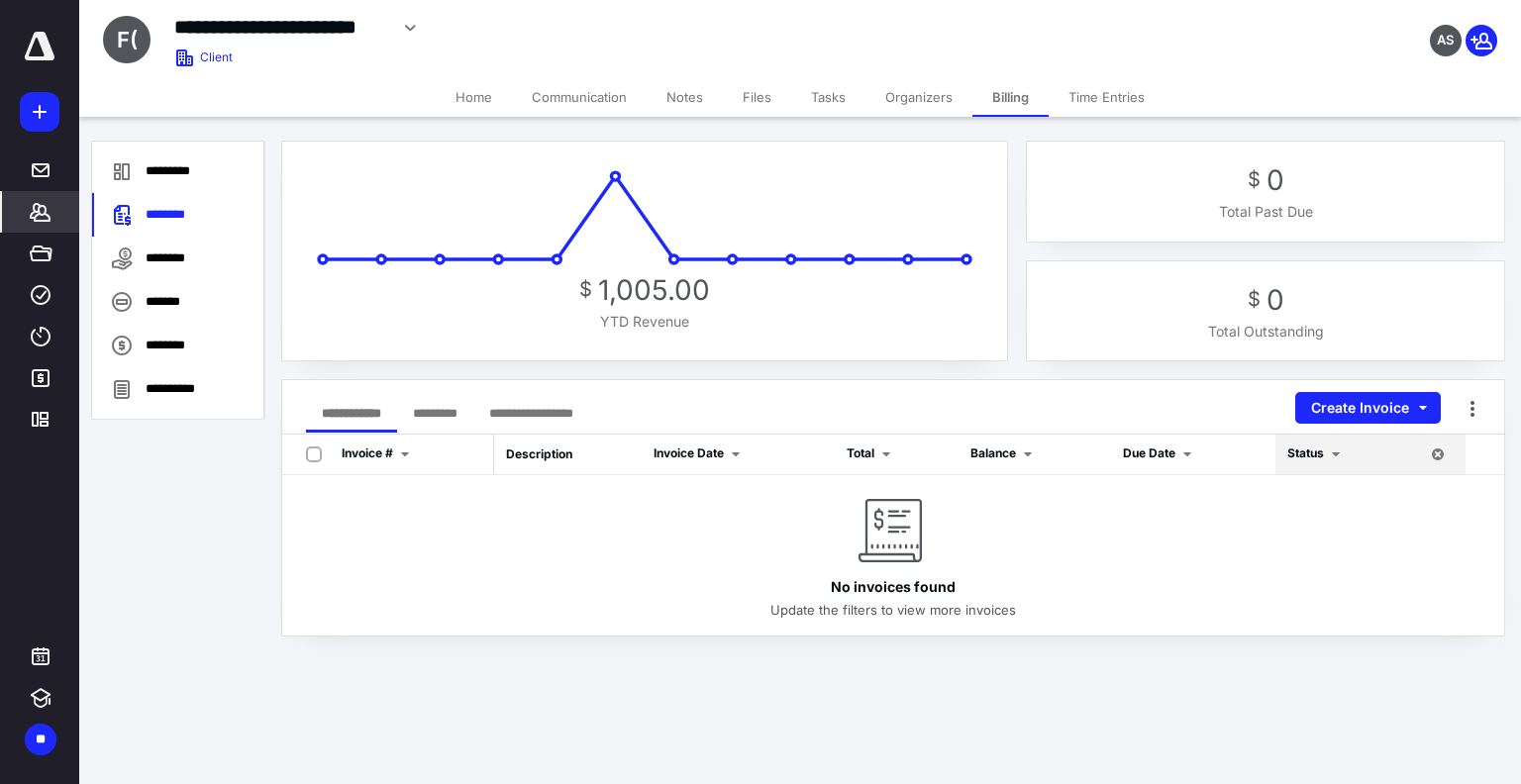 click 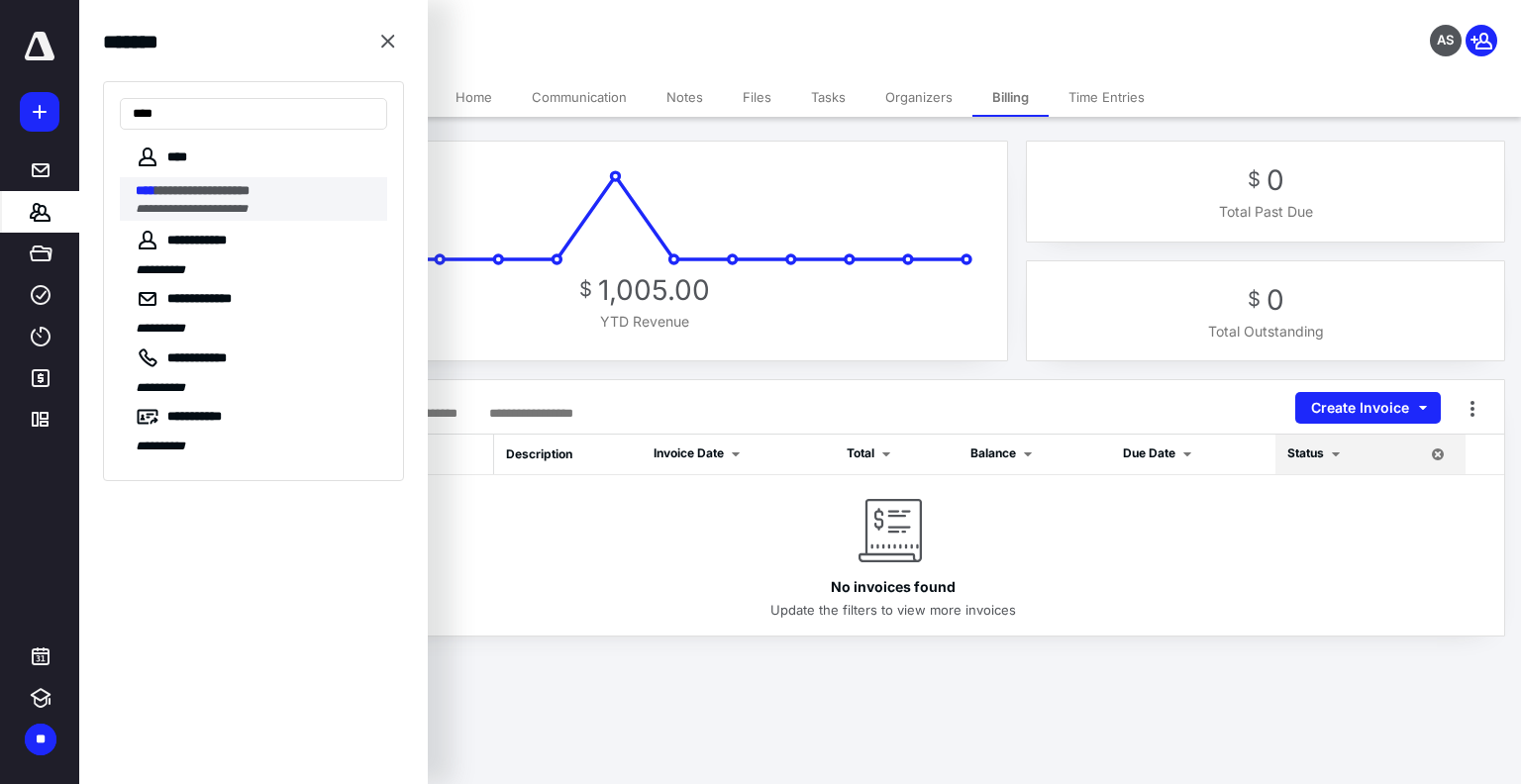 type on "****" 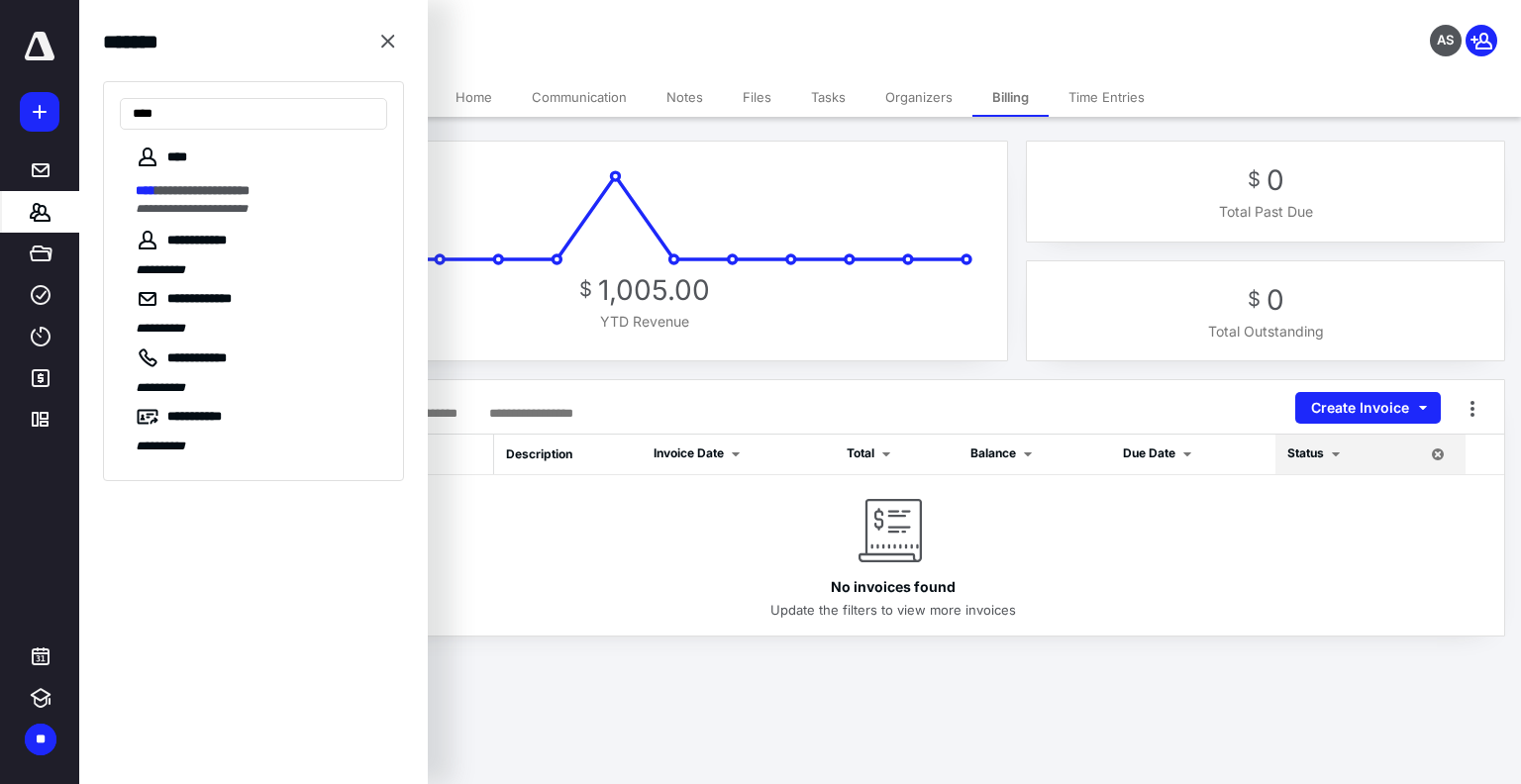 click on "**********" at bounding box center (261, 199) 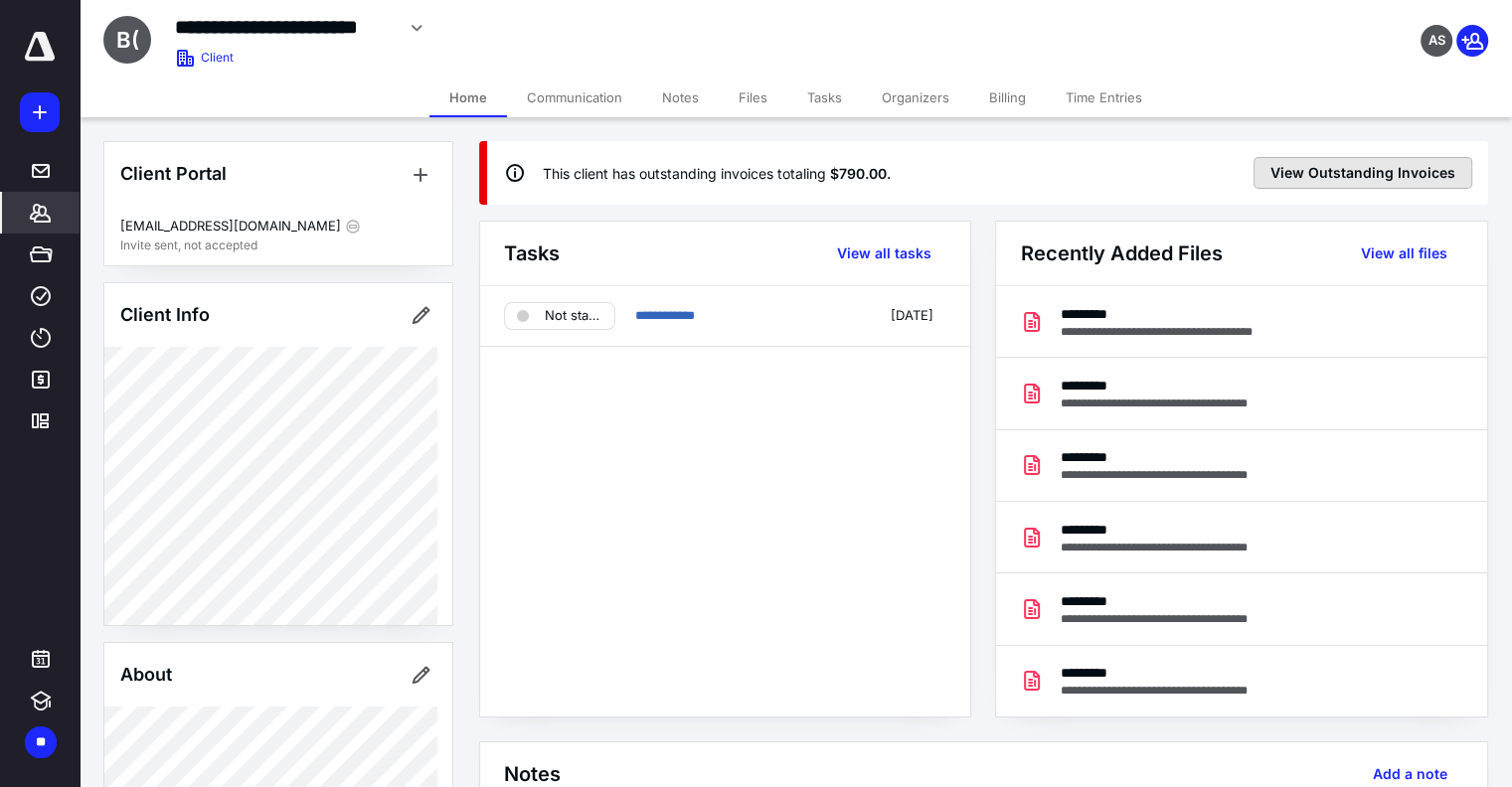 click on "View Outstanding Invoices" at bounding box center [1363, 173] 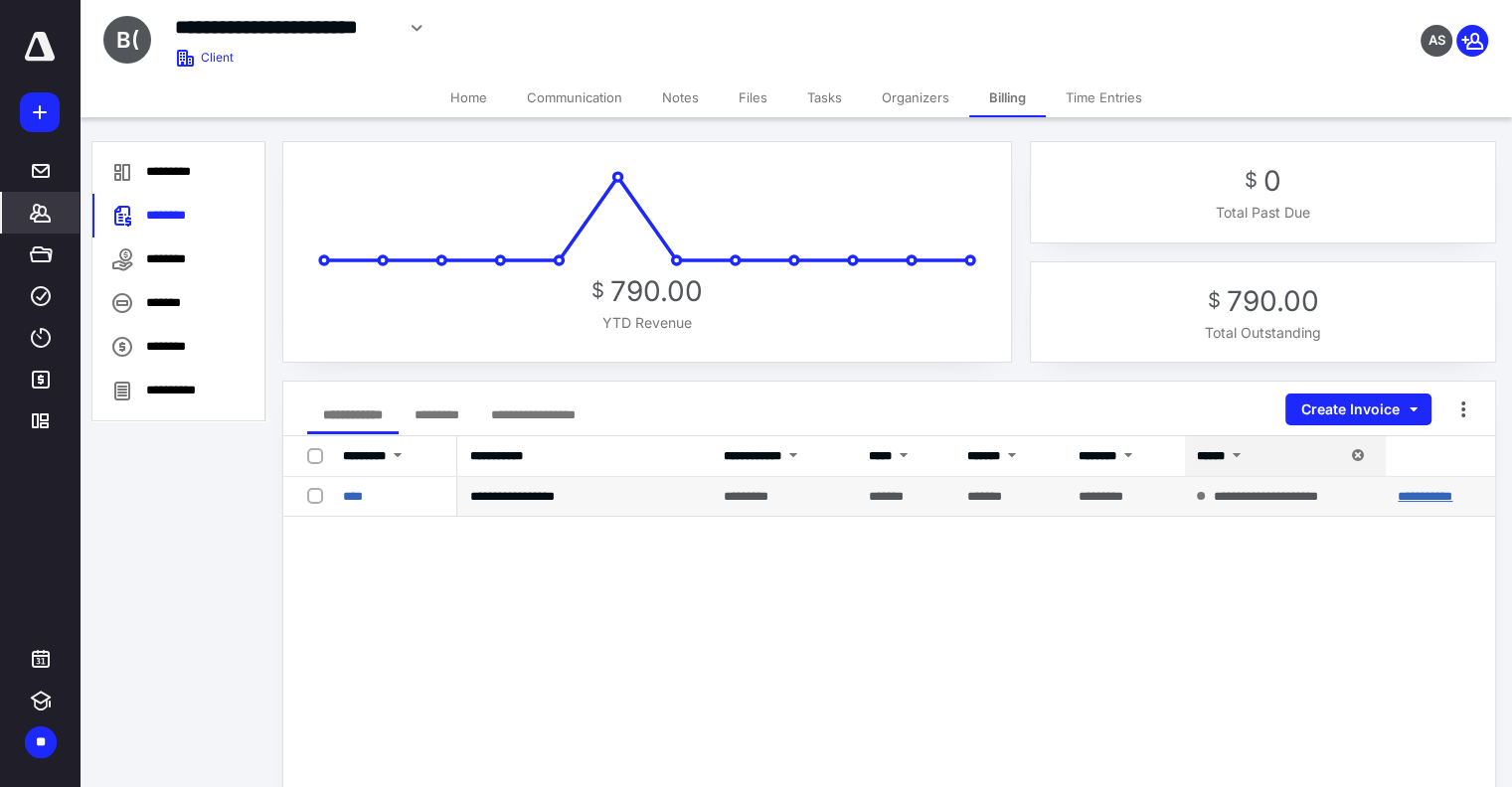 click on "**********" at bounding box center (1425, 496) 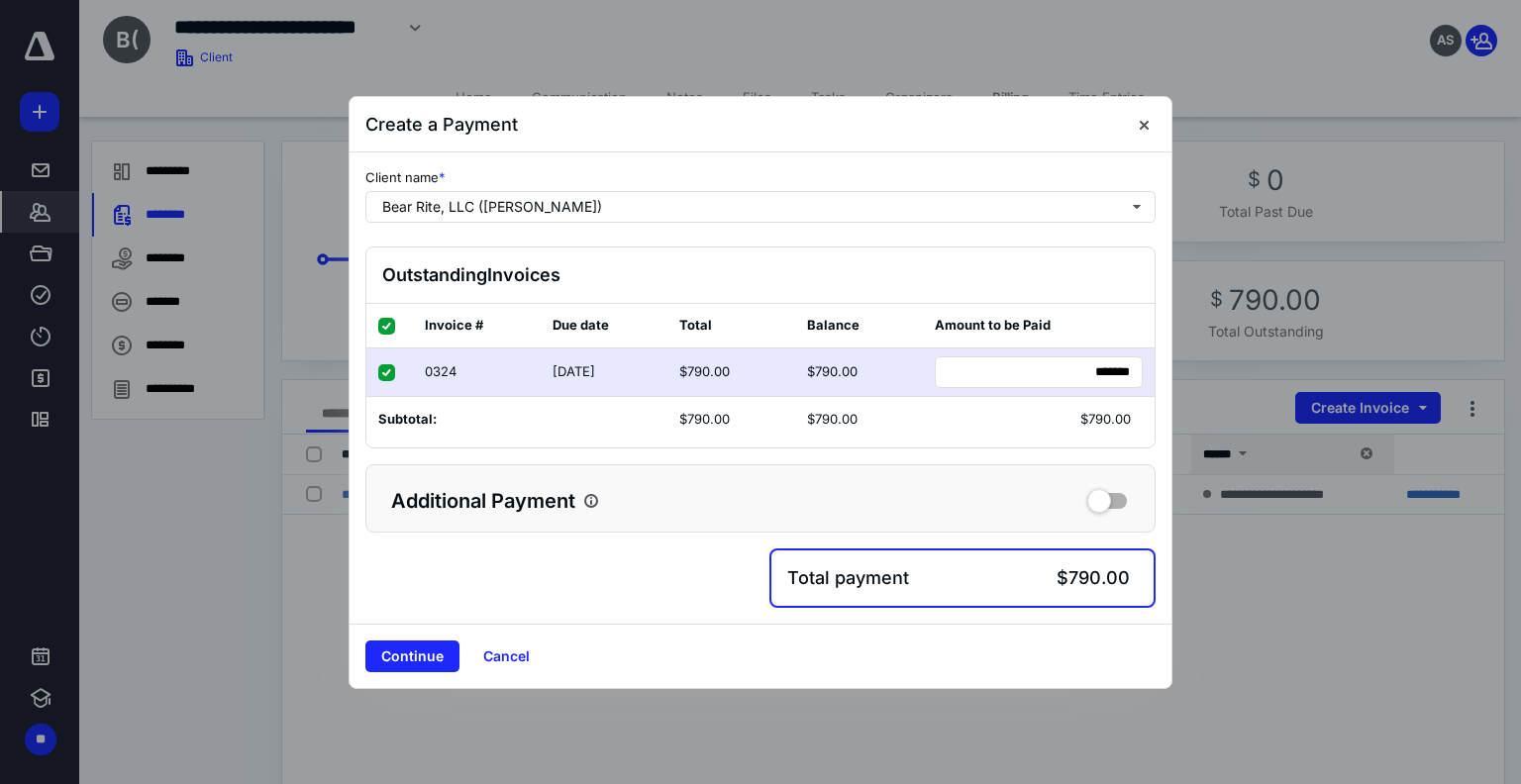 click on "Continue" at bounding box center (412, 656) 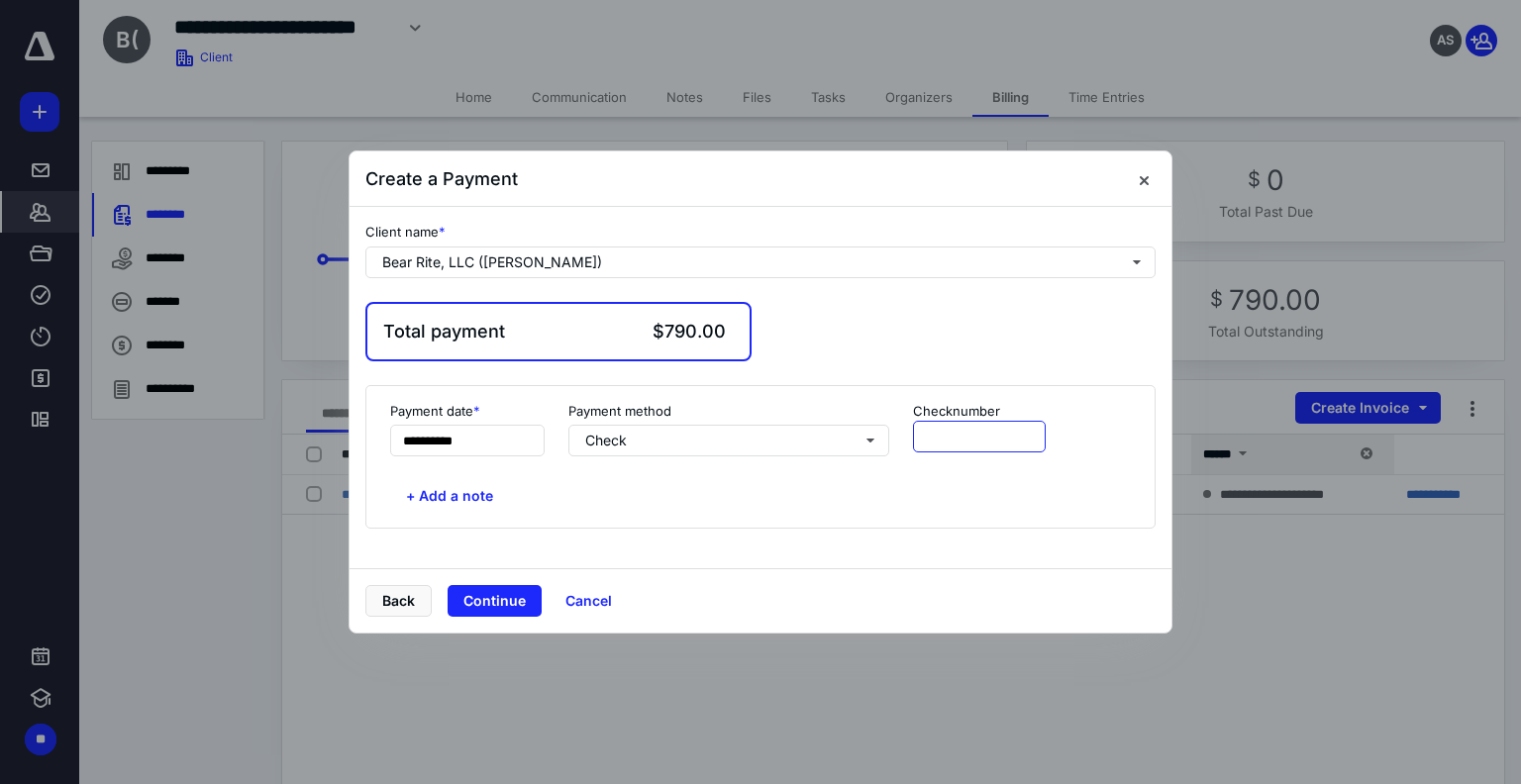 click at bounding box center (979, 437) 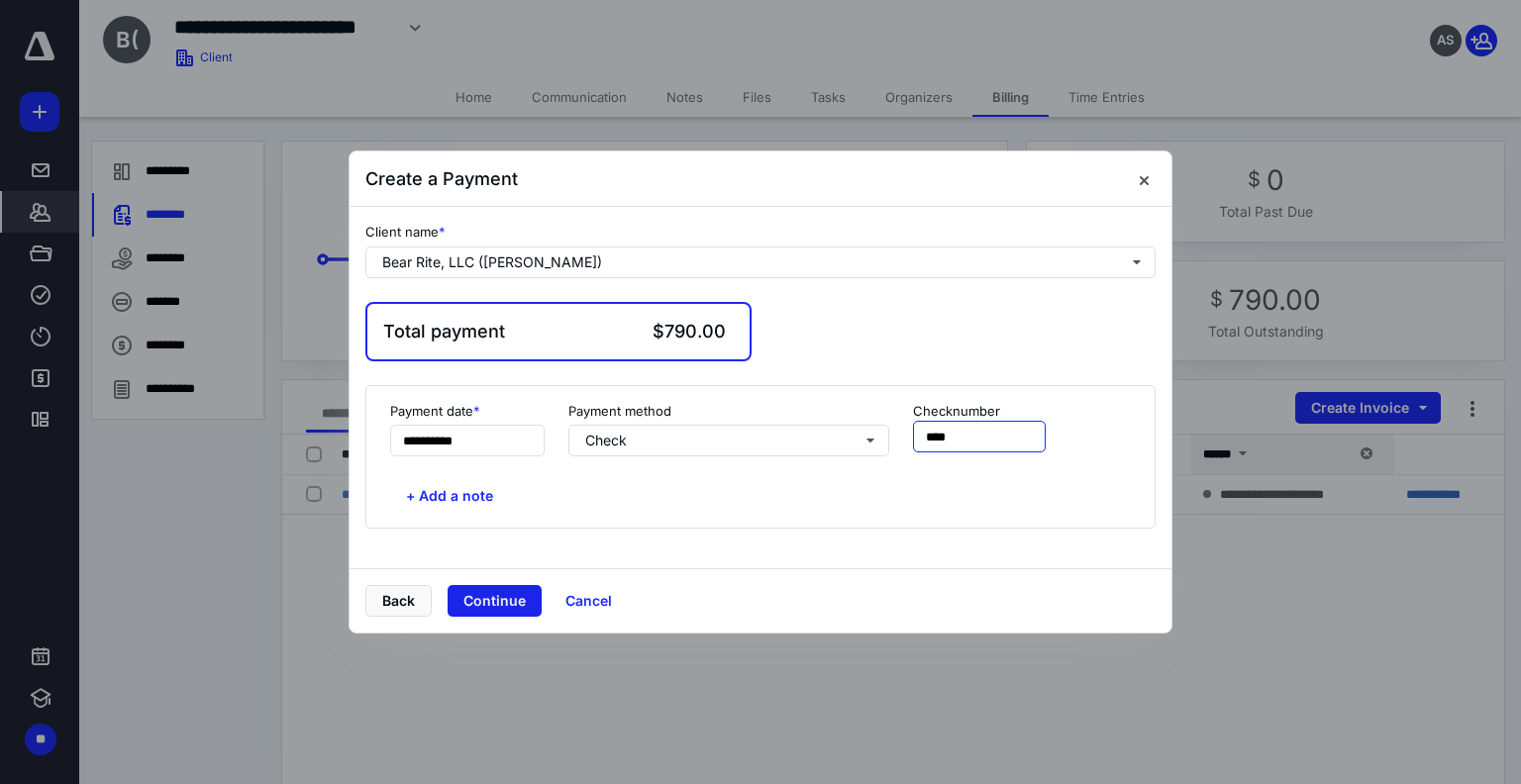 type on "****" 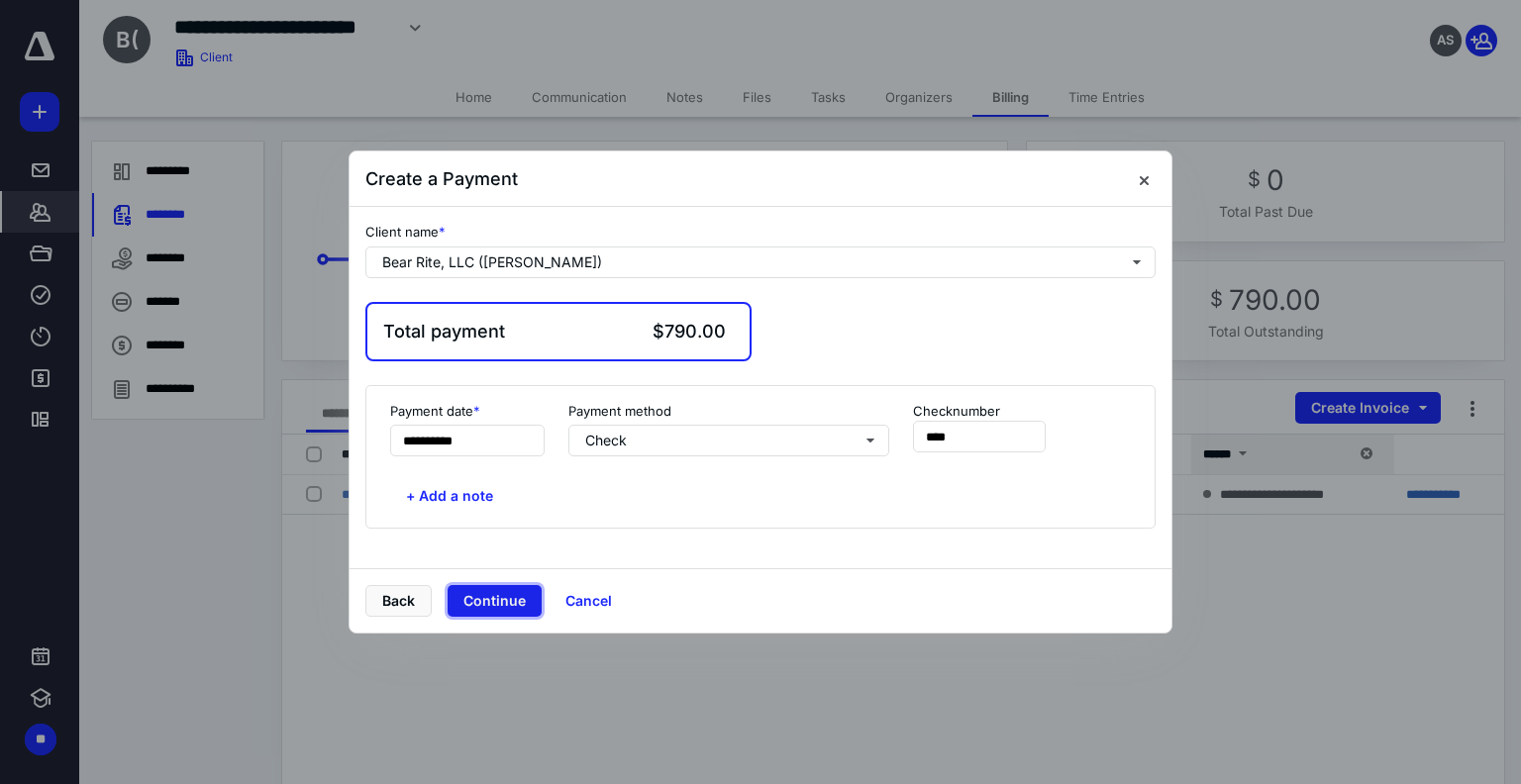 click on "Continue" at bounding box center (494, 601) 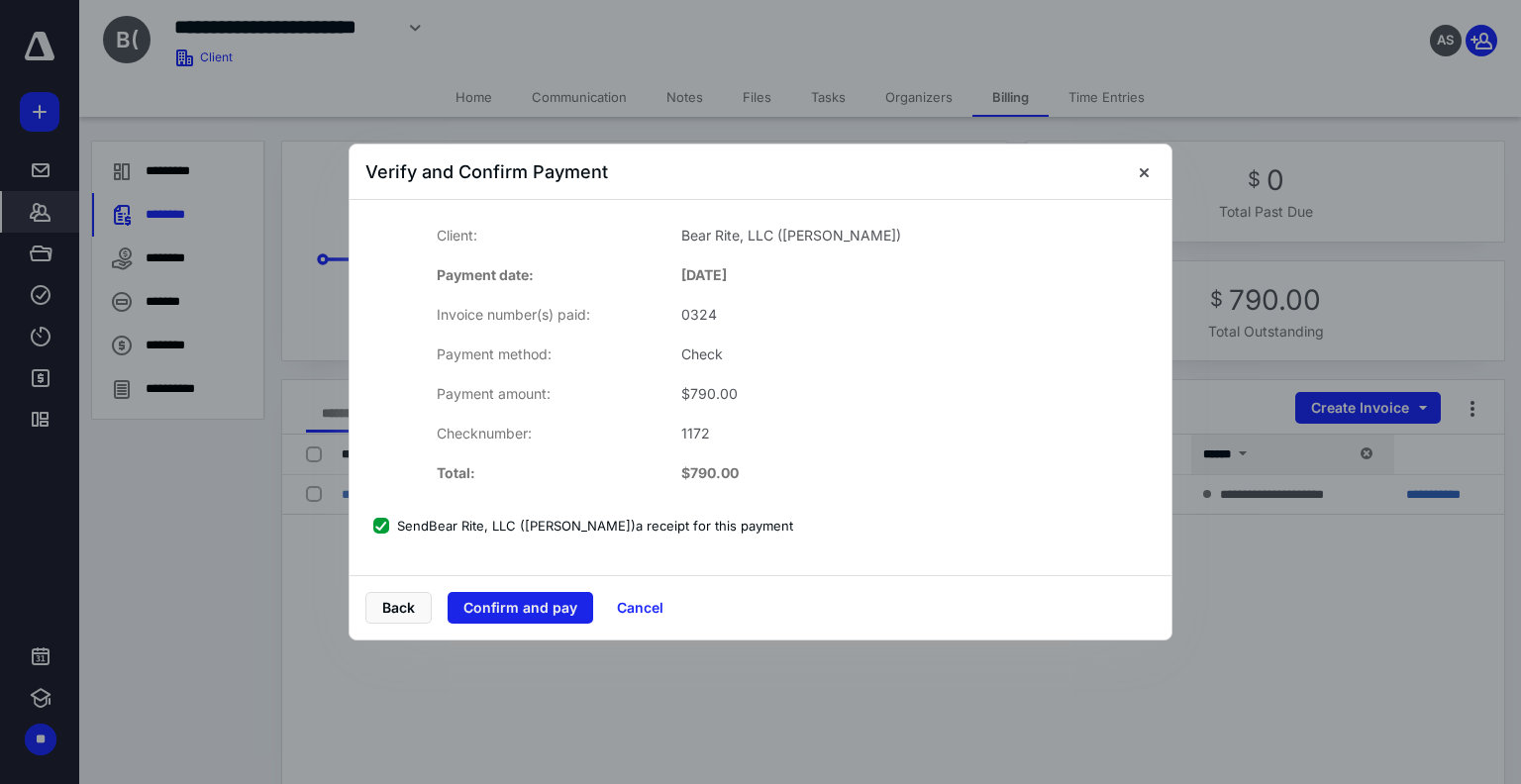 click on "Confirm and pay" at bounding box center (520, 608) 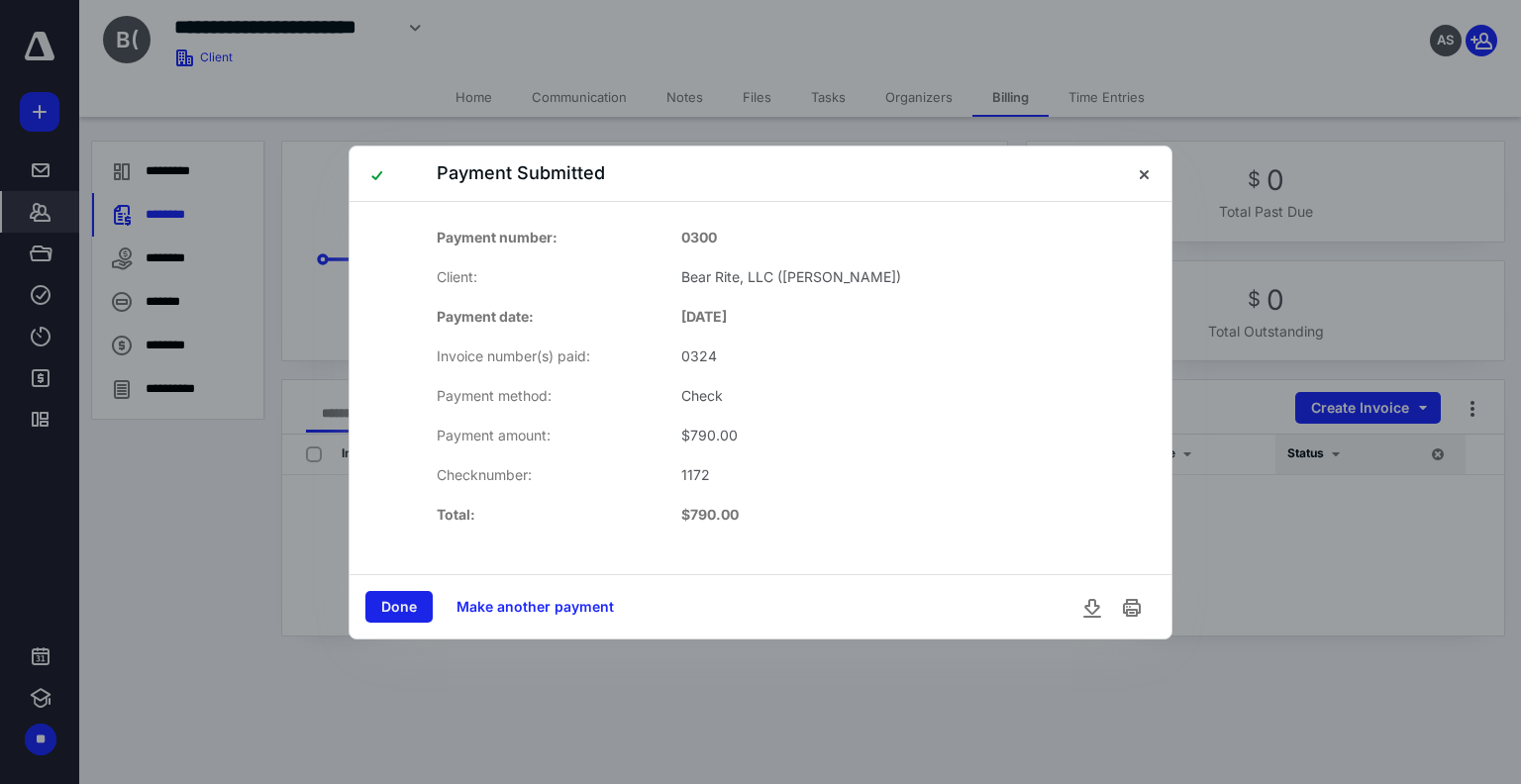 click on "Done" at bounding box center [399, 607] 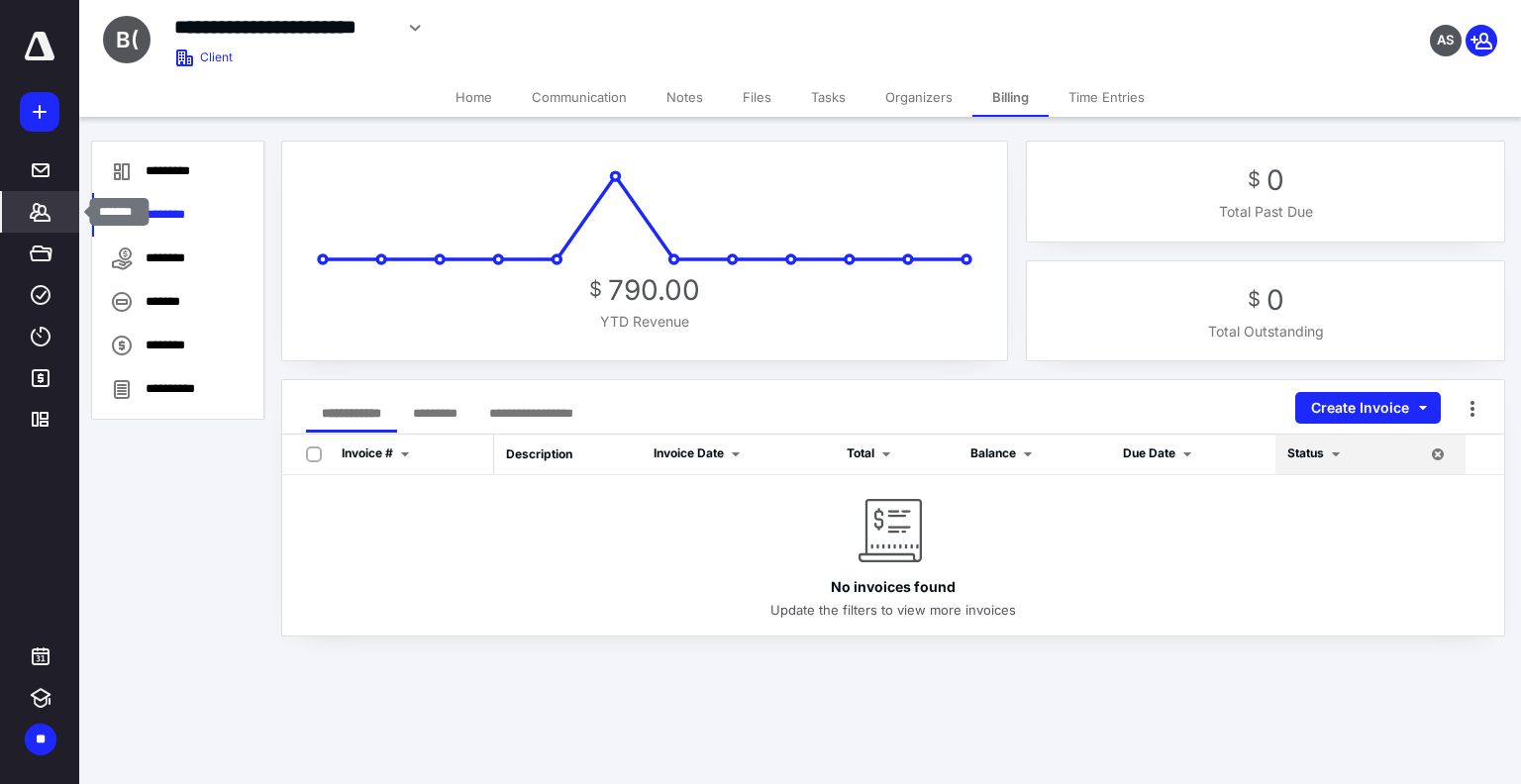 click 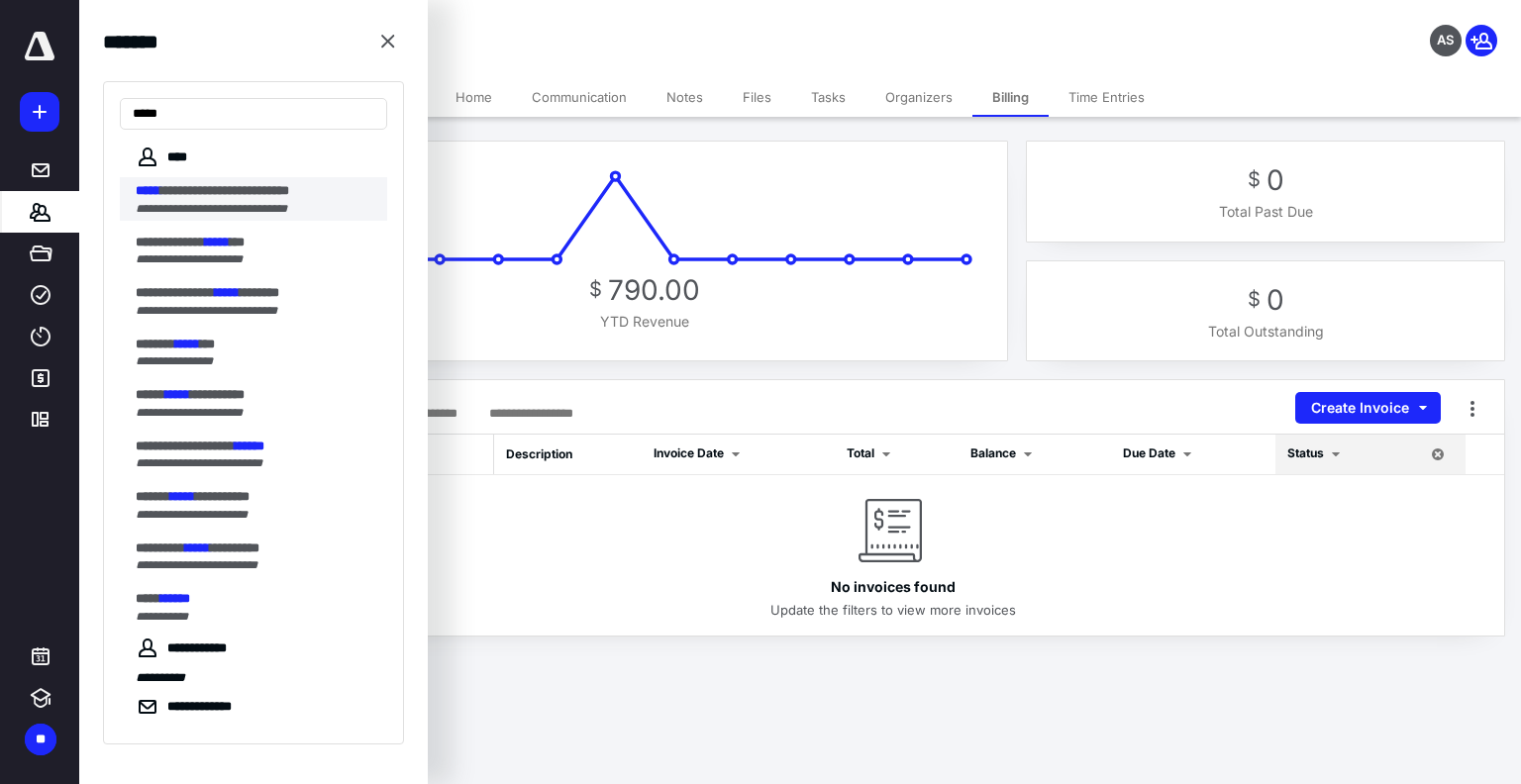 type on "*****" 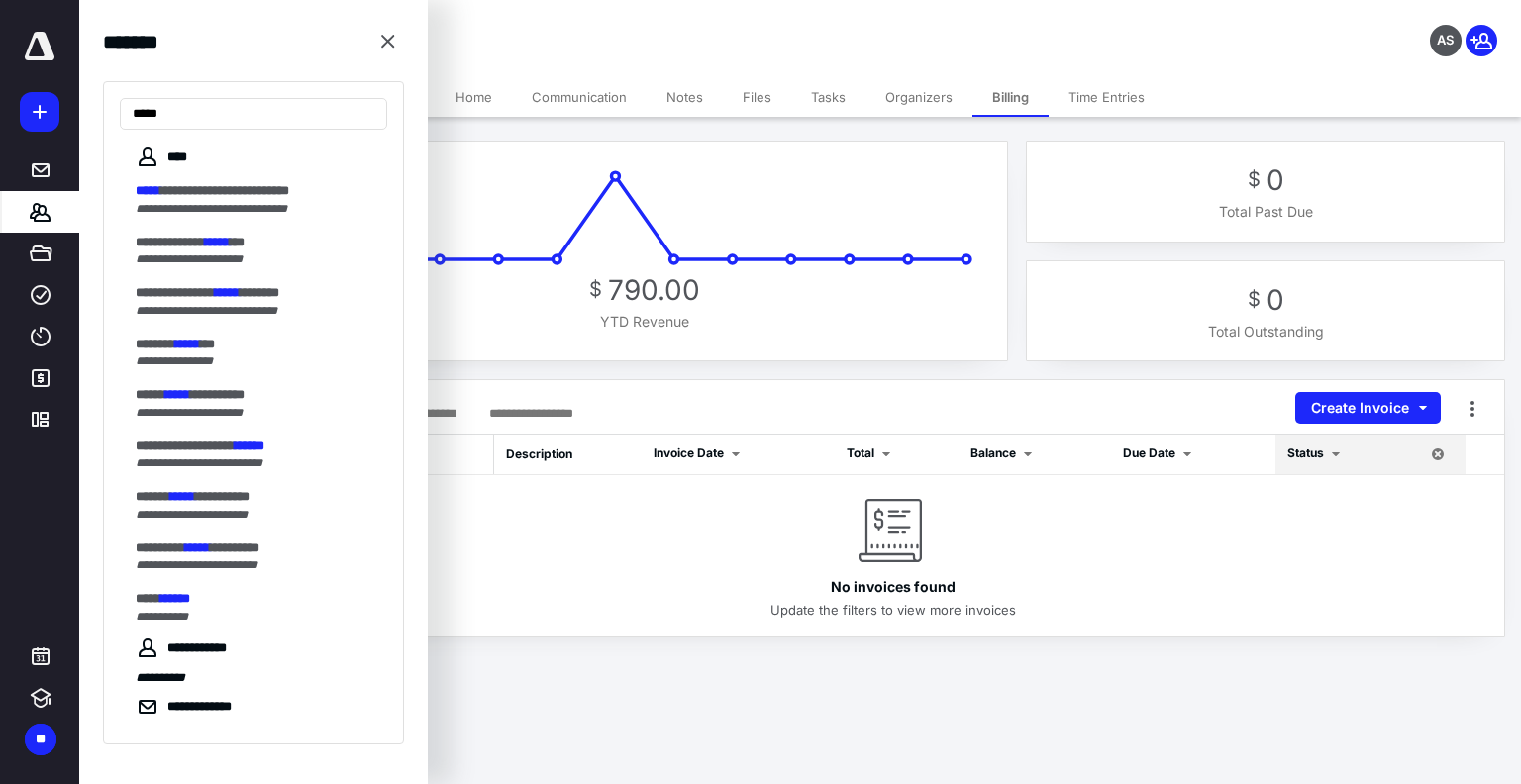 click on "**********" at bounding box center (261, 199) 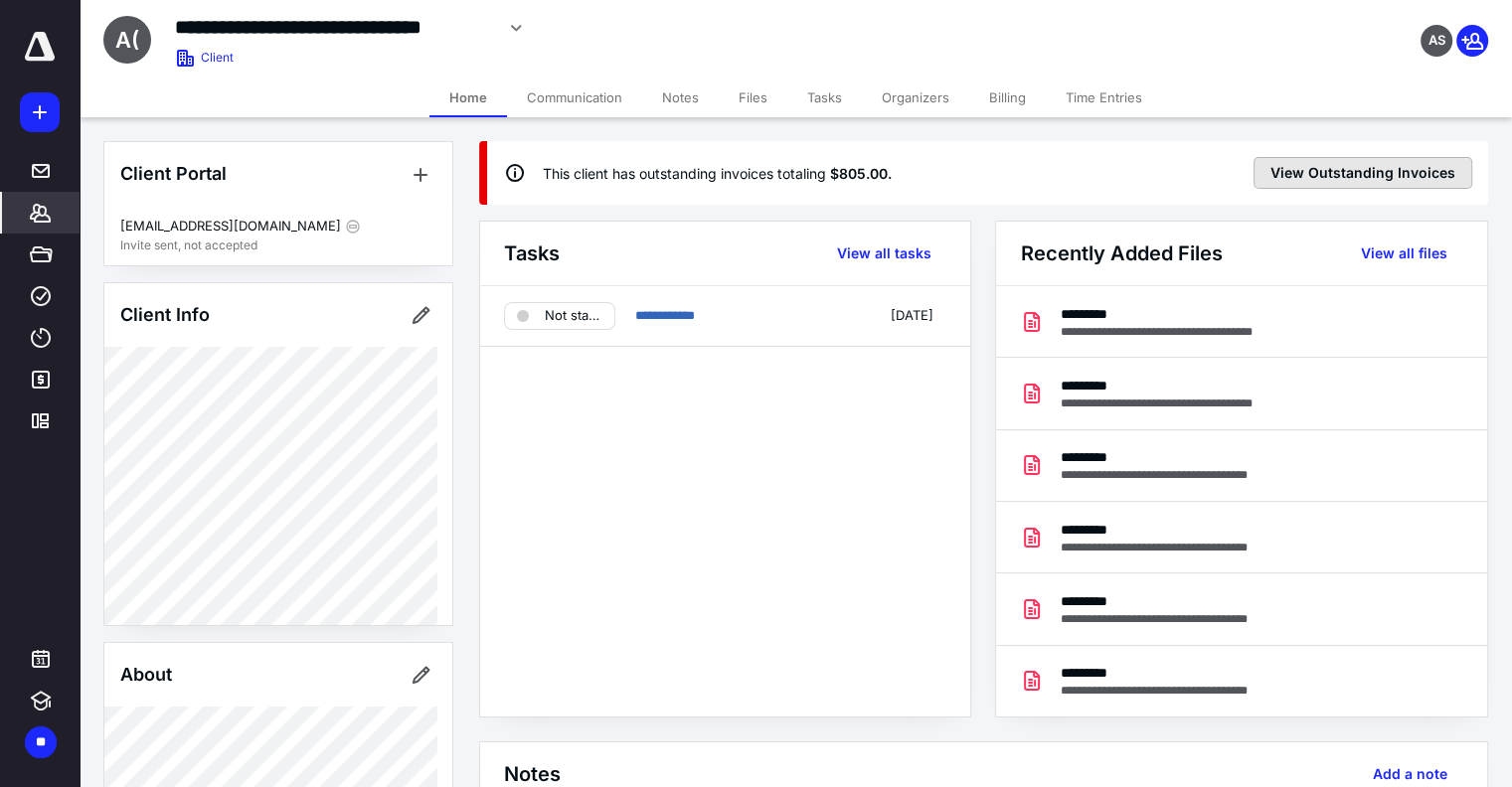 click on "View Outstanding Invoices" at bounding box center (1363, 173) 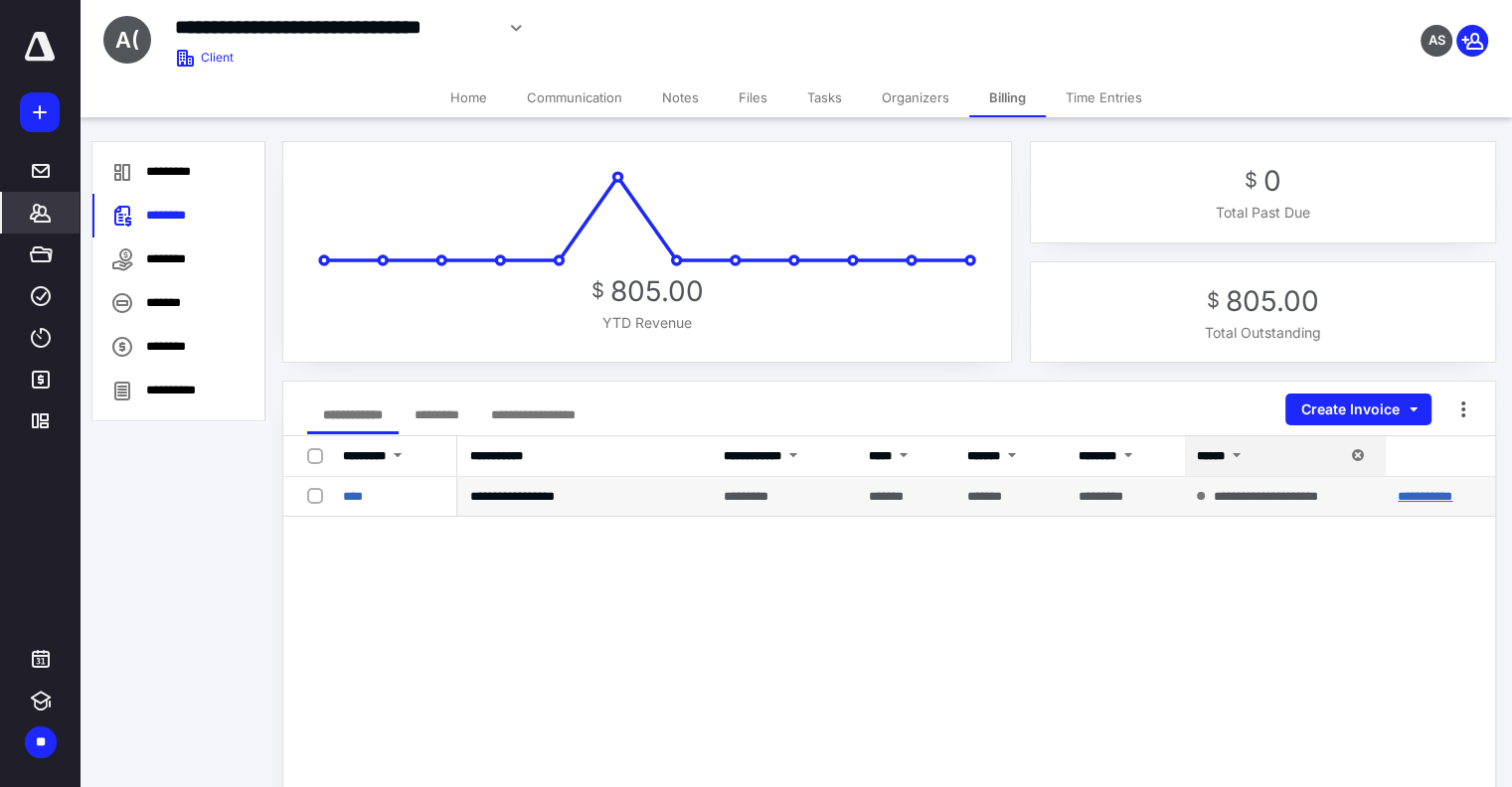 click on "**********" at bounding box center (1425, 496) 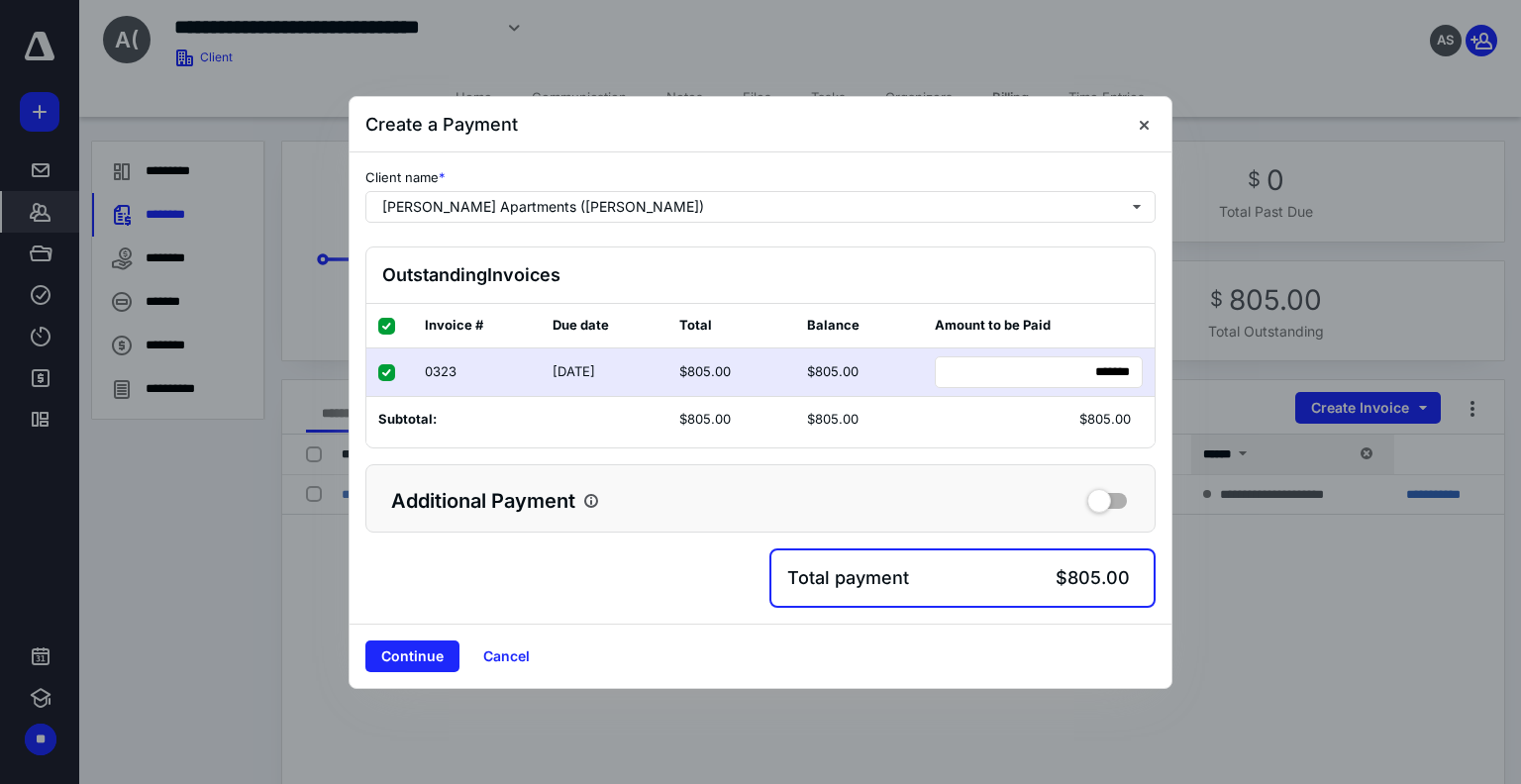 click on "Continue" at bounding box center (412, 656) 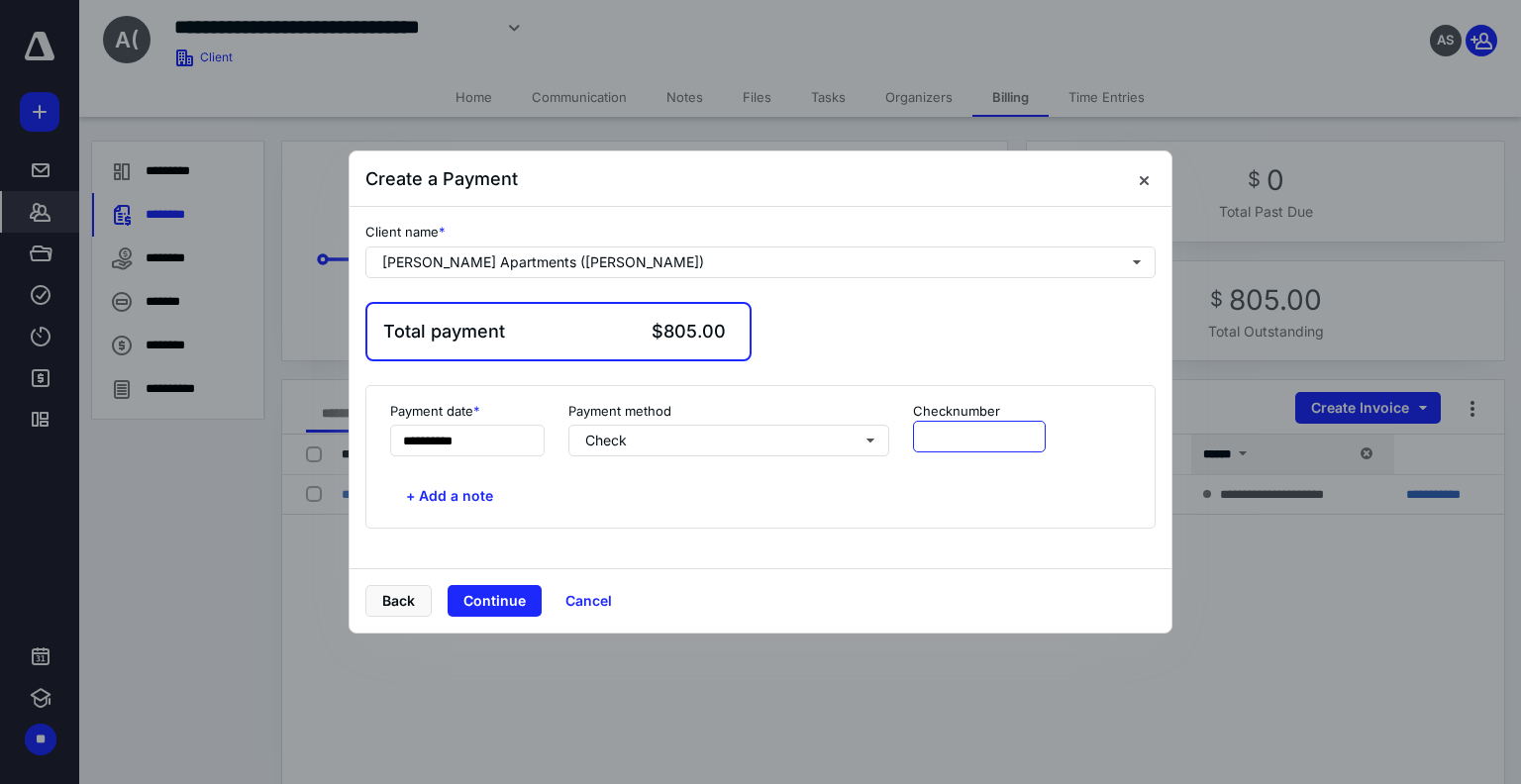 click at bounding box center (979, 437) 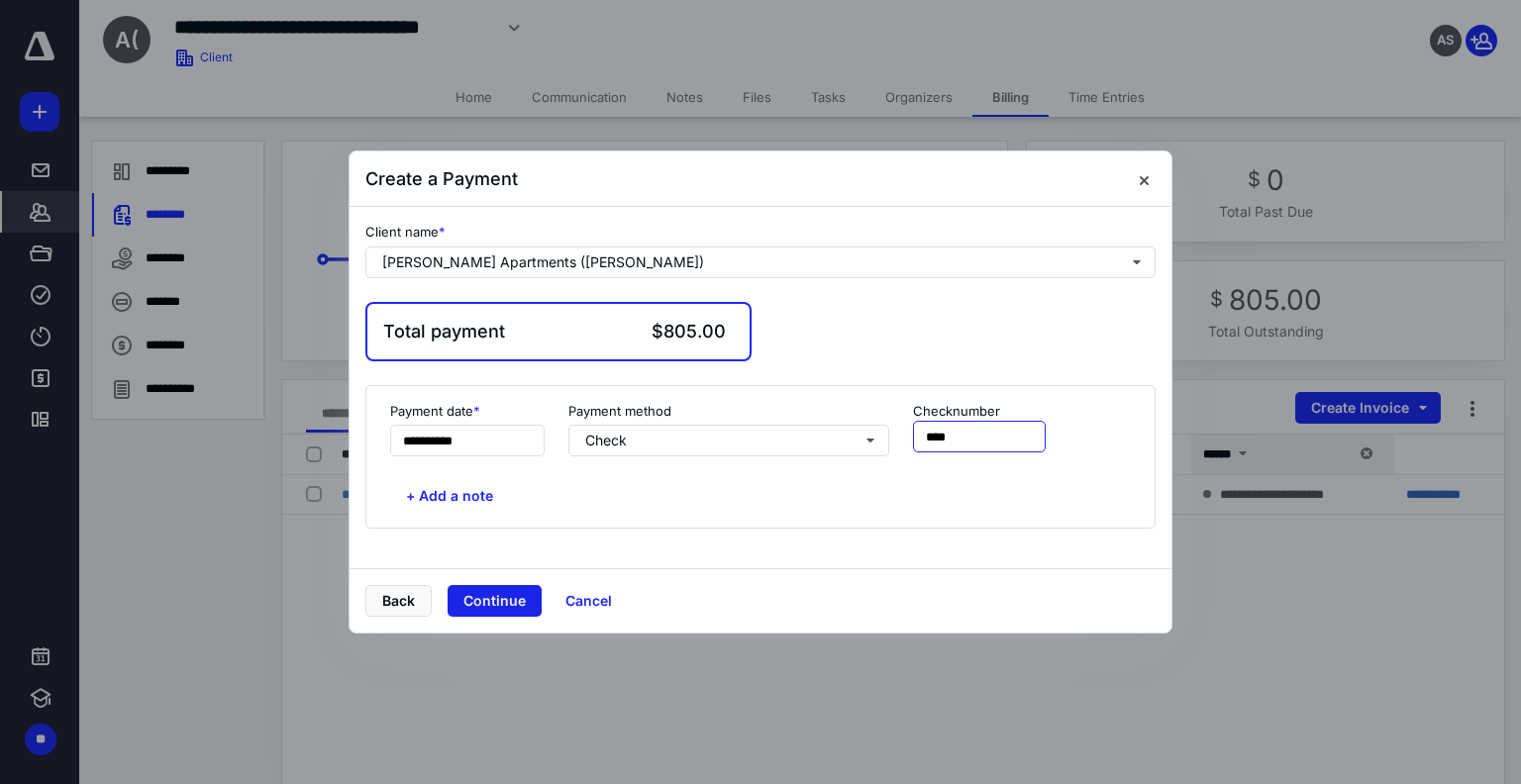 type on "****" 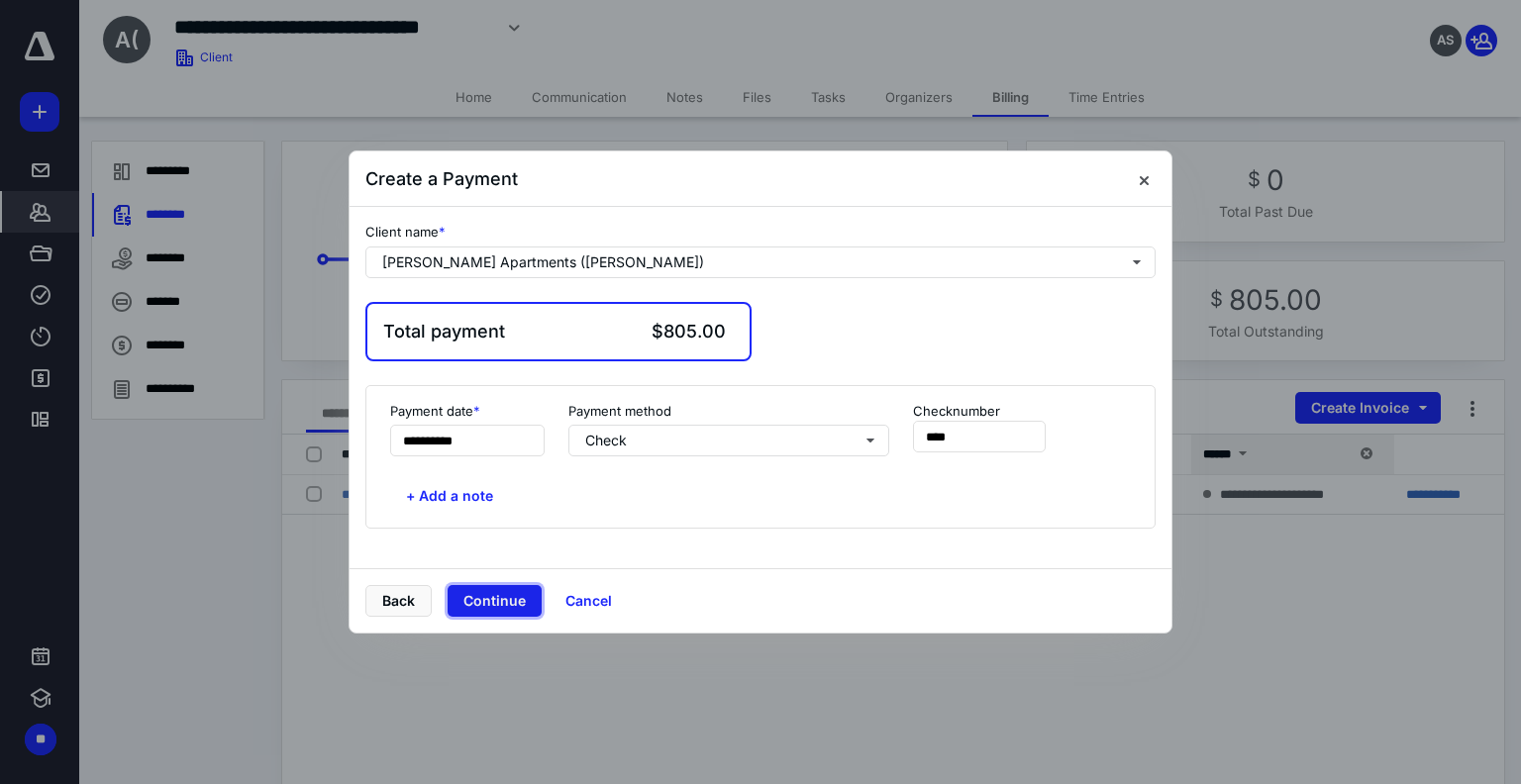 click on "Continue" at bounding box center (494, 601) 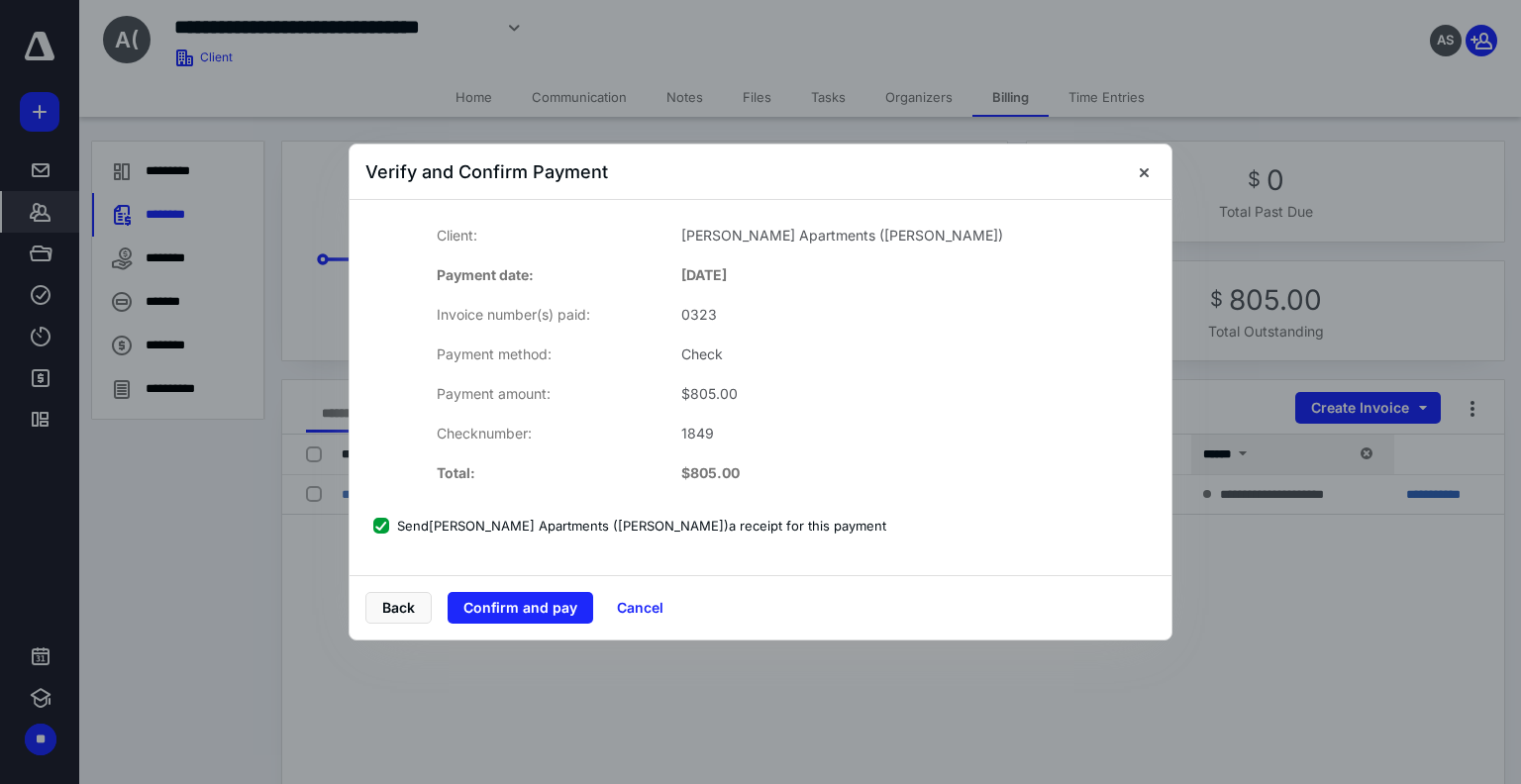 click on "Confirm and pay" at bounding box center (520, 608) 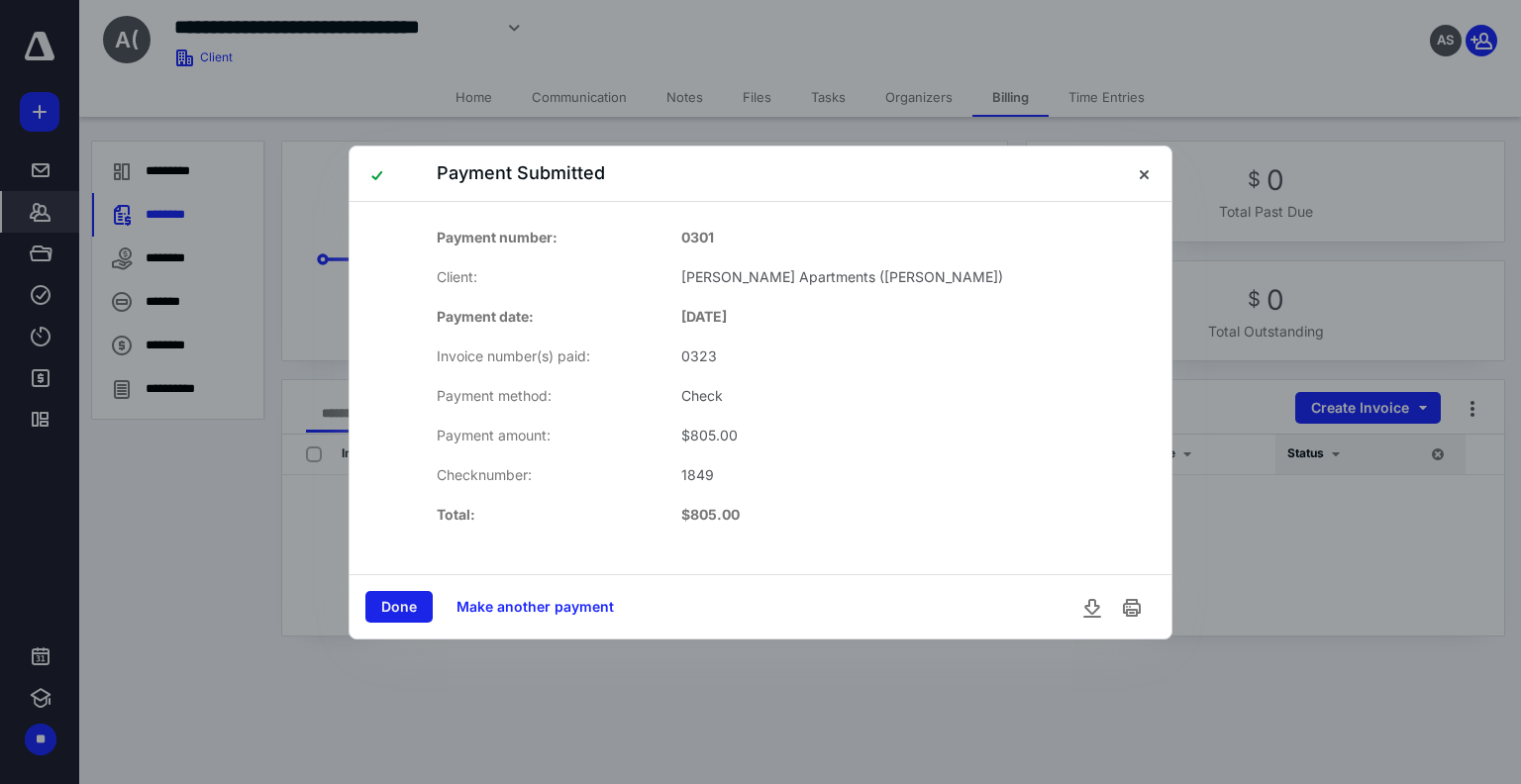 click on "Done" at bounding box center (399, 607) 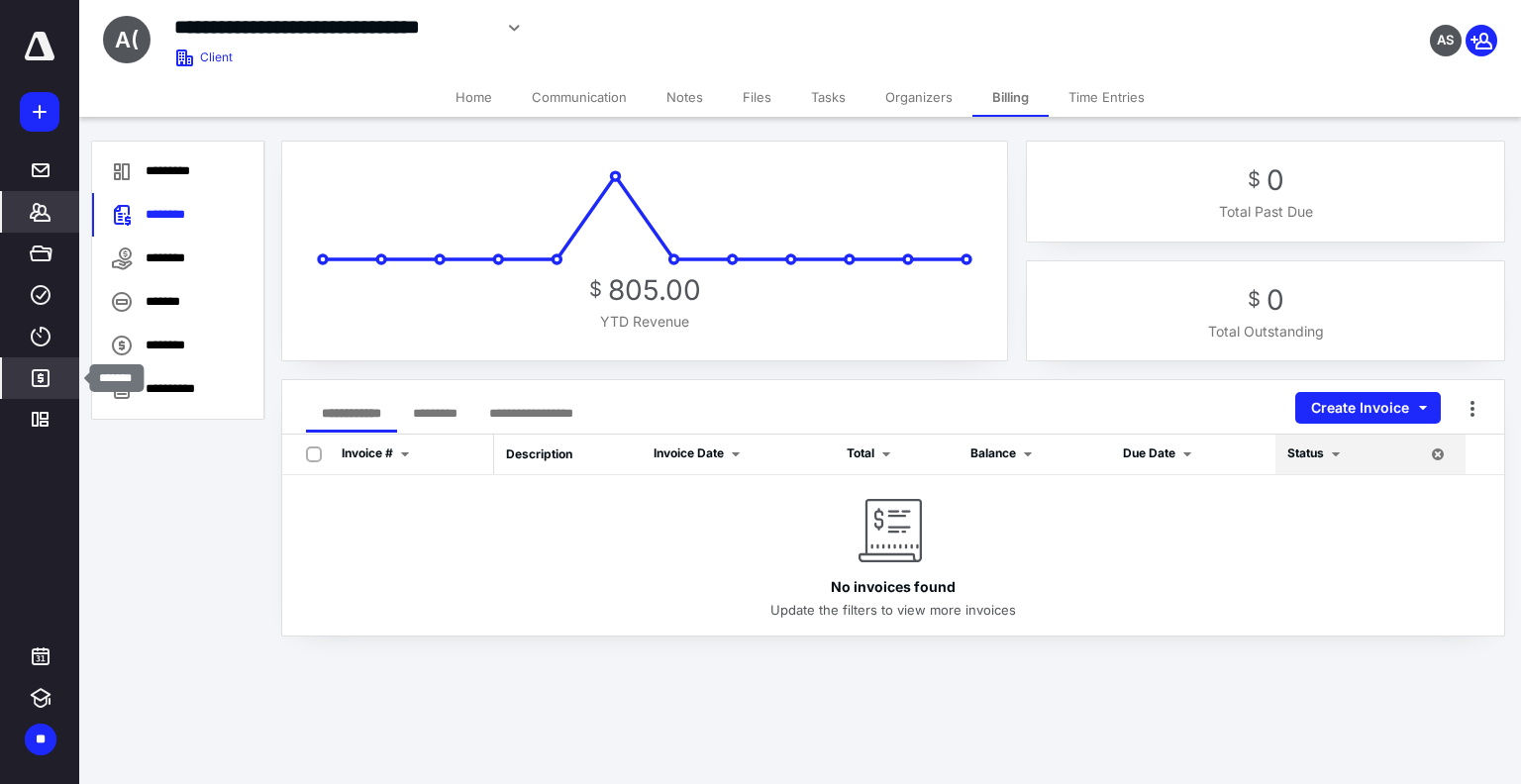 click 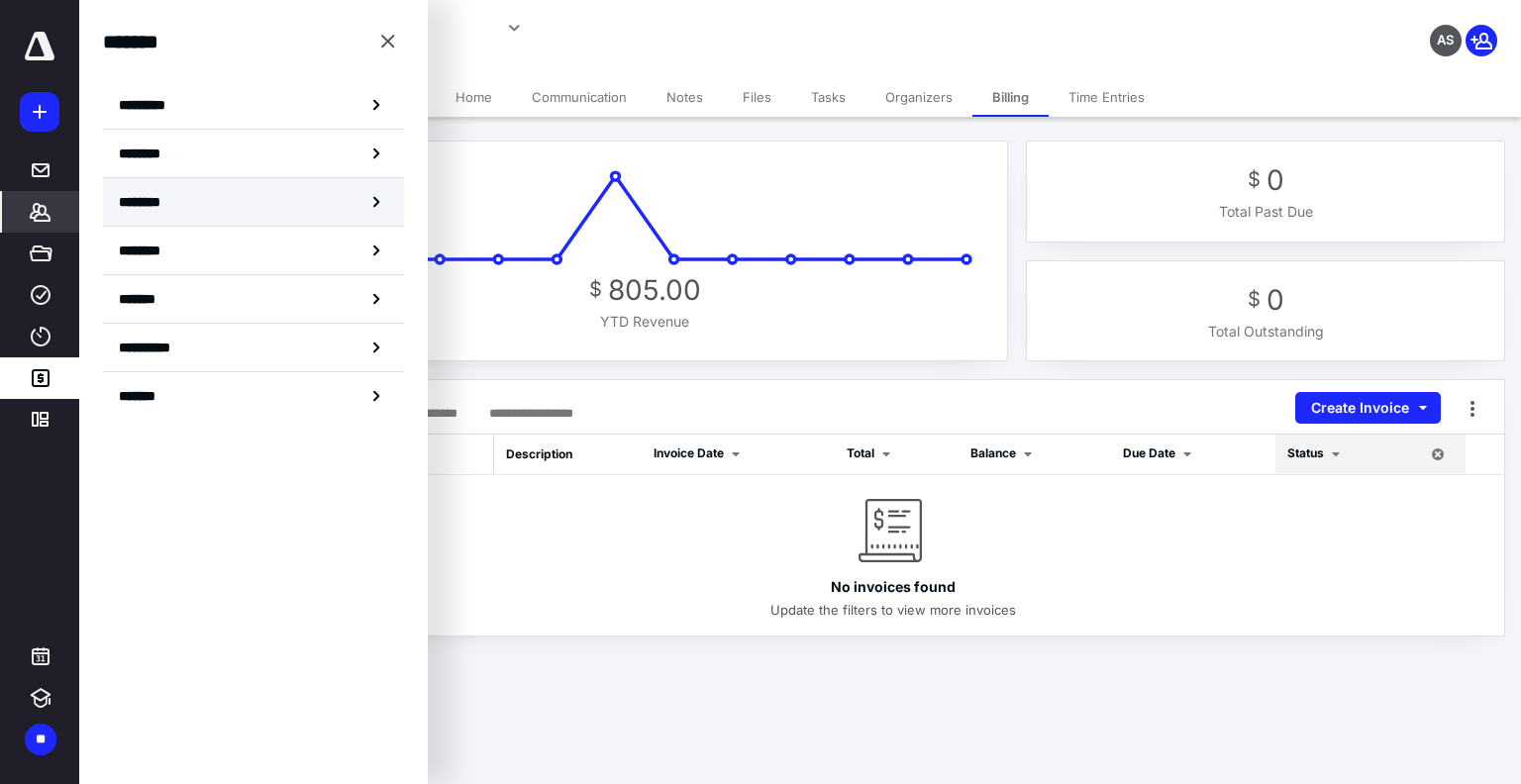 click on "********" at bounding box center (254, 202) 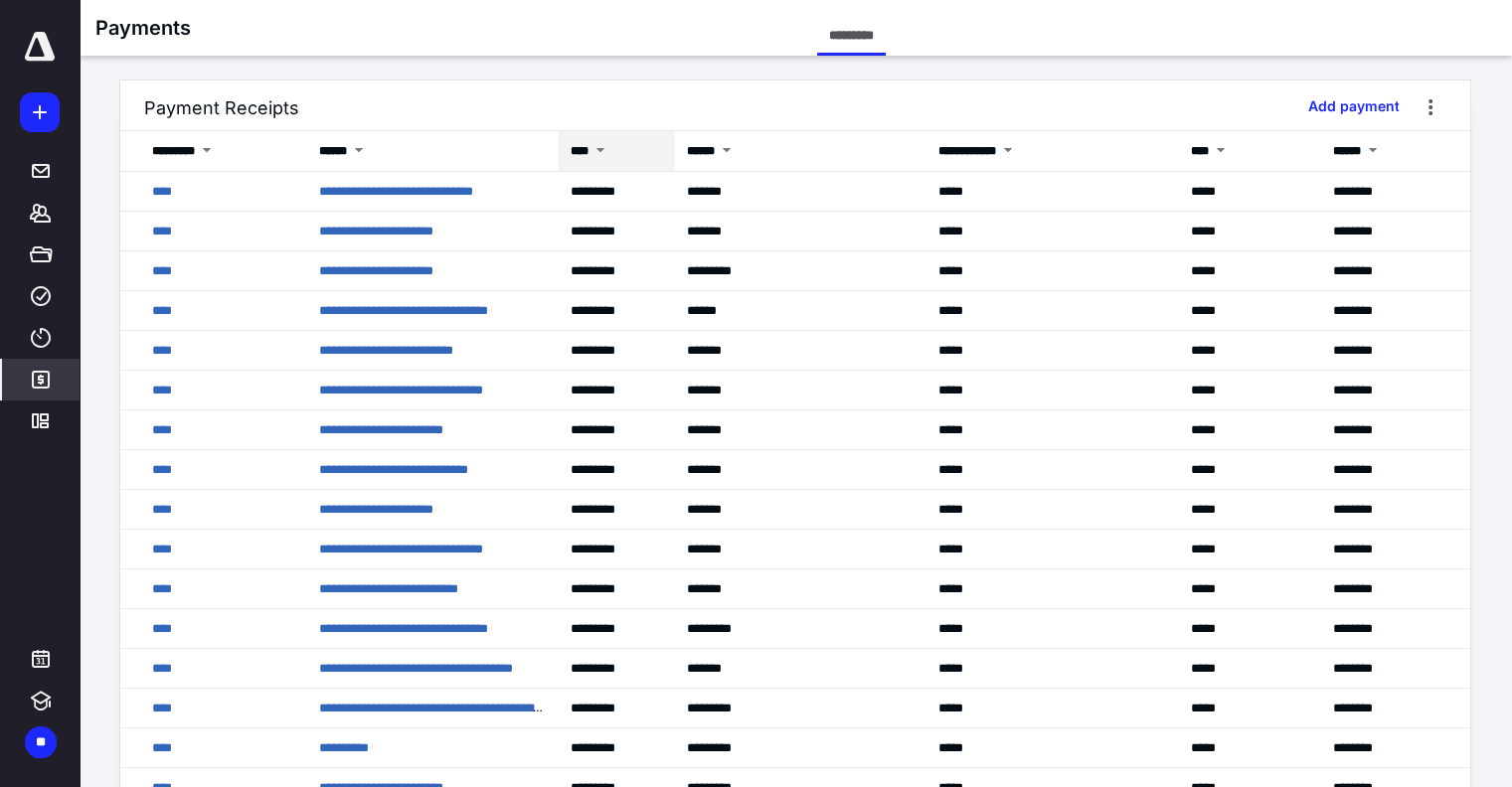click on "****" at bounding box center (616, 151) 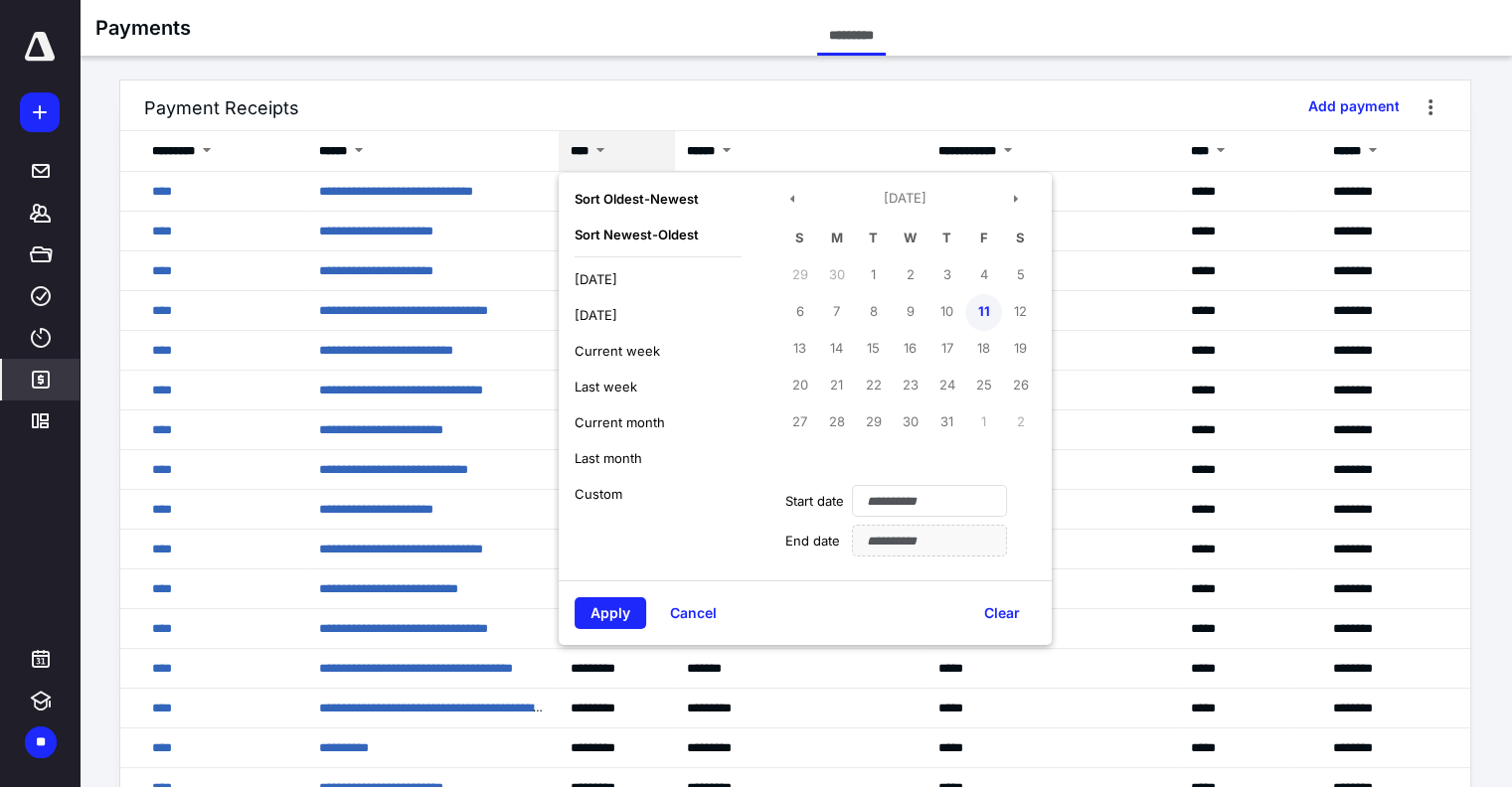 click on "11" at bounding box center (983, 312) 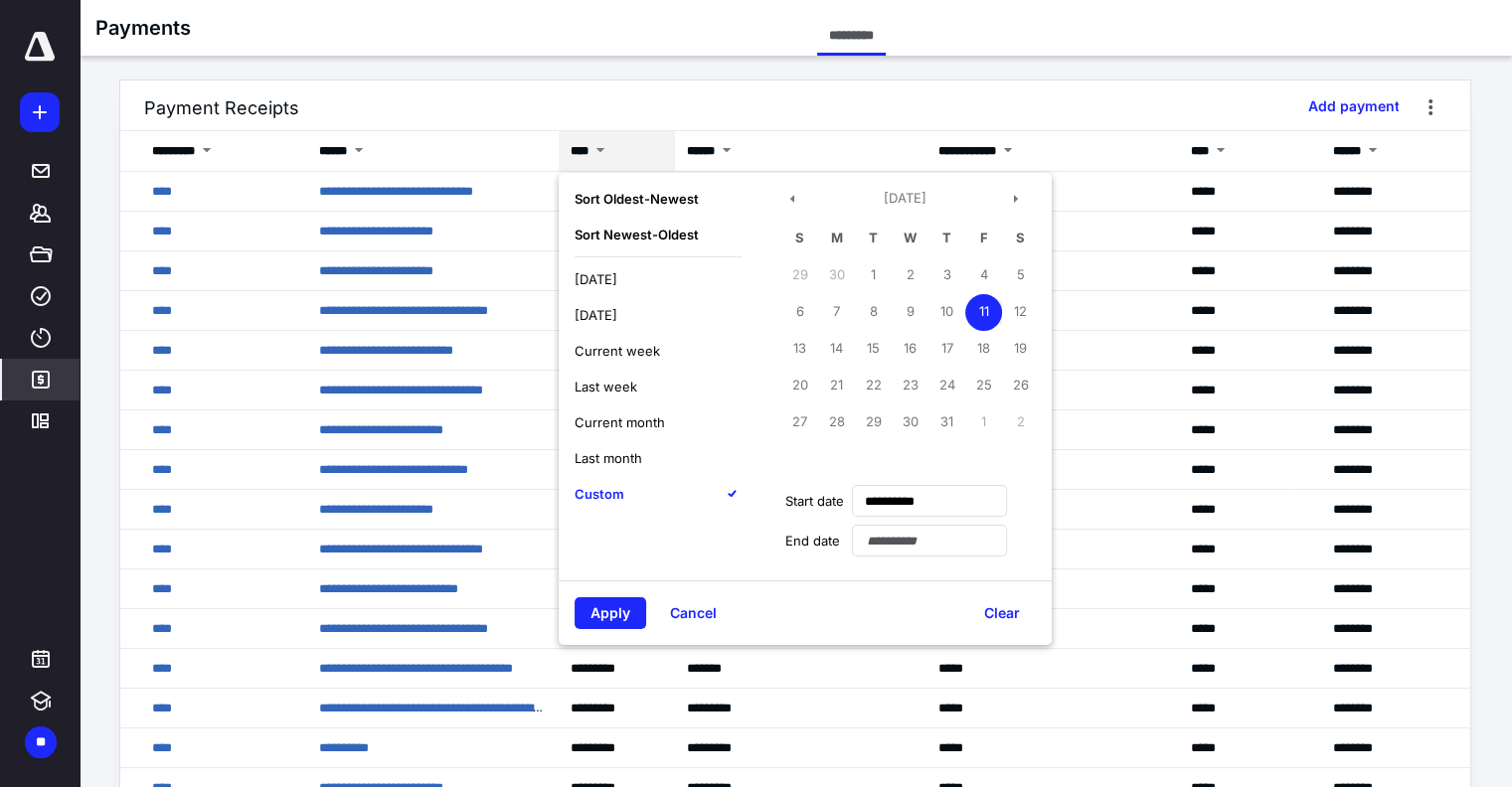 click on "11" at bounding box center [983, 312] 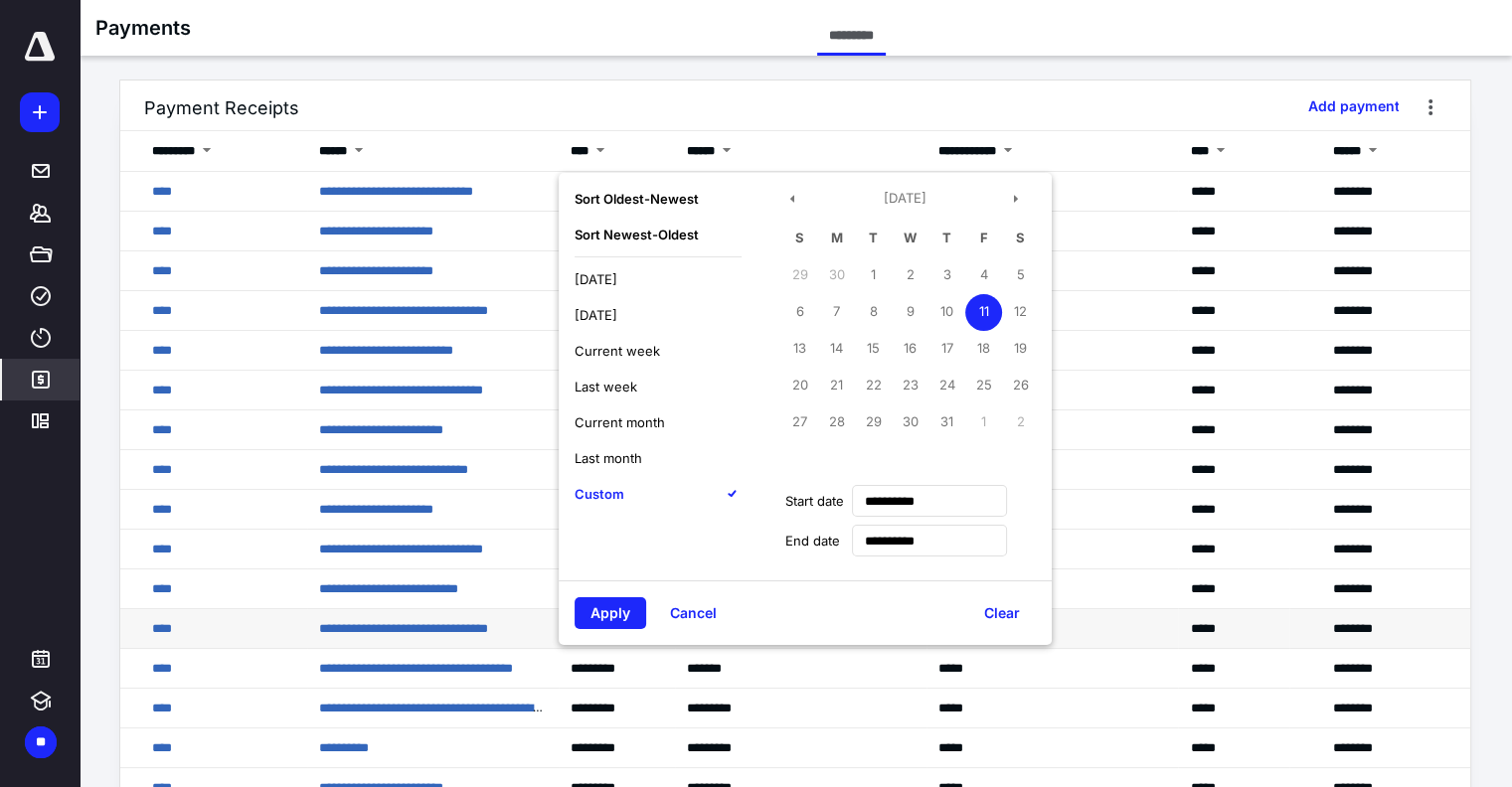 click on "Apply" at bounding box center (610, 613) 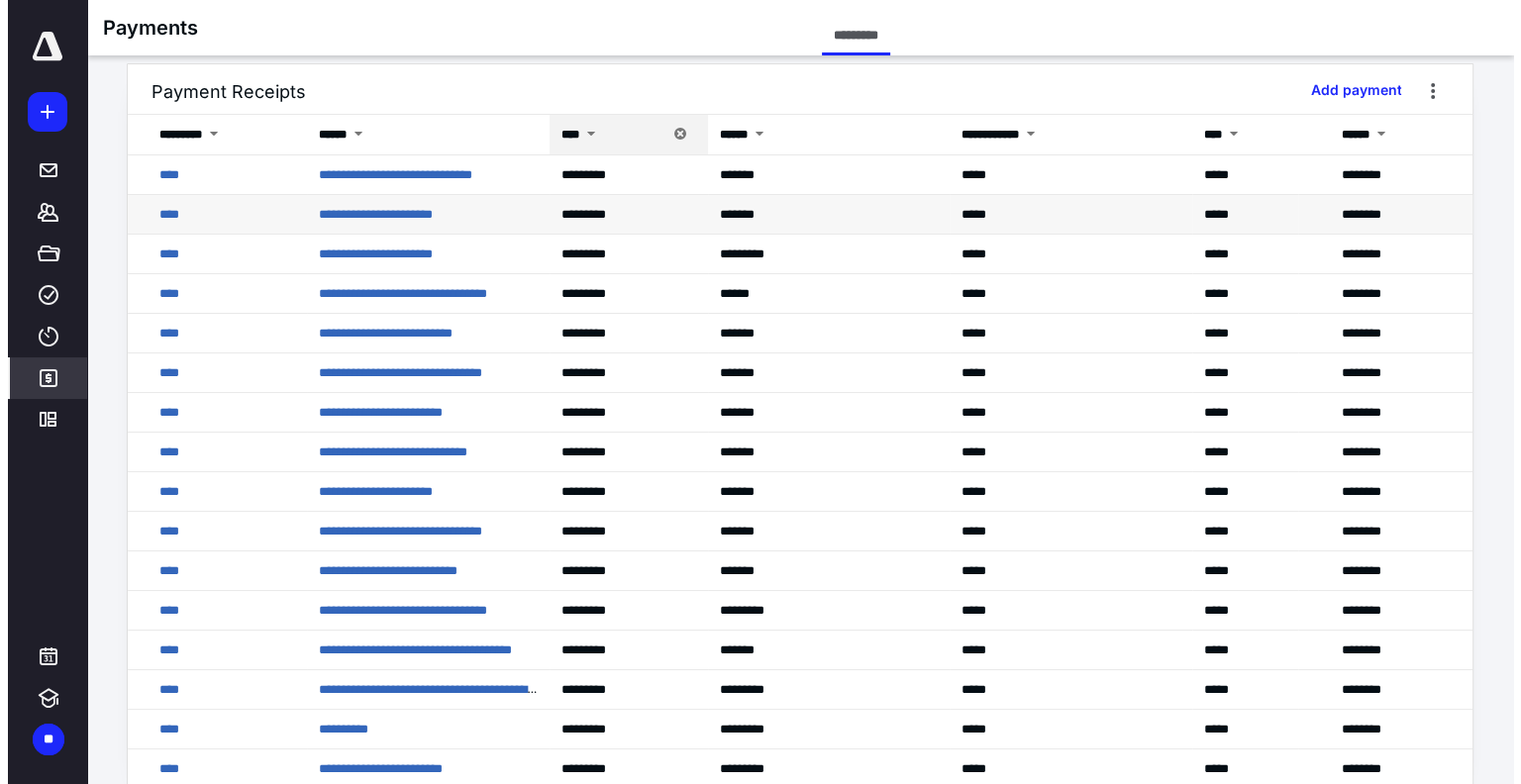 scroll, scrollTop: 0, scrollLeft: 0, axis: both 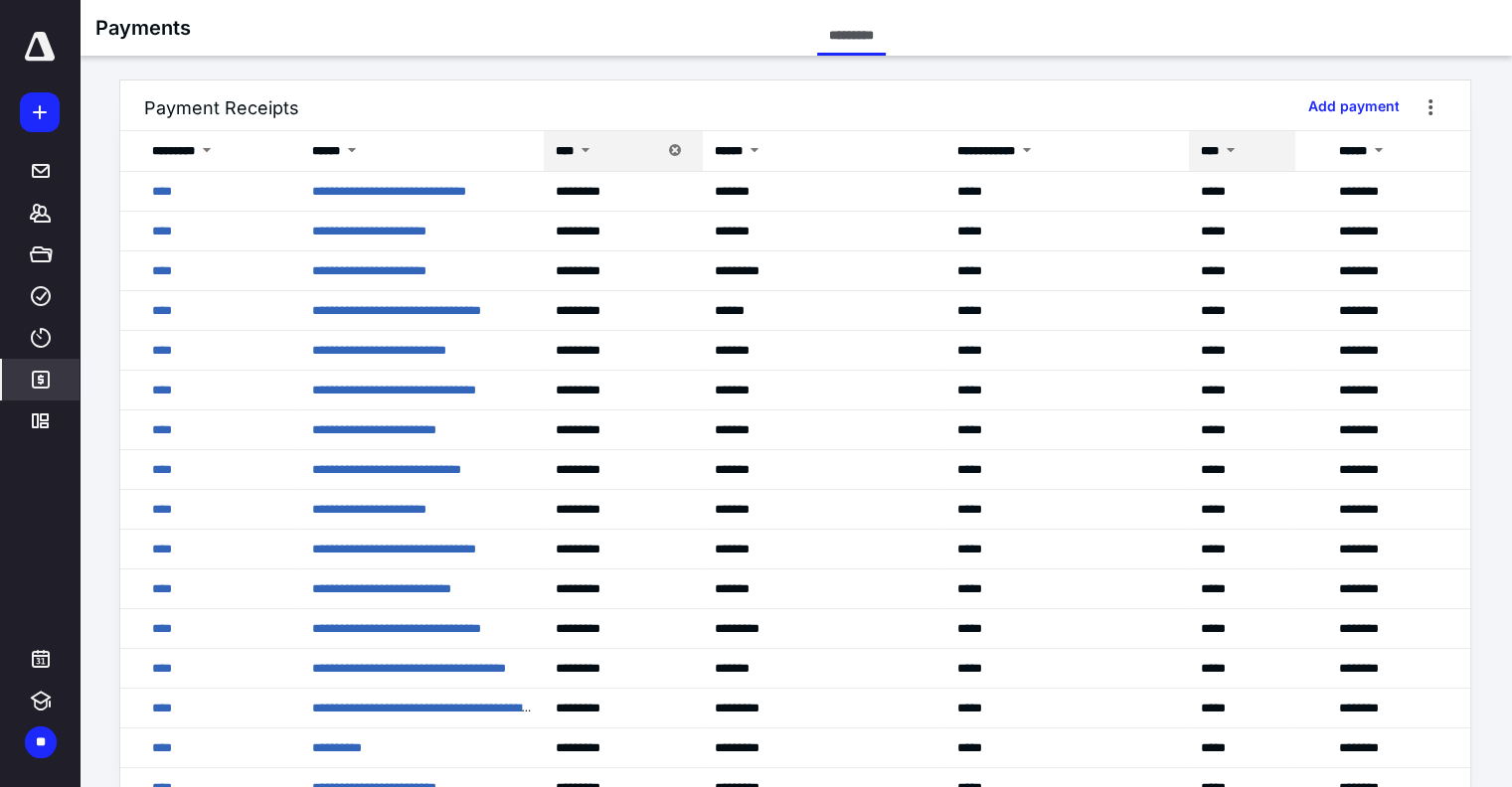 click at bounding box center (1231, 152) 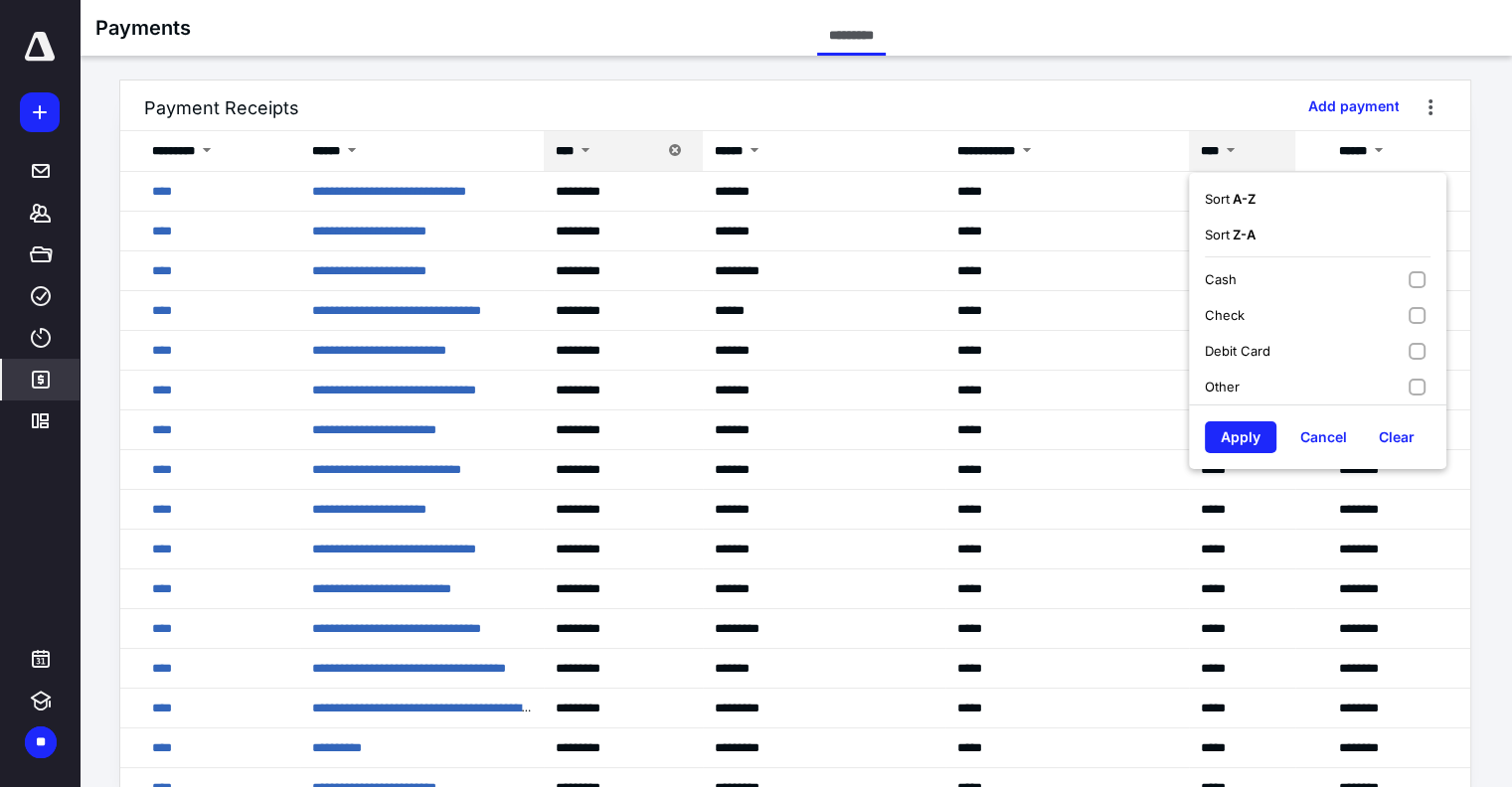 click on "Check" at bounding box center (1317, 315) 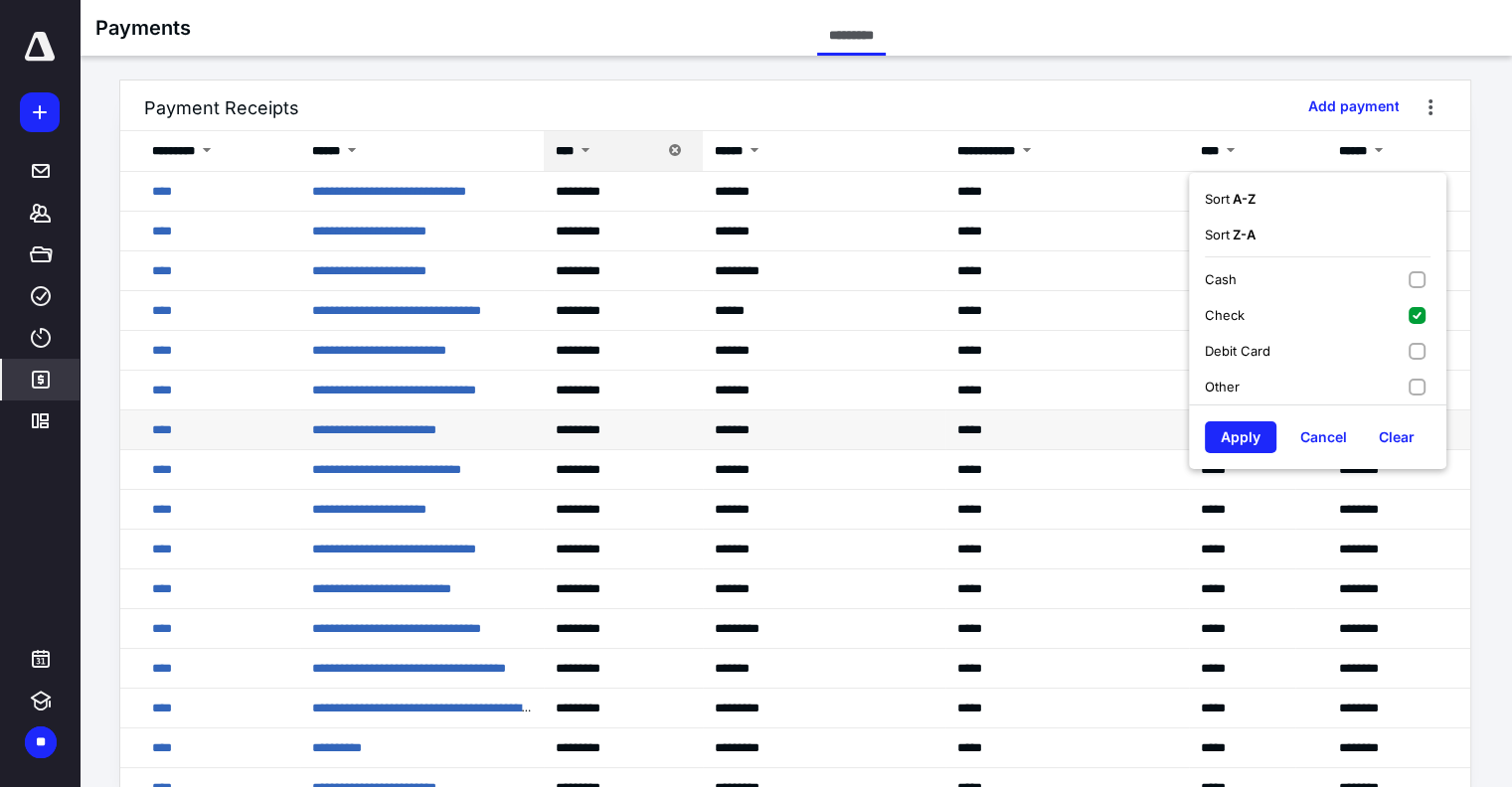 click on "Apply" at bounding box center (1241, 437) 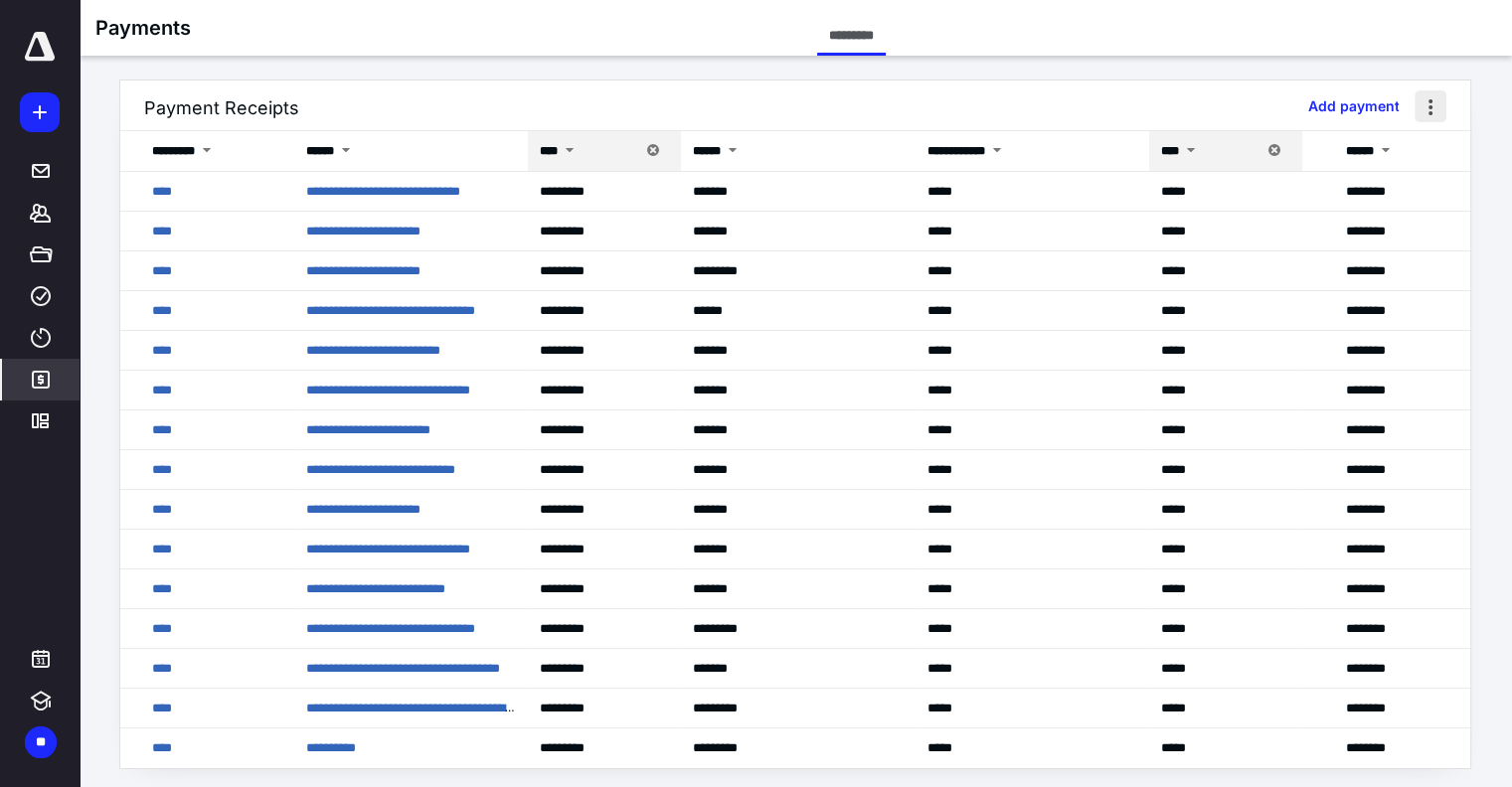 click at bounding box center (1430, 106) 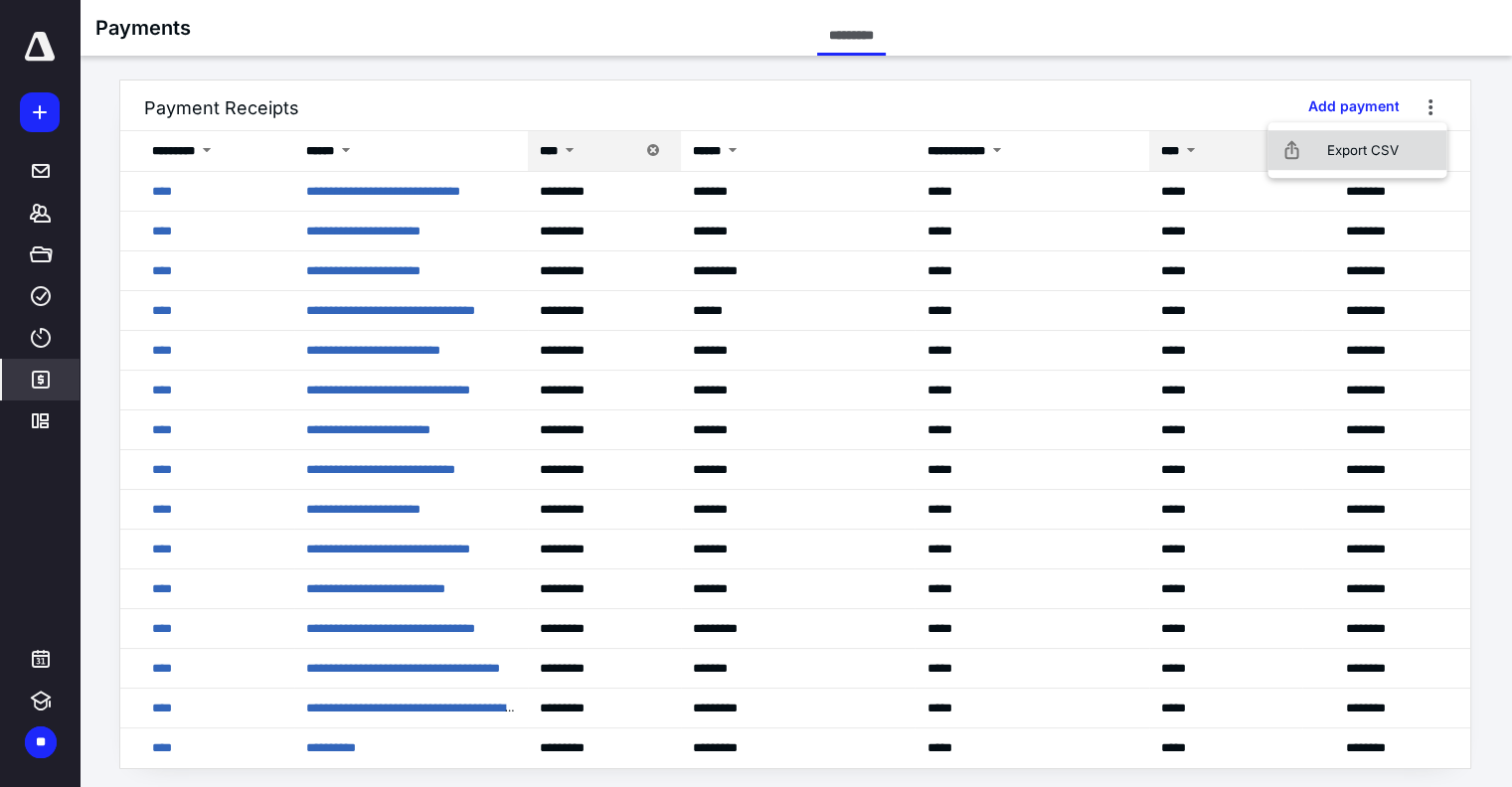 click on "Export CSV" at bounding box center (1357, 150) 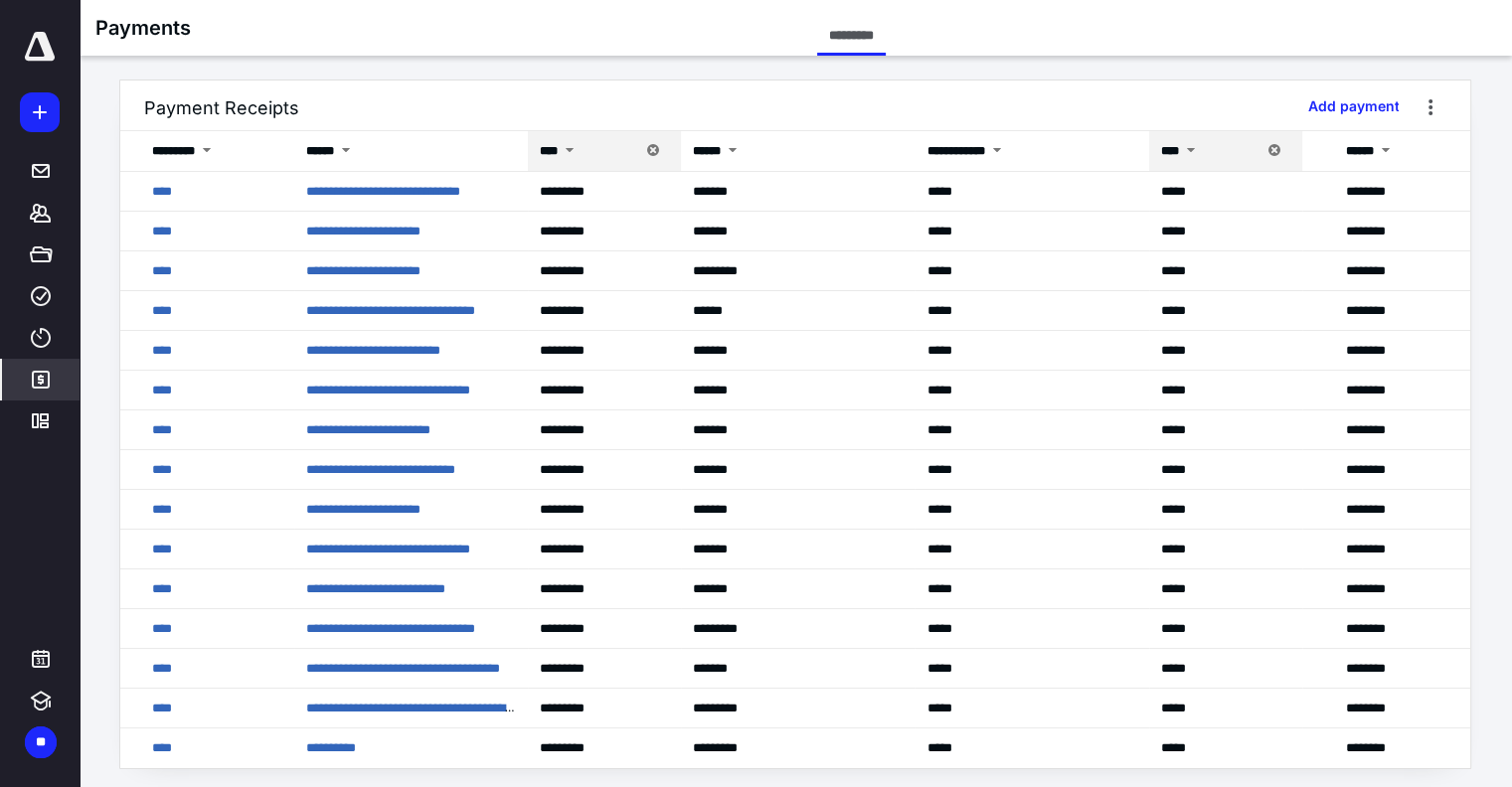 click at bounding box center (570, 152) 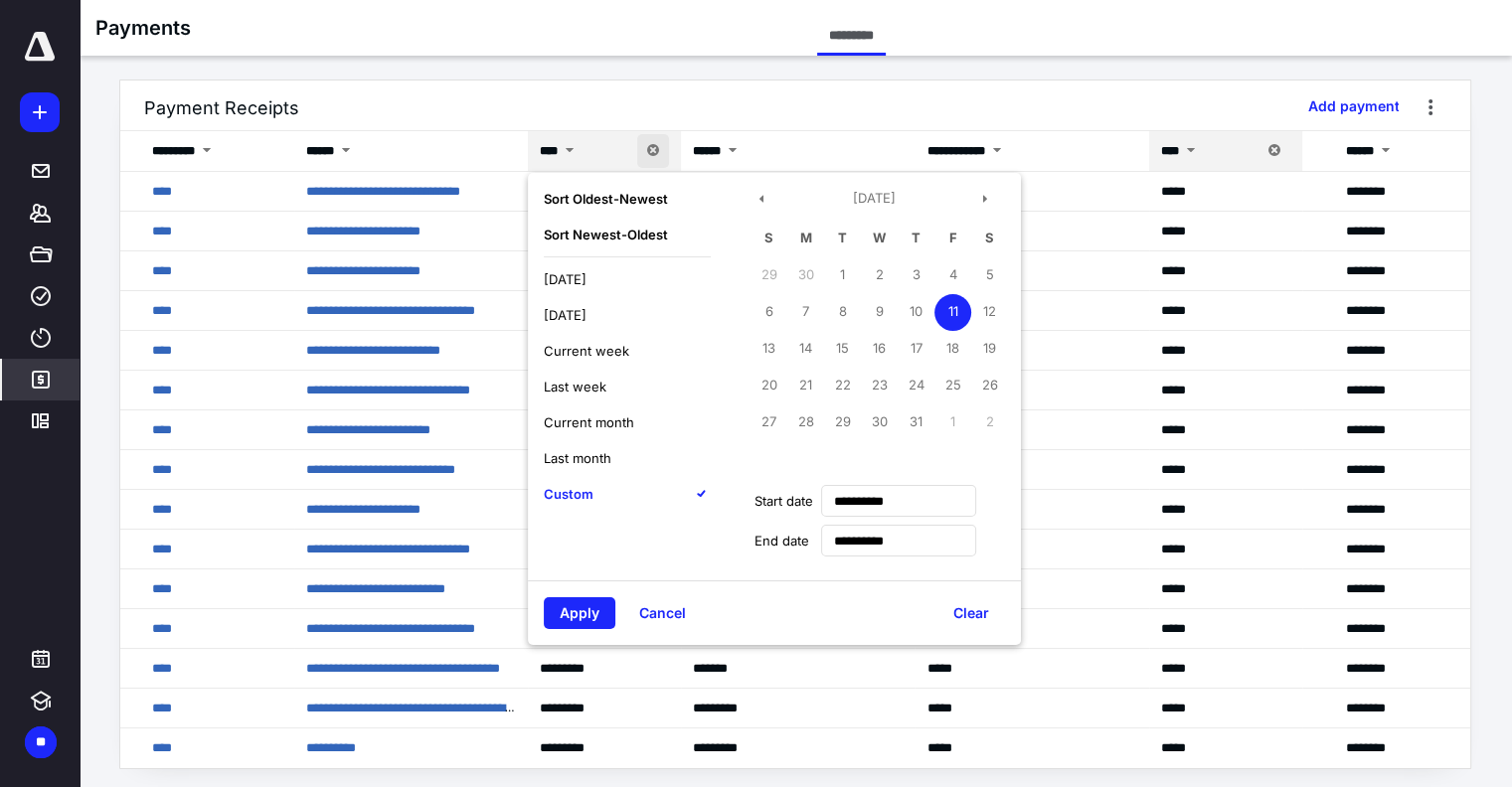 click on "**********" at bounding box center (604, 151) 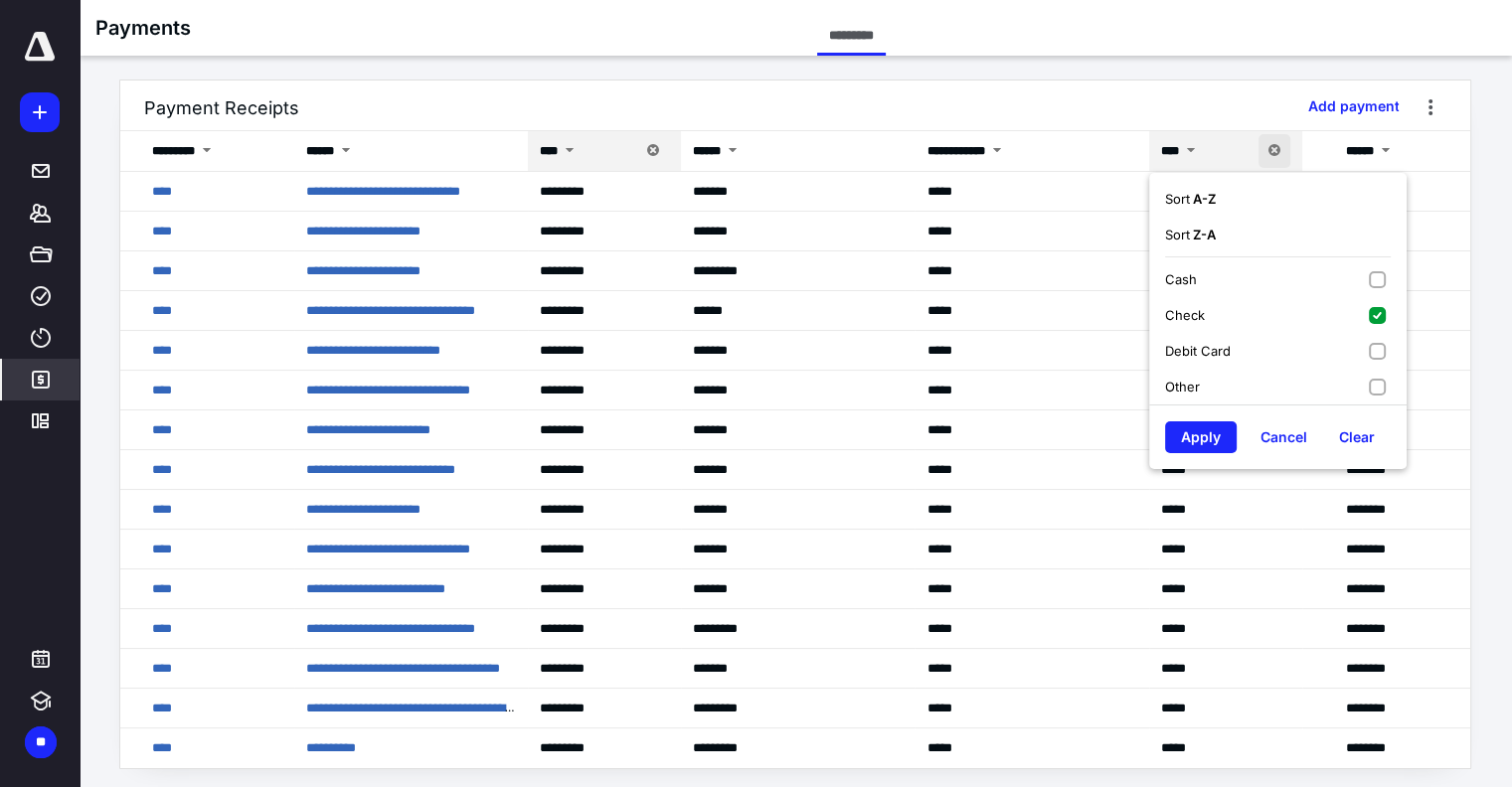 click on "Check" at bounding box center [1277, 315] 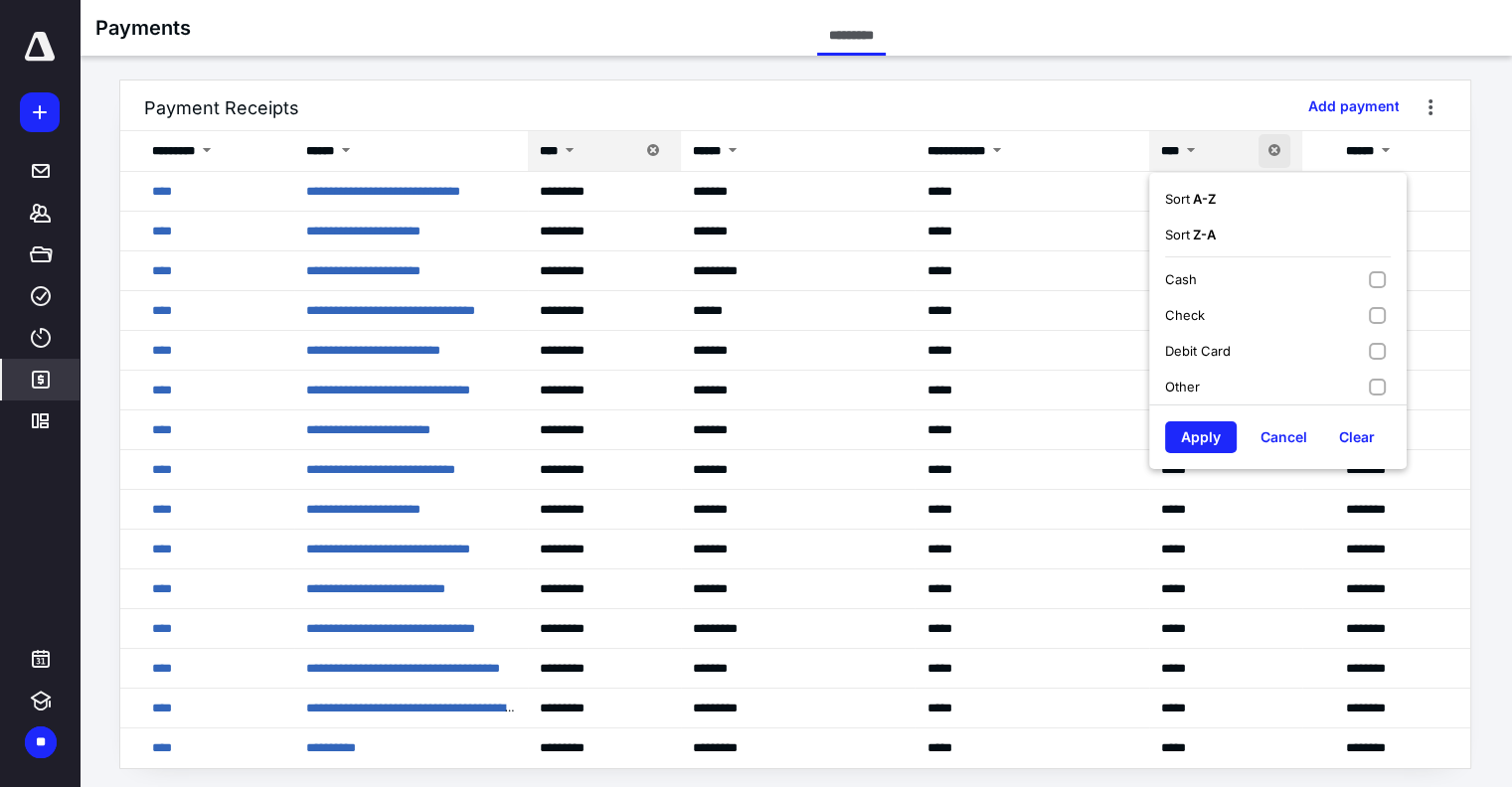 click on "Other" at bounding box center (1277, 387) 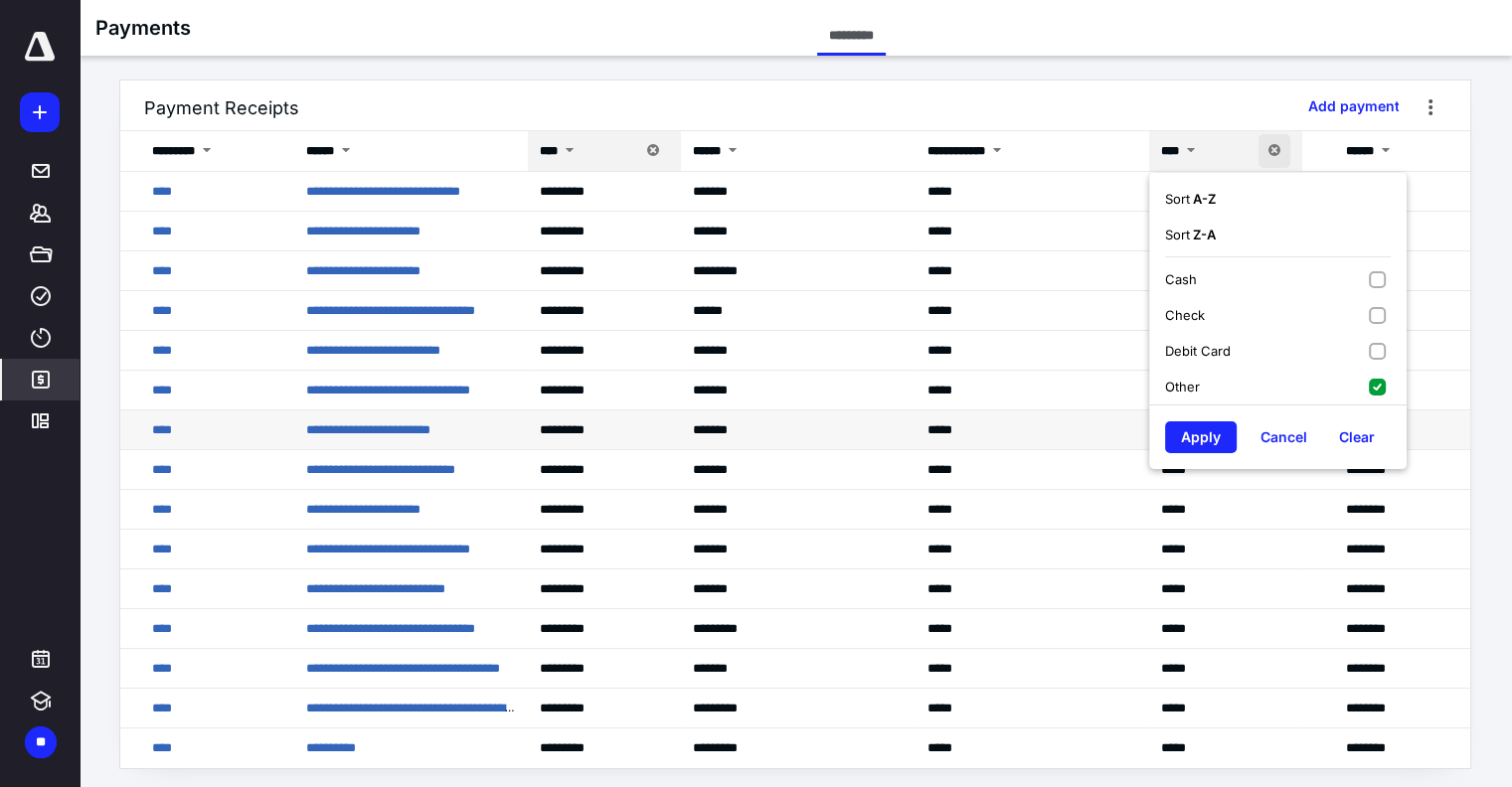 click on "Apply" at bounding box center (1201, 437) 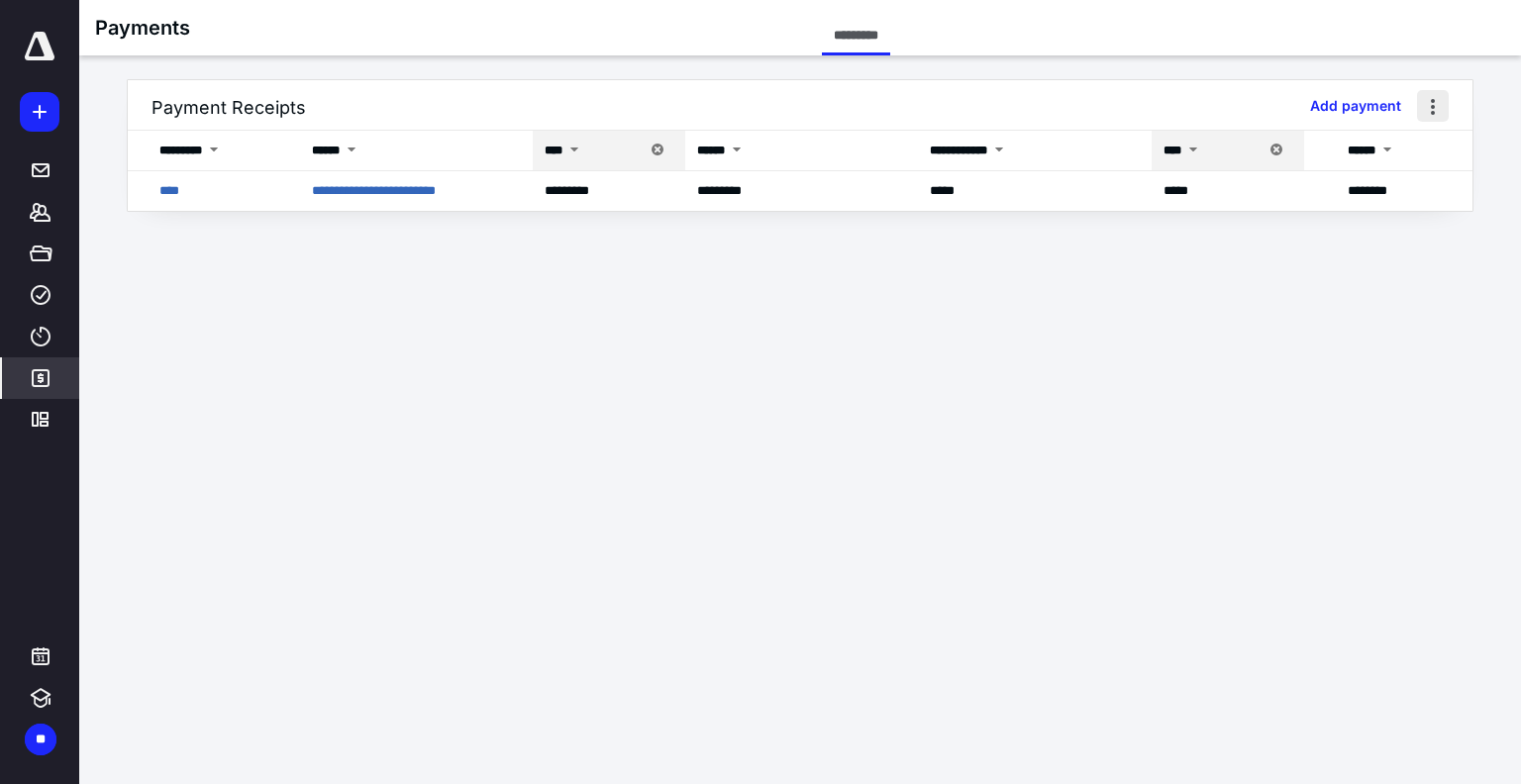 click at bounding box center [1433, 106] 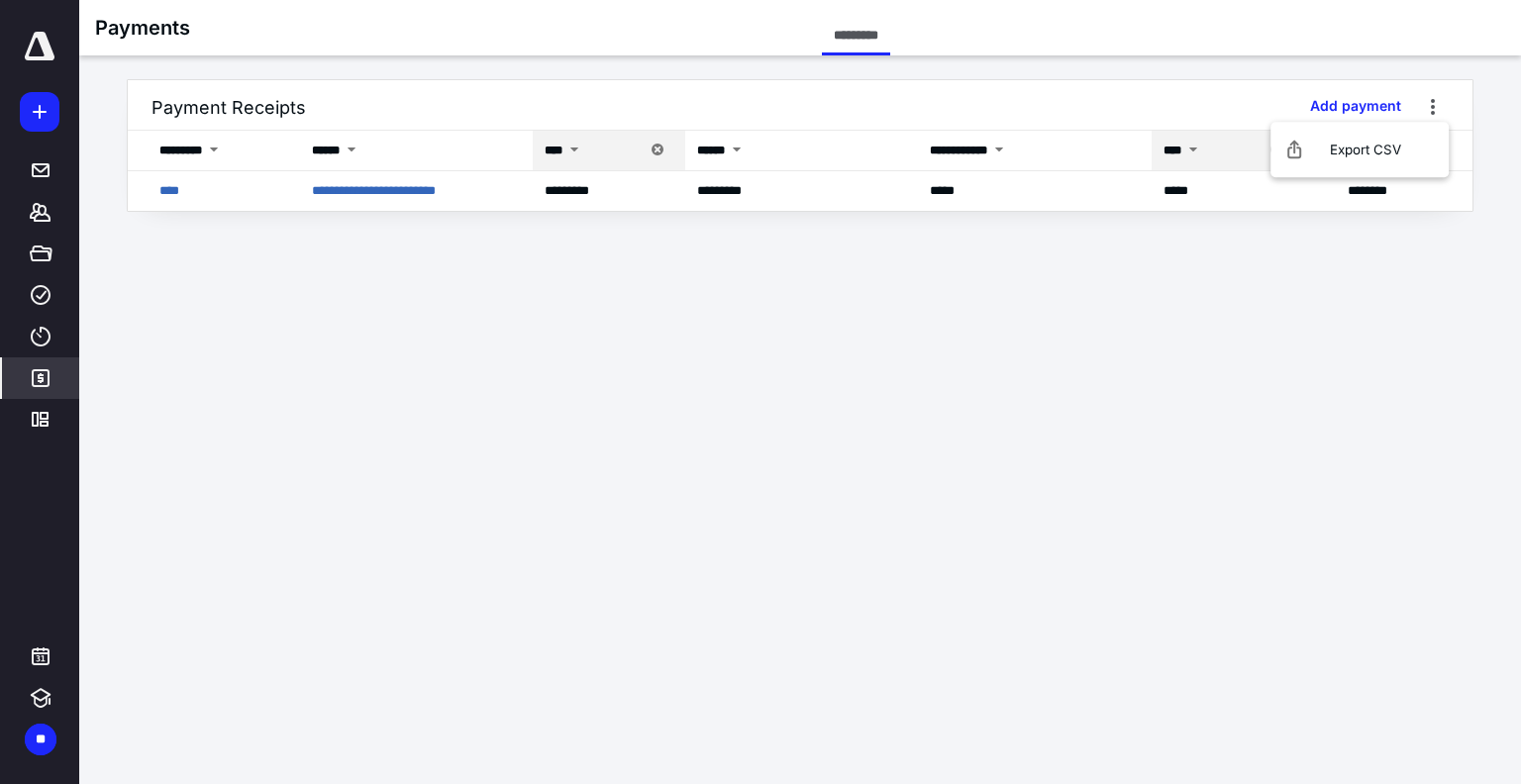 type 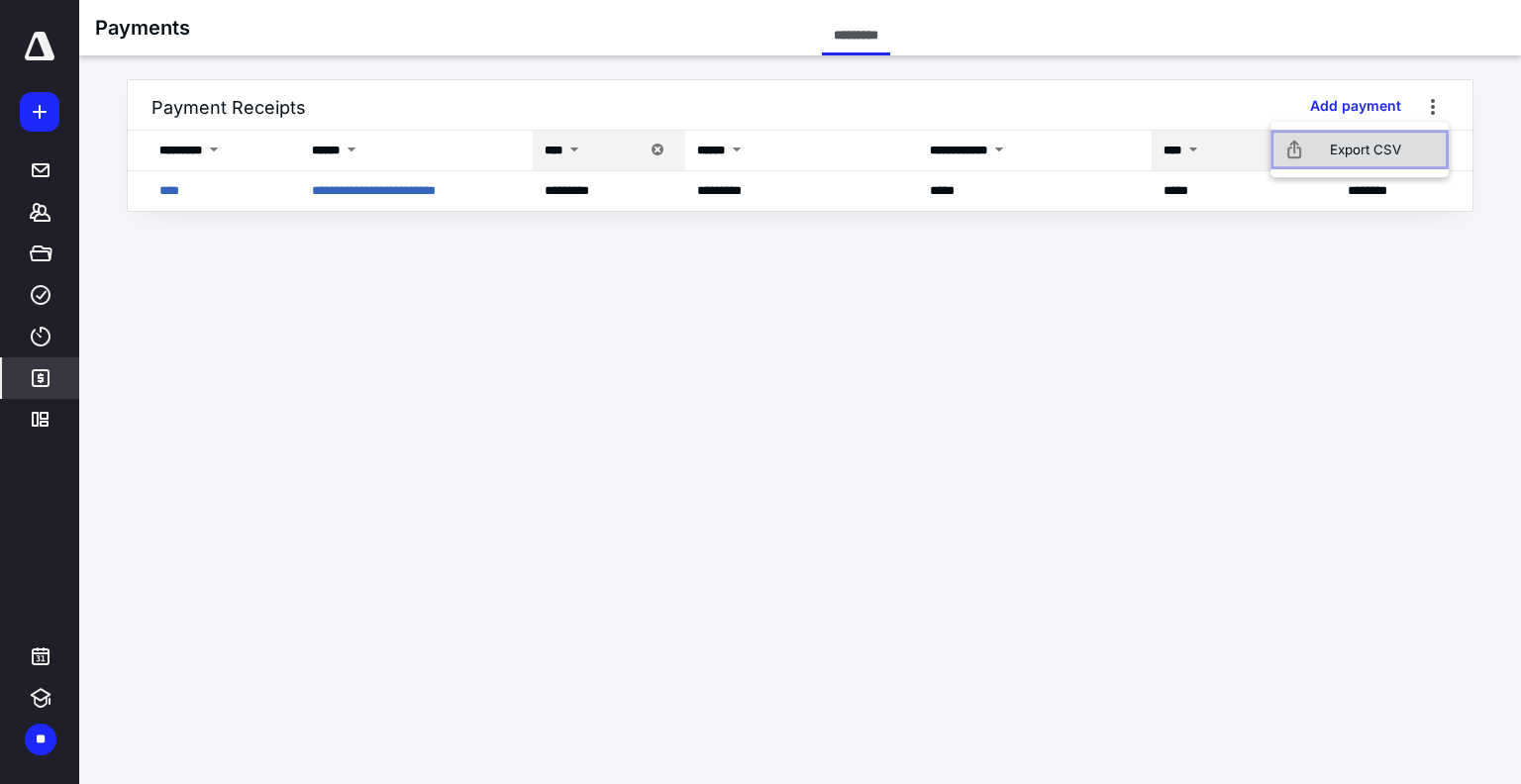 click on "Export CSV" at bounding box center [1360, 149] 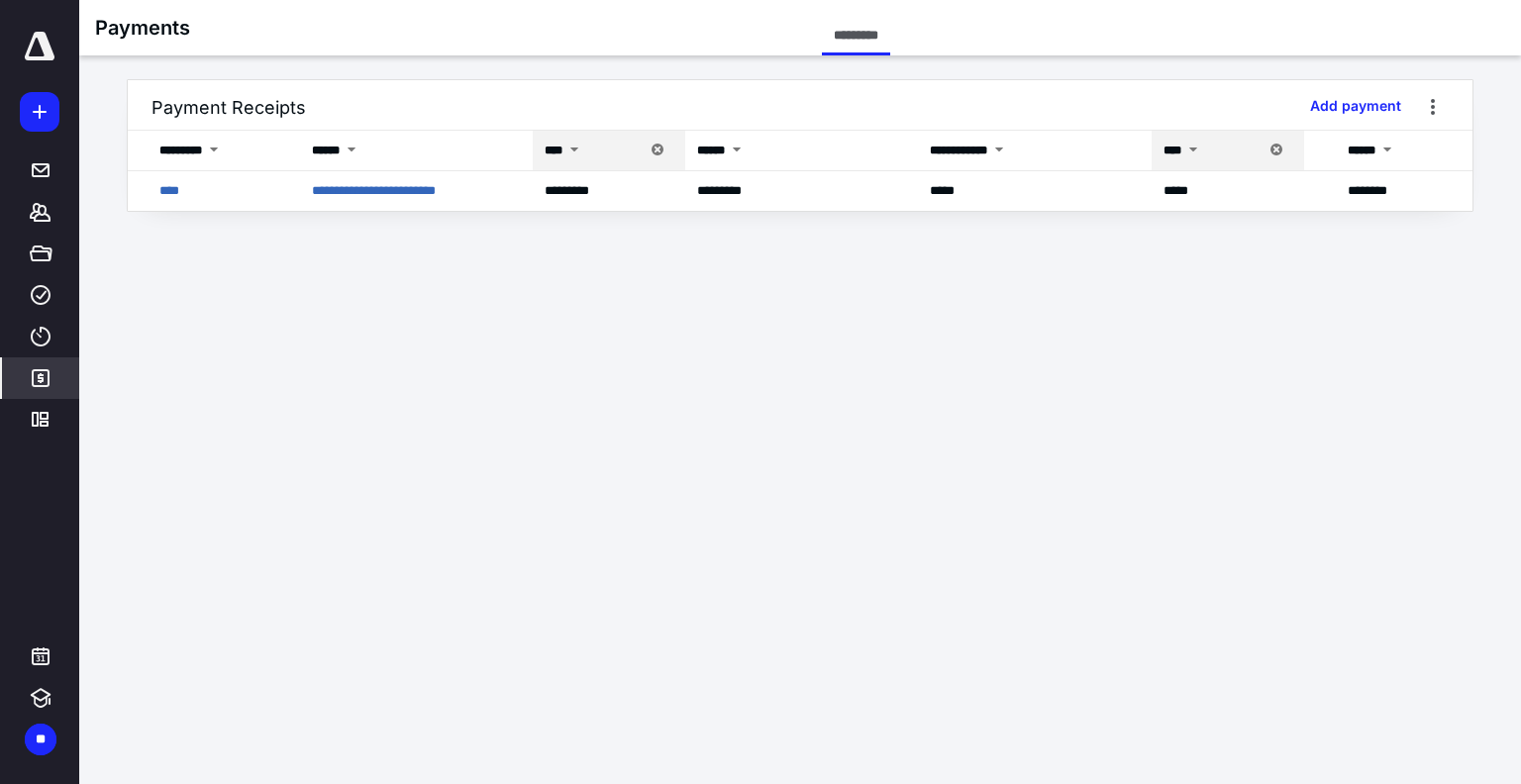 click on "**********" at bounding box center [760, 392] 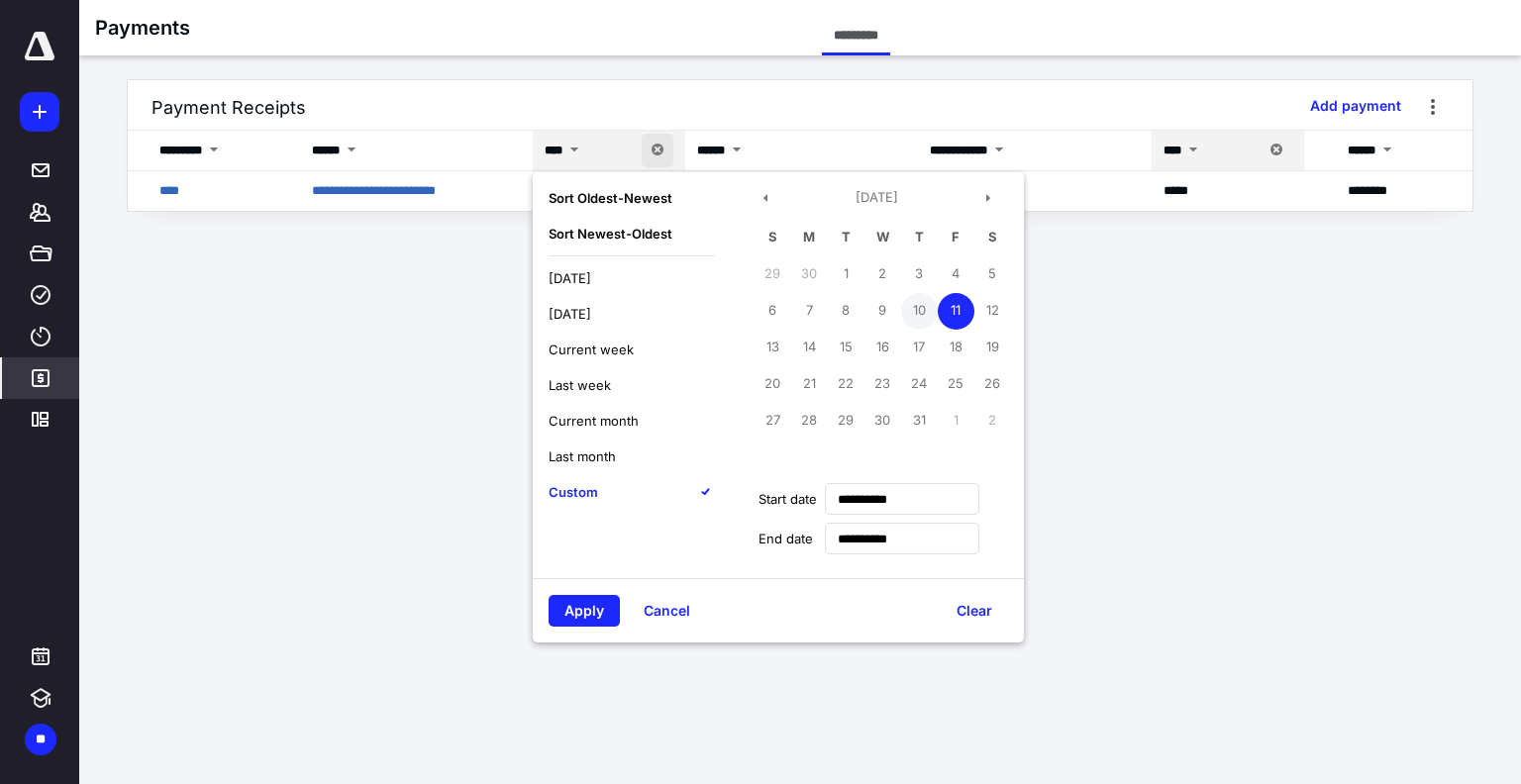 click on "10" at bounding box center [919, 311] 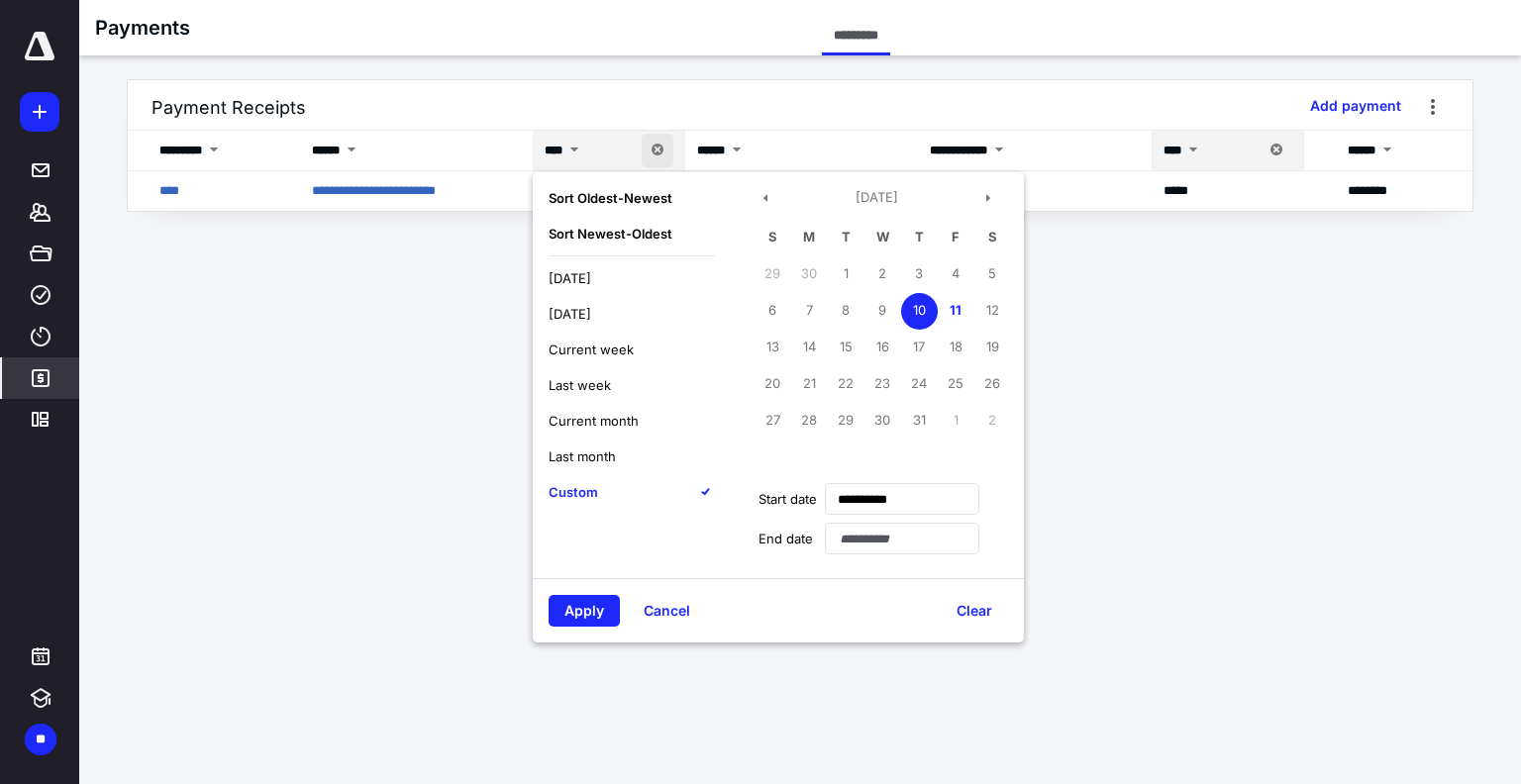 click on "10" at bounding box center [919, 311] 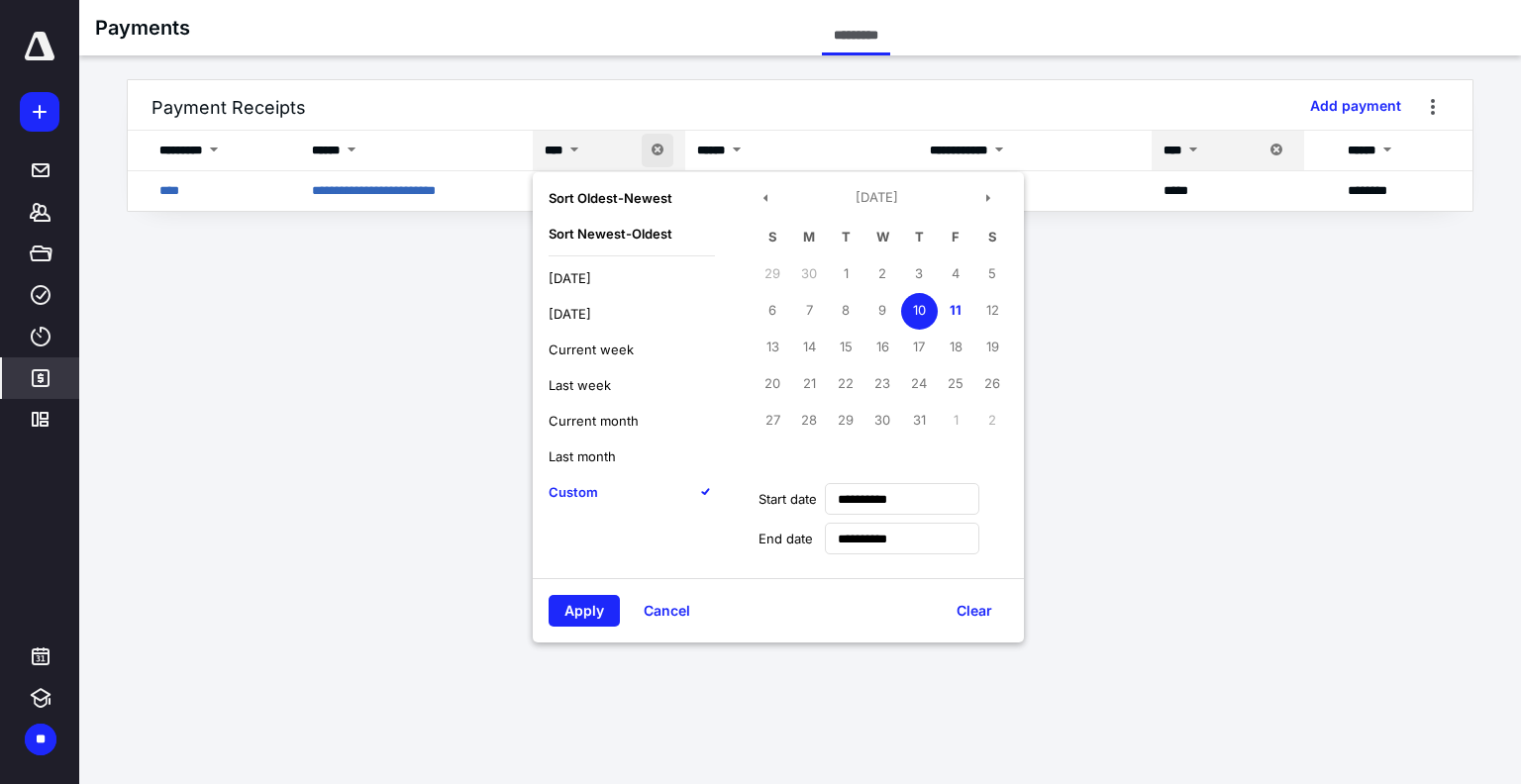click on "Apply" at bounding box center (584, 611) 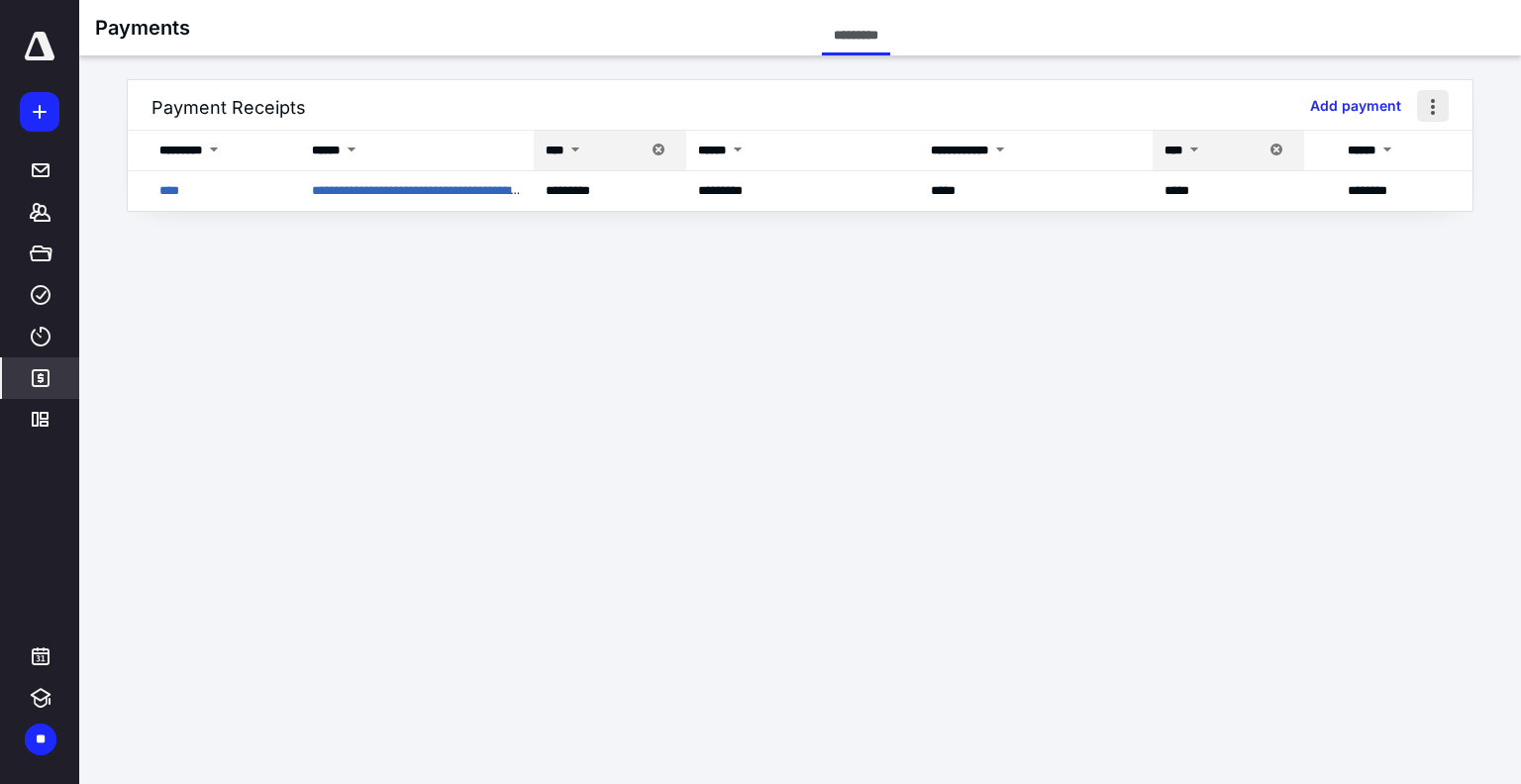 click at bounding box center (1433, 106) 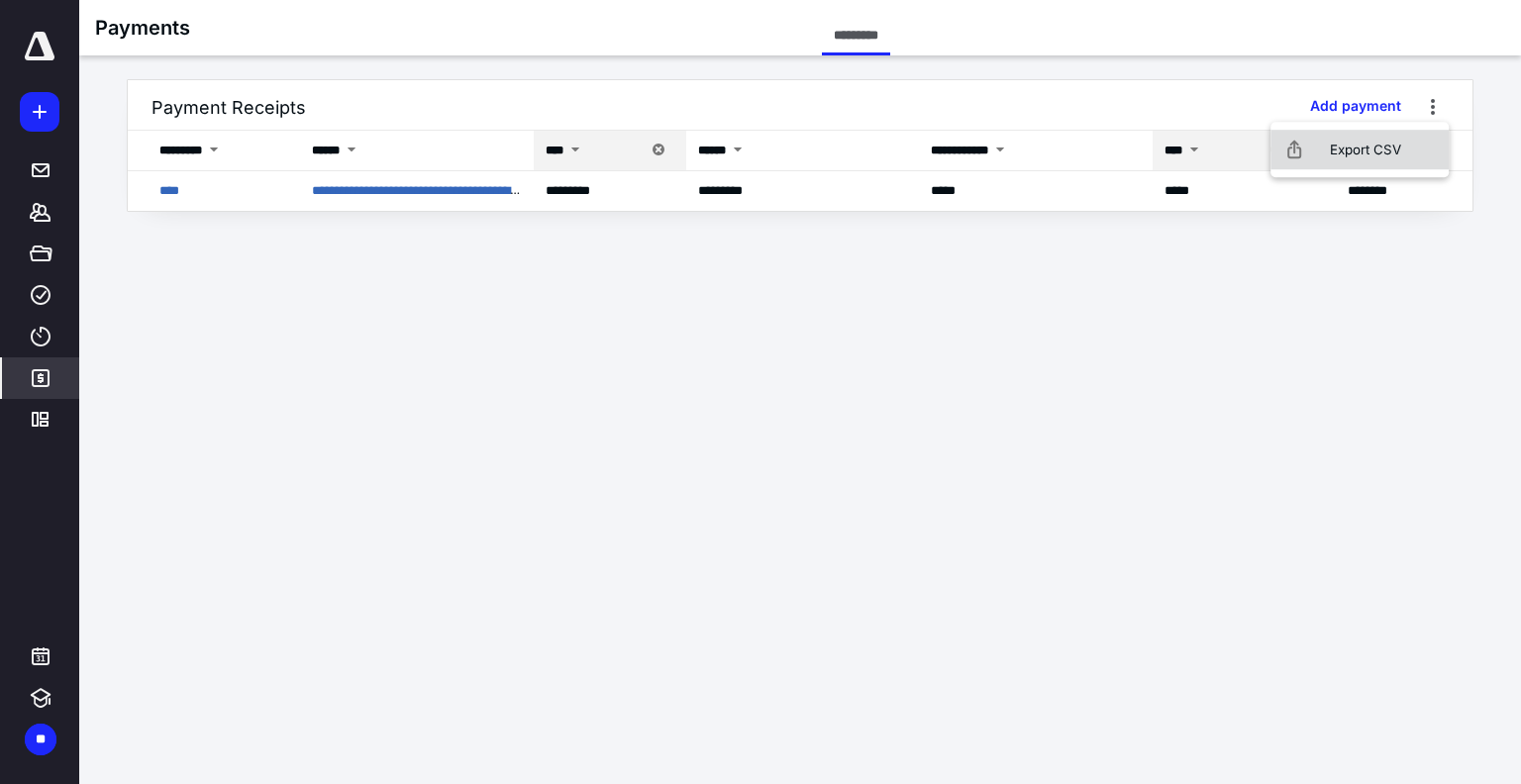 click on "Export CSV" at bounding box center (1360, 149) 